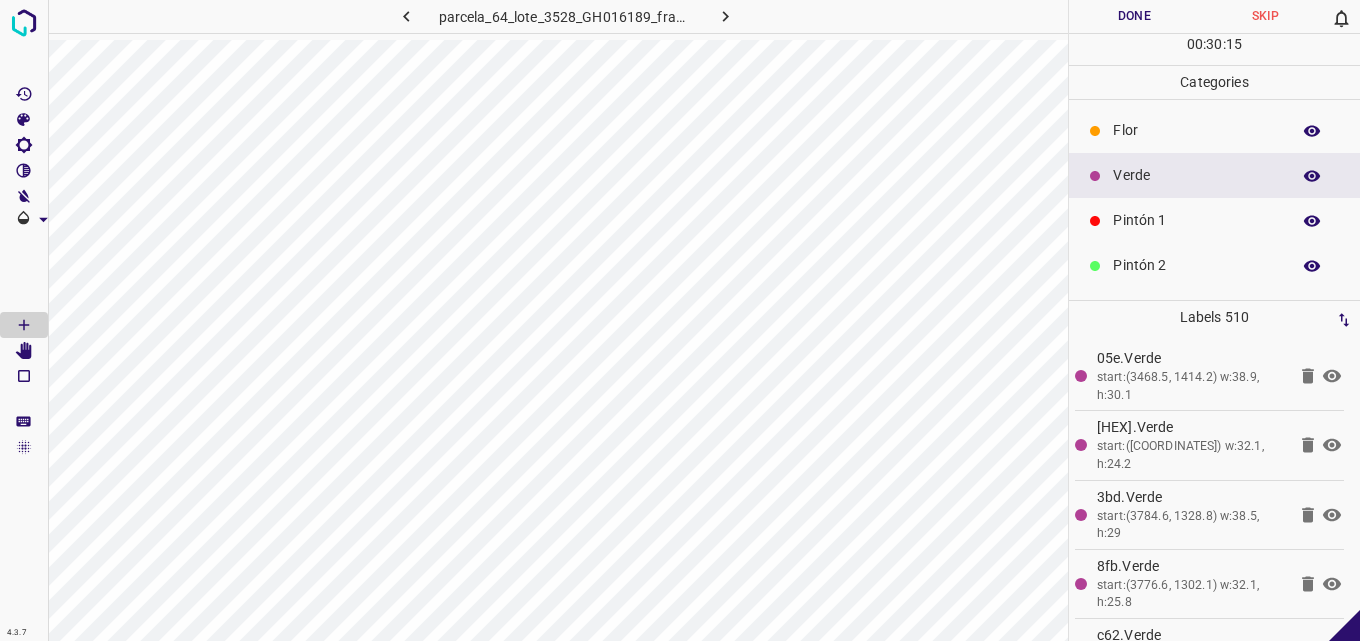 scroll, scrollTop: 0, scrollLeft: 0, axis: both 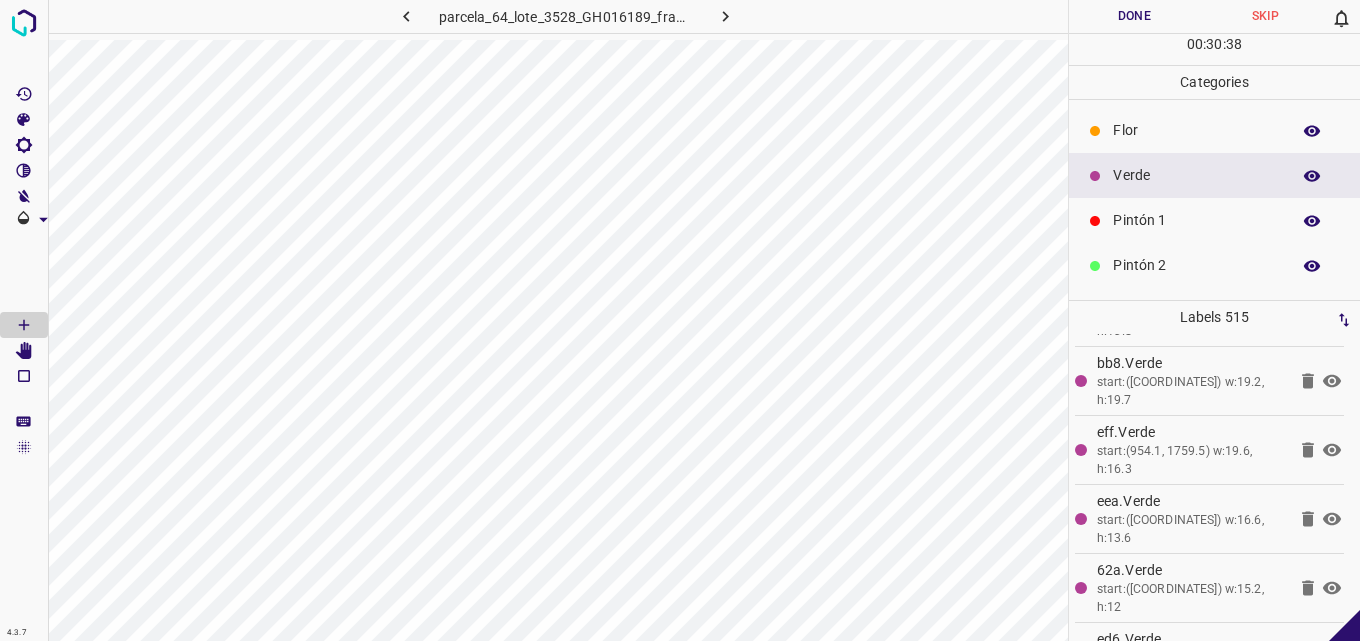 click on "Pintón 2" at bounding box center [1196, 265] 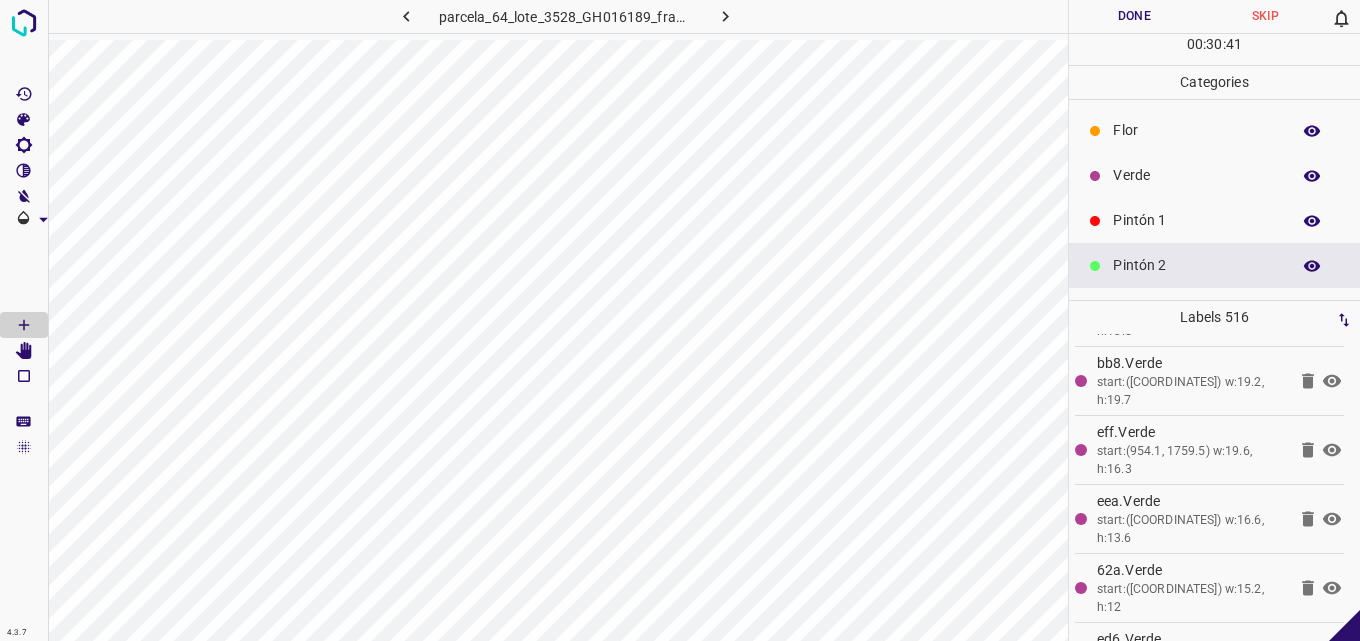 click on "Verde" at bounding box center [1214, 175] 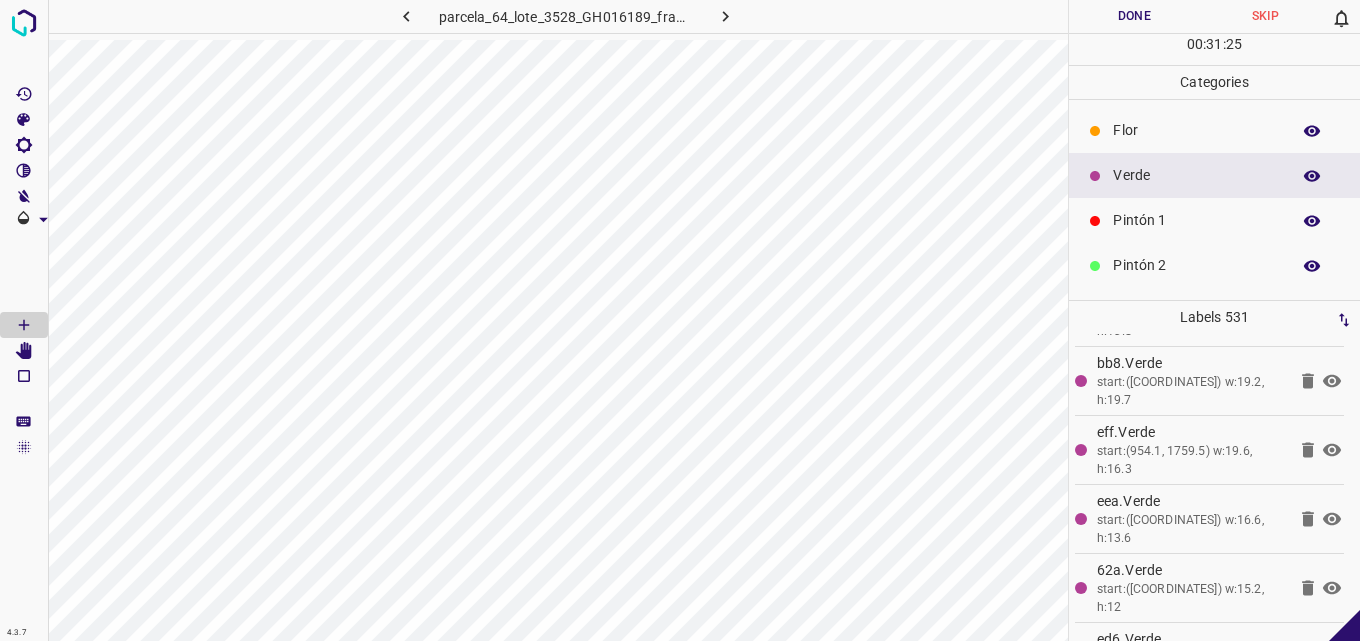 click on "Pintón 2" at bounding box center [1196, 265] 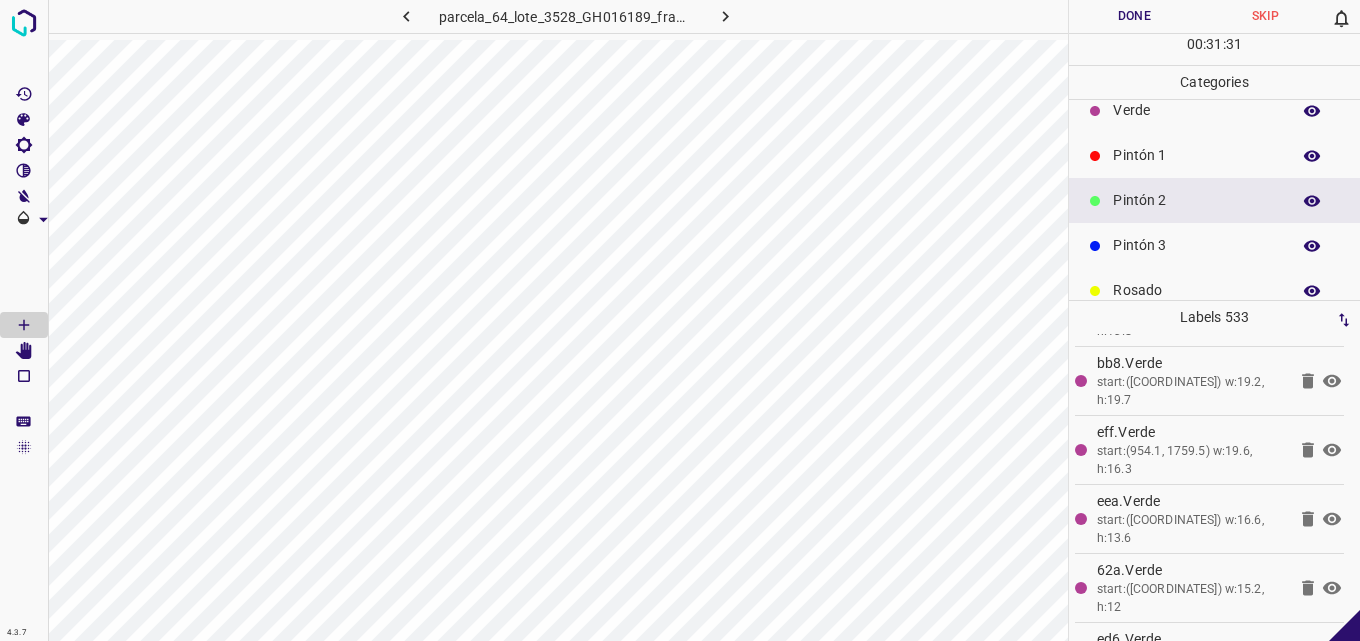 scroll, scrollTop: 100, scrollLeft: 0, axis: vertical 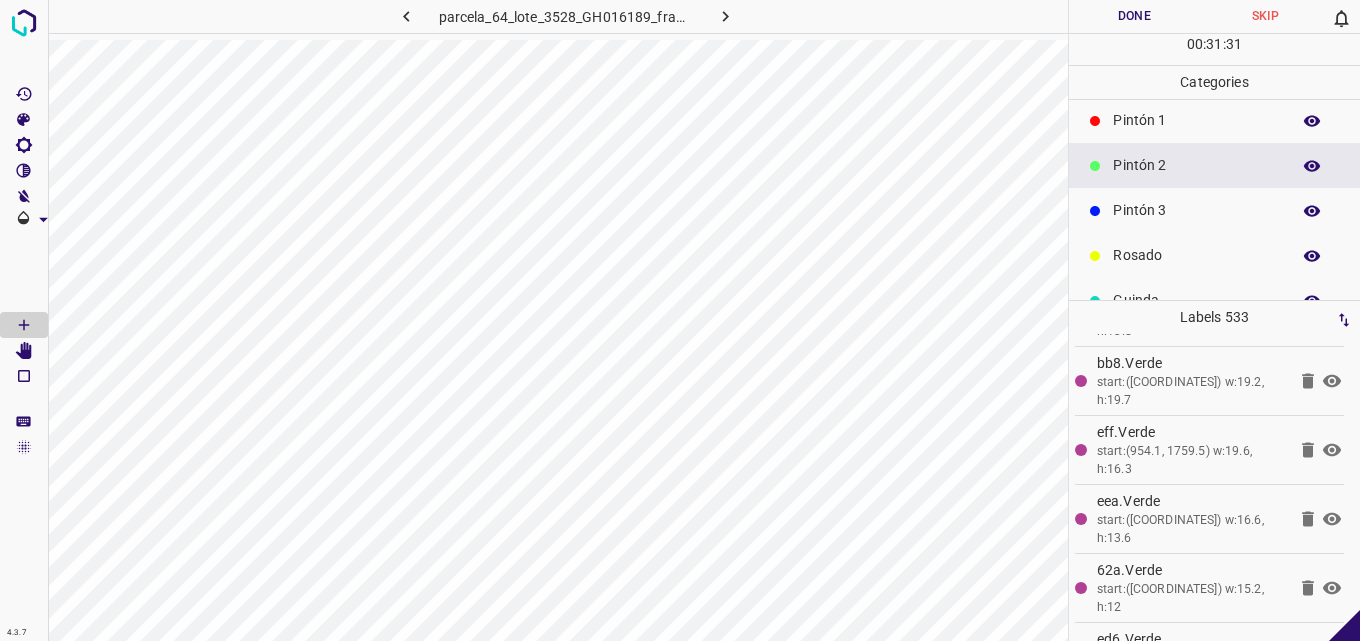 click on "Pintón 3" at bounding box center (1196, 210) 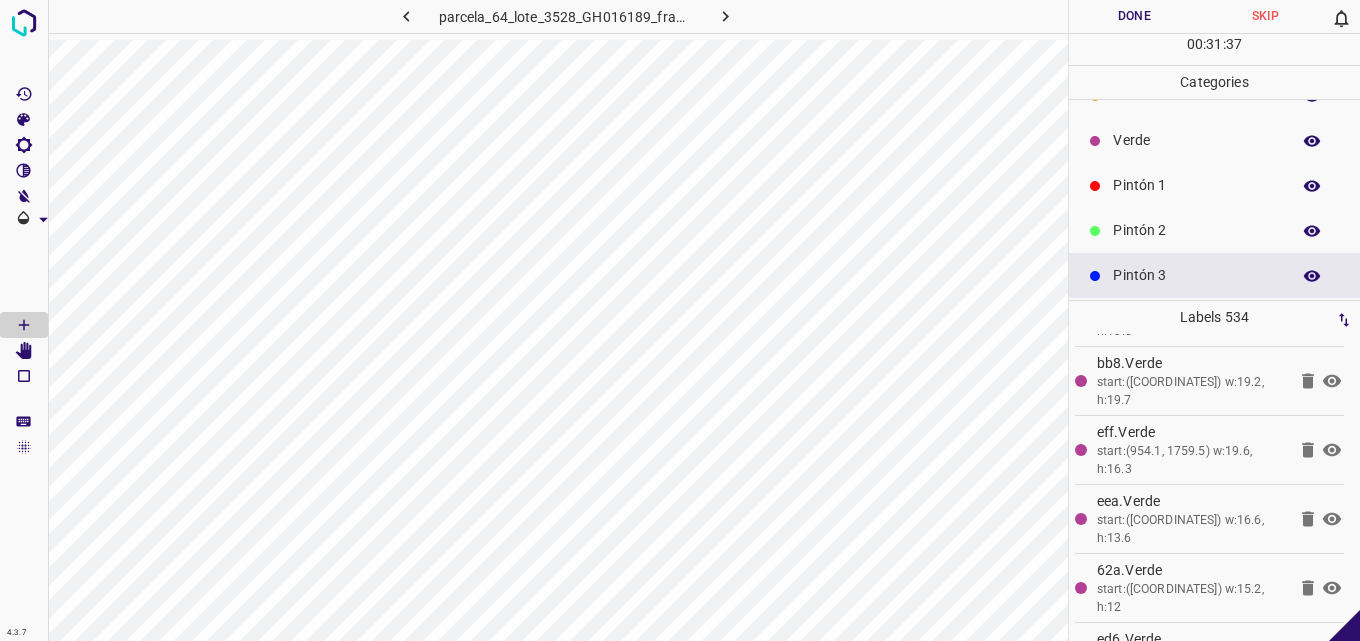 scroll, scrollTop: 0, scrollLeft: 0, axis: both 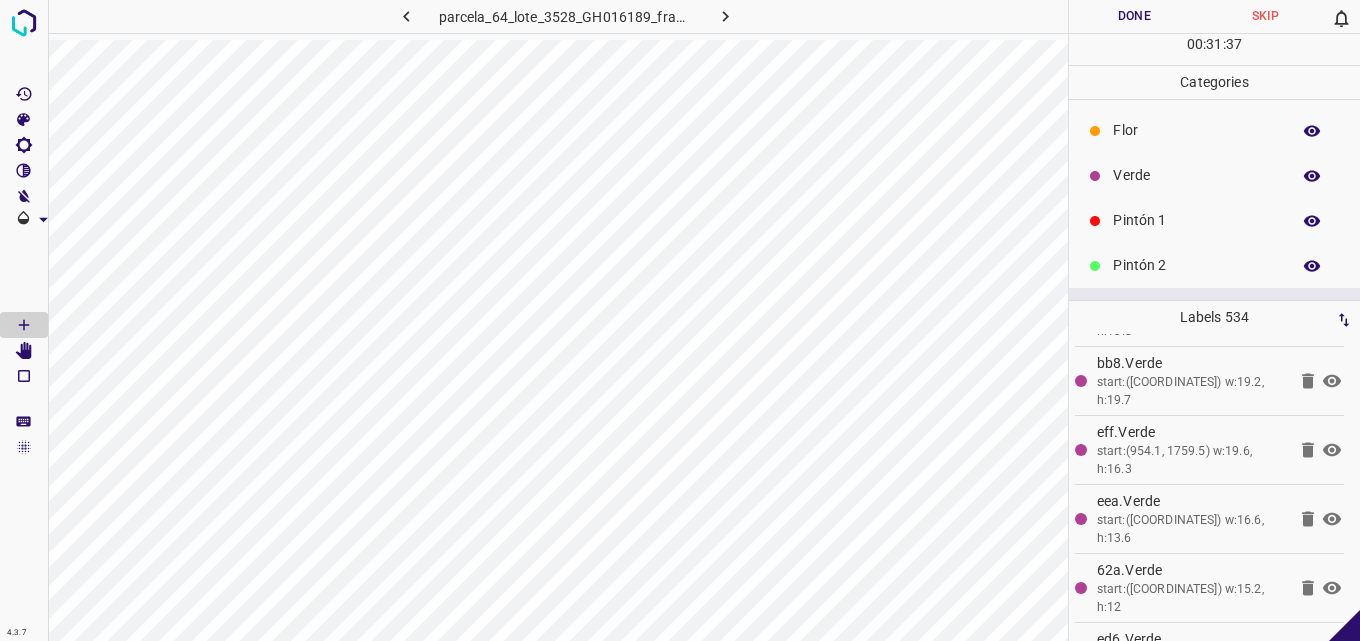 click on "Verde" at bounding box center (1196, 175) 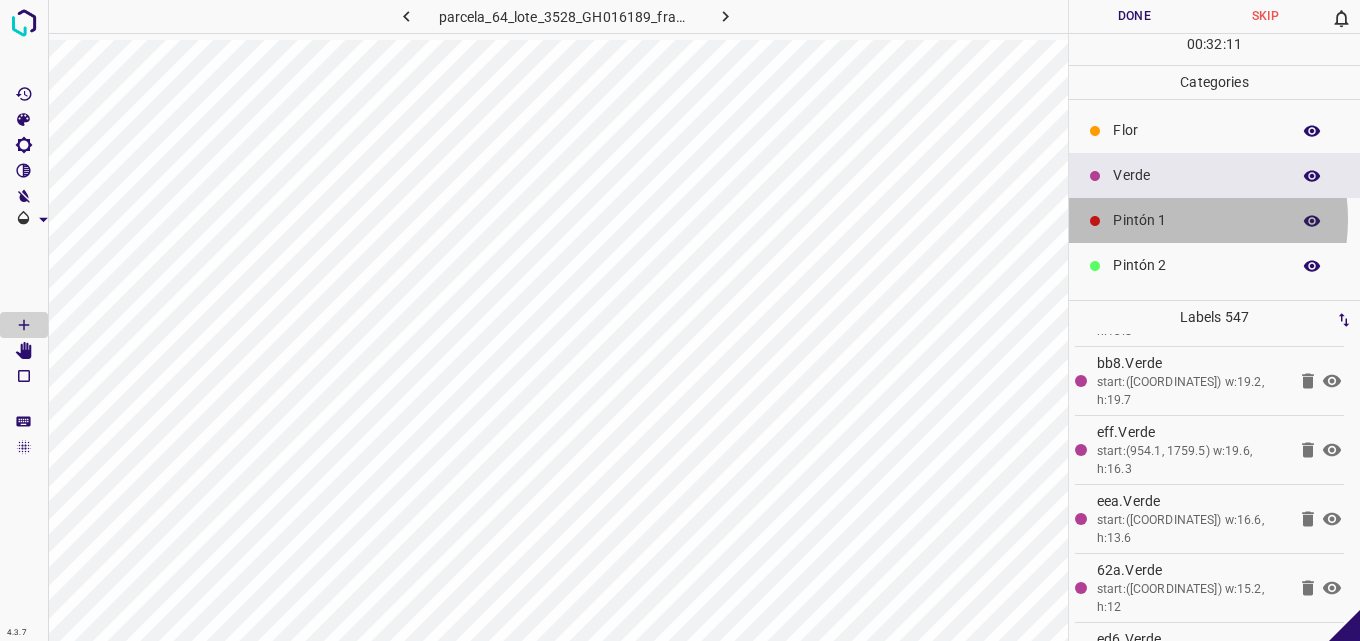 click on "Pintón 1" at bounding box center [1196, 220] 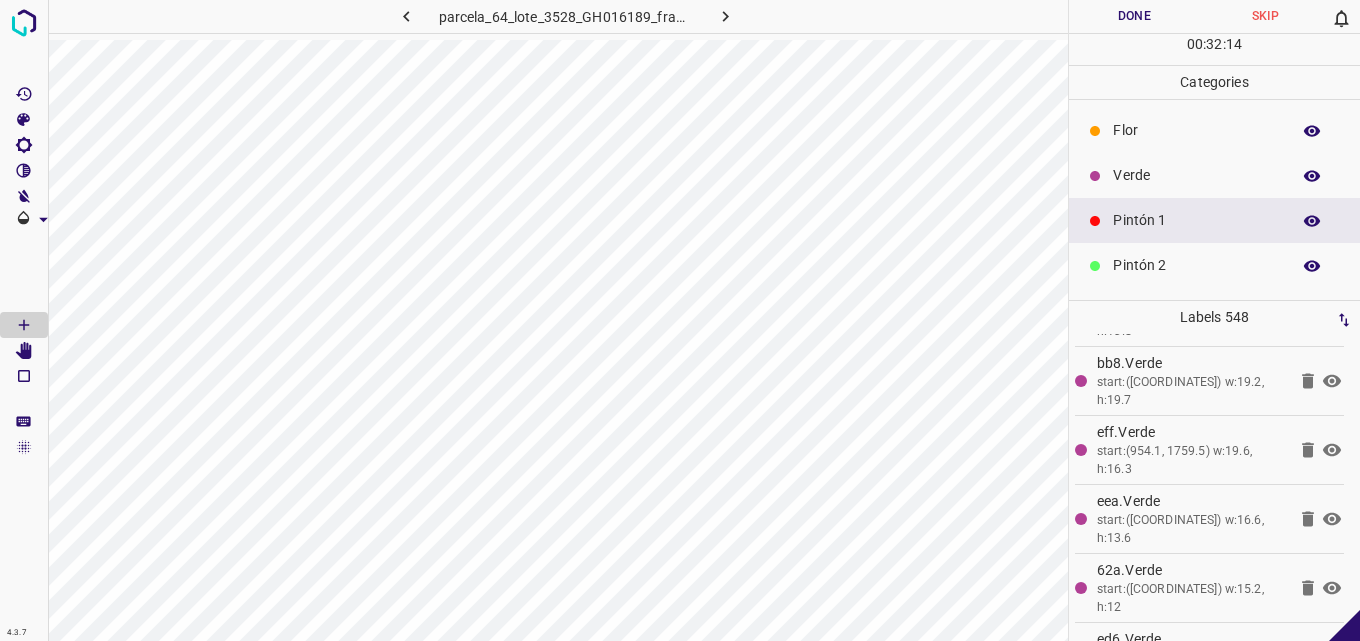 click on "Verde" at bounding box center [1214, 175] 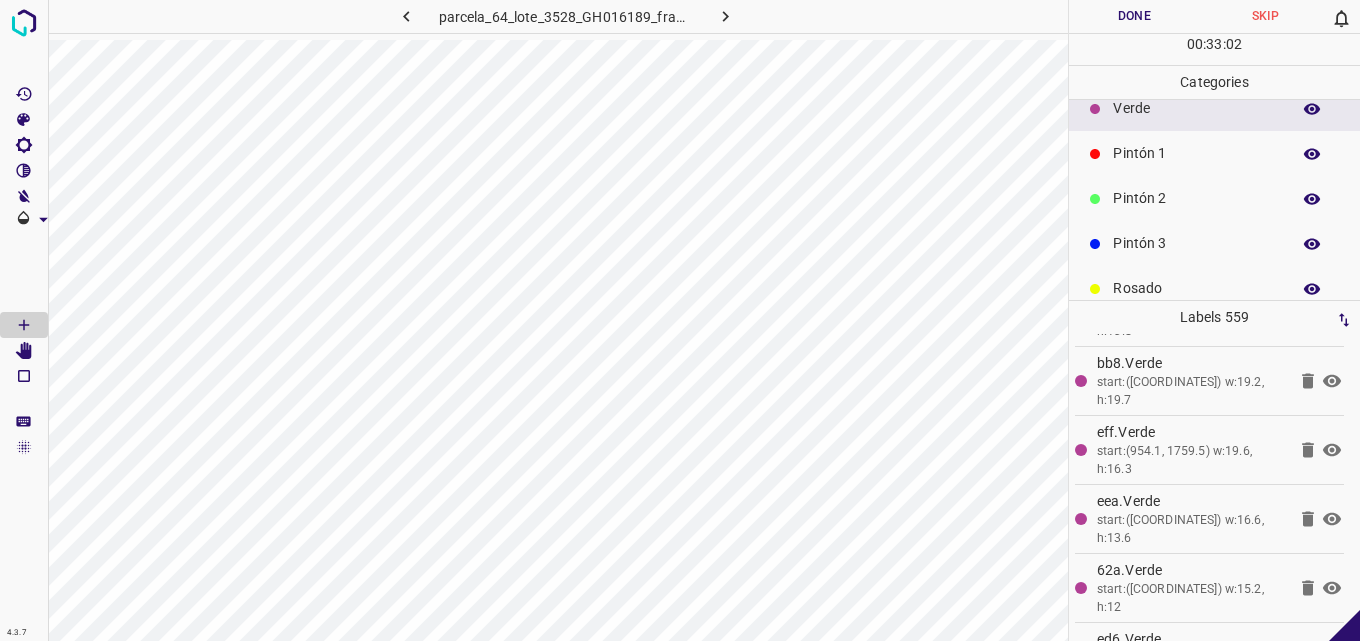 scroll, scrollTop: 100, scrollLeft: 0, axis: vertical 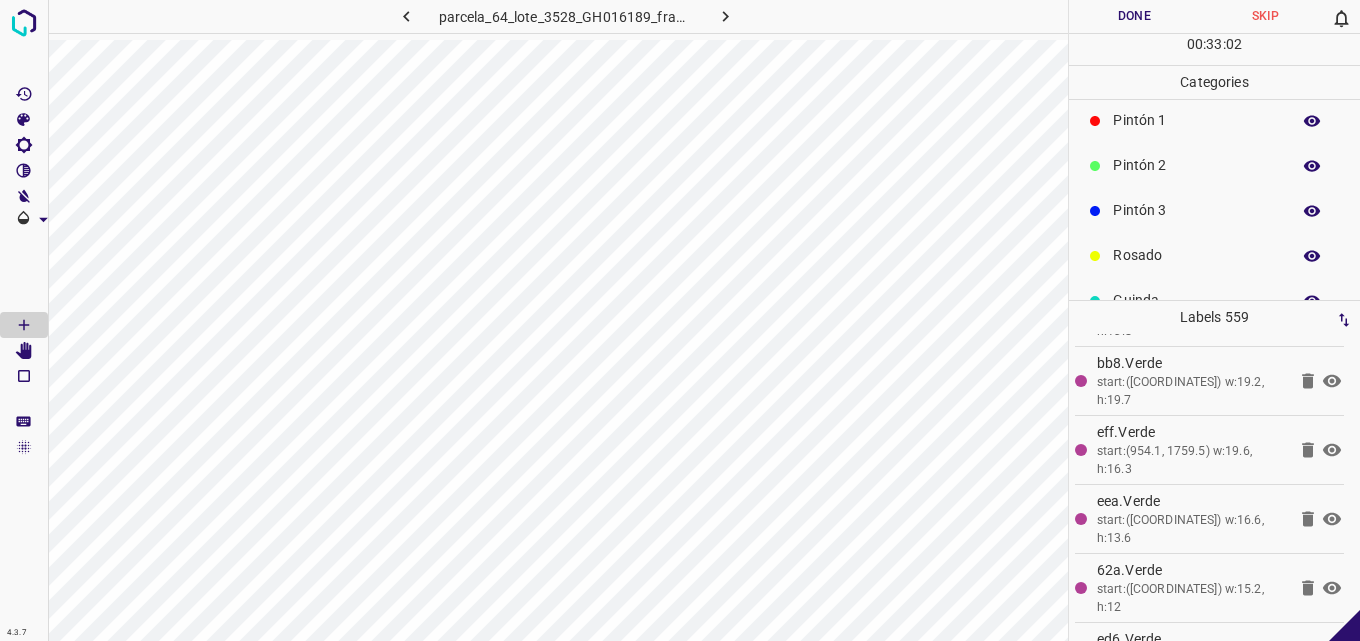 click on "Pintón 3" at bounding box center [1196, 210] 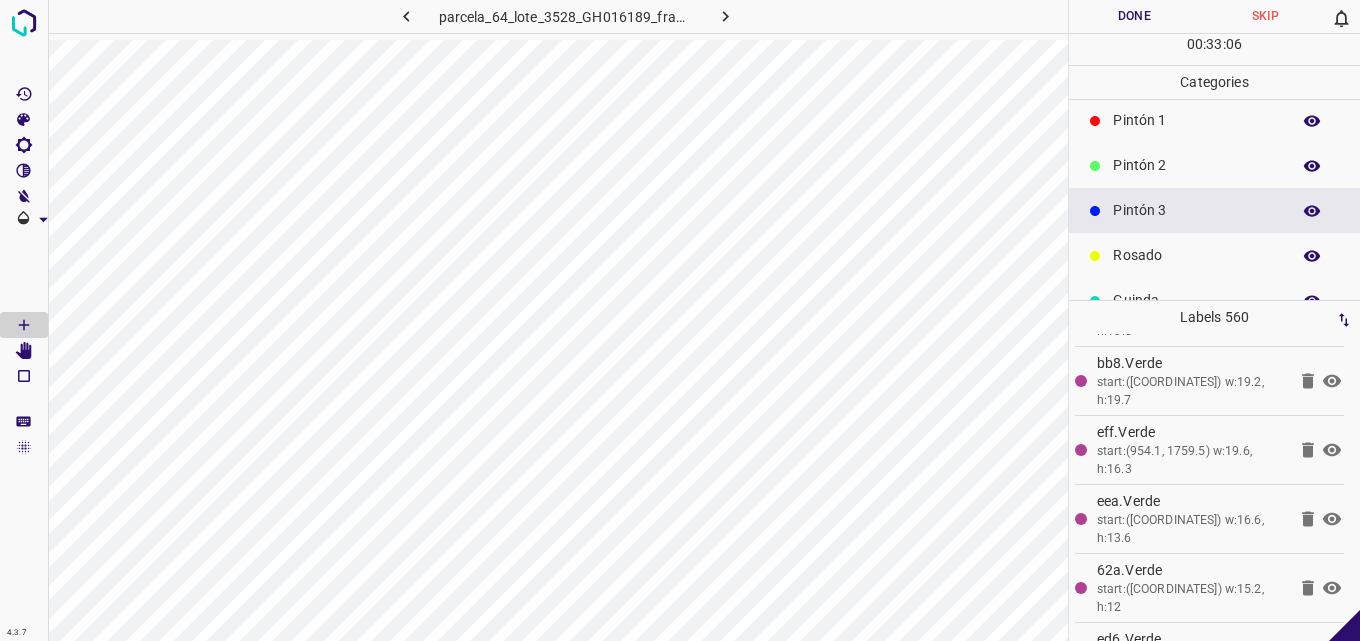 scroll, scrollTop: 0, scrollLeft: 0, axis: both 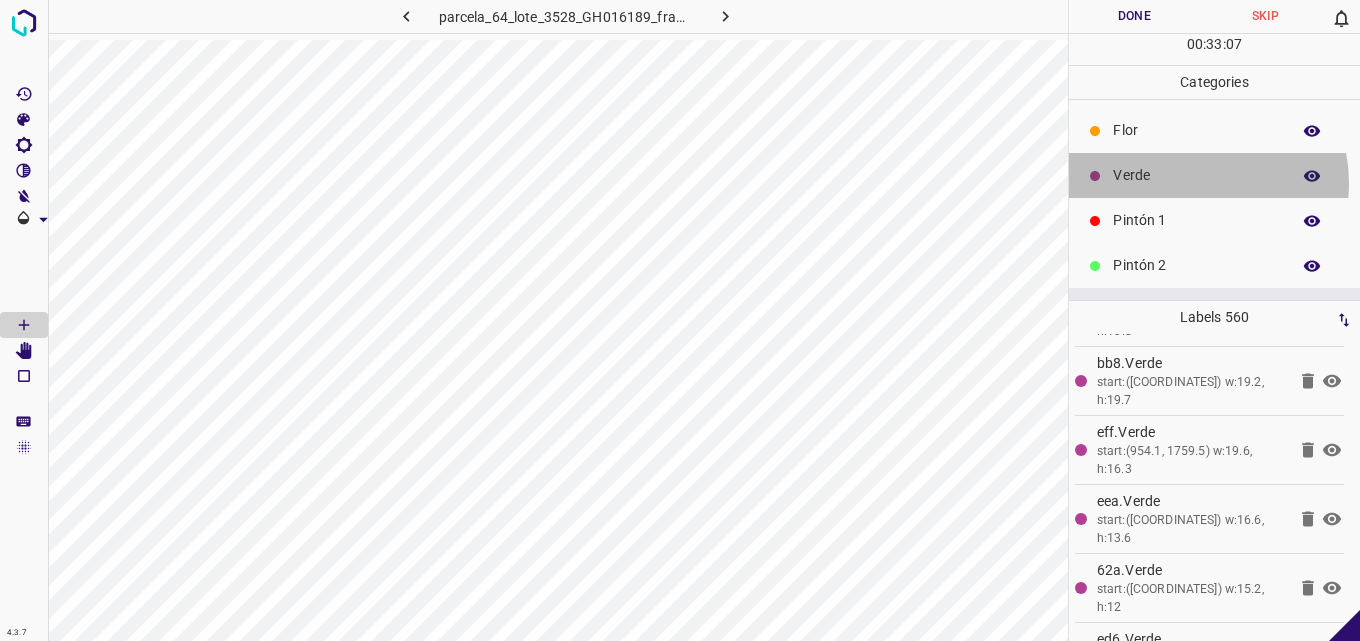 click on "Verde" at bounding box center [1196, 175] 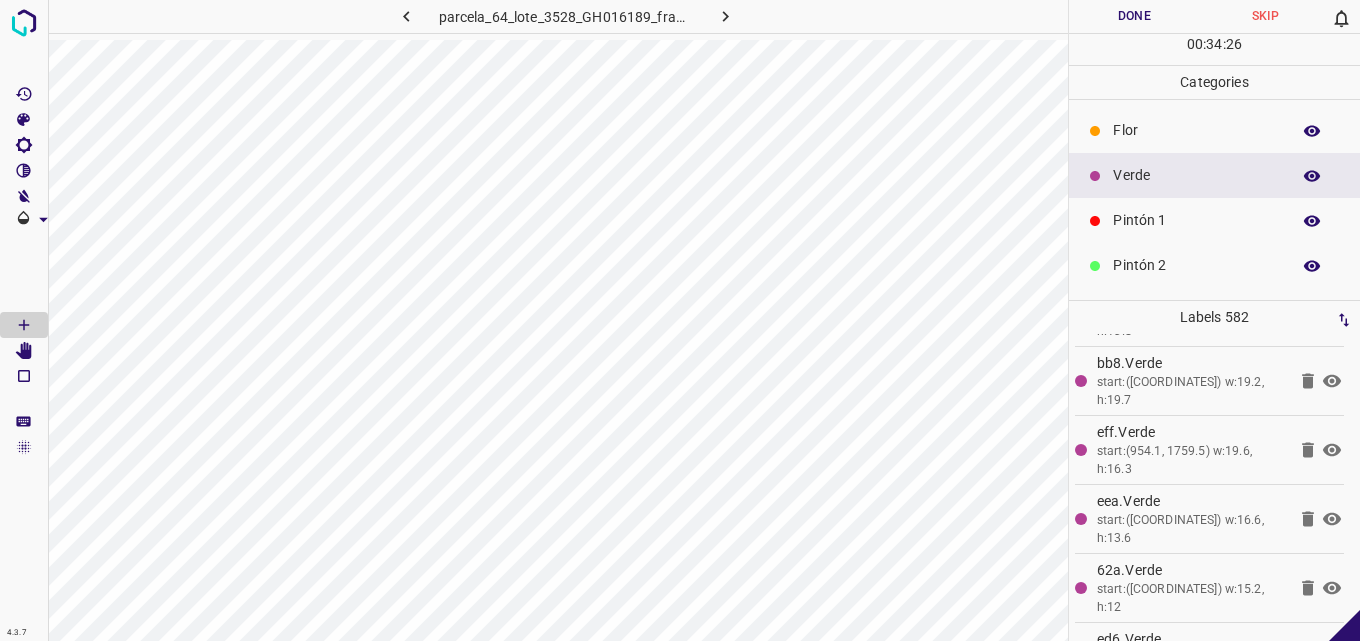 click on "Pintón 2" at bounding box center [1196, 265] 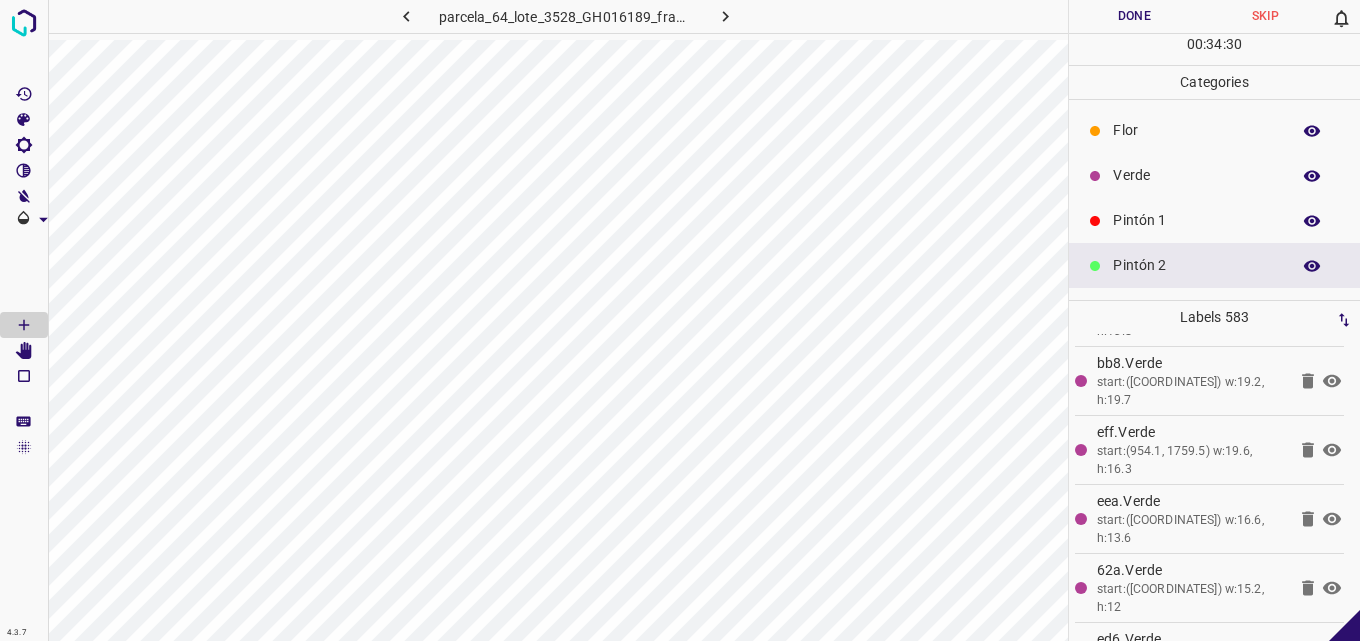 scroll, scrollTop: 100, scrollLeft: 0, axis: vertical 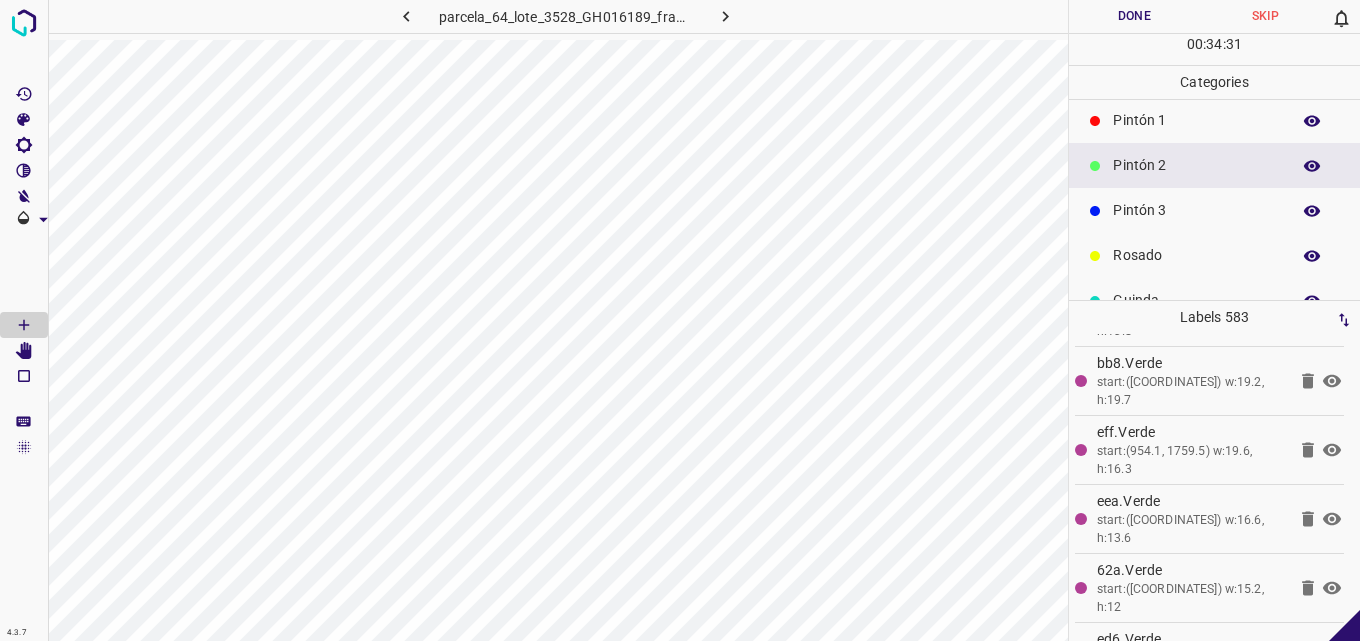 click on "Pintón 3" at bounding box center [1196, 210] 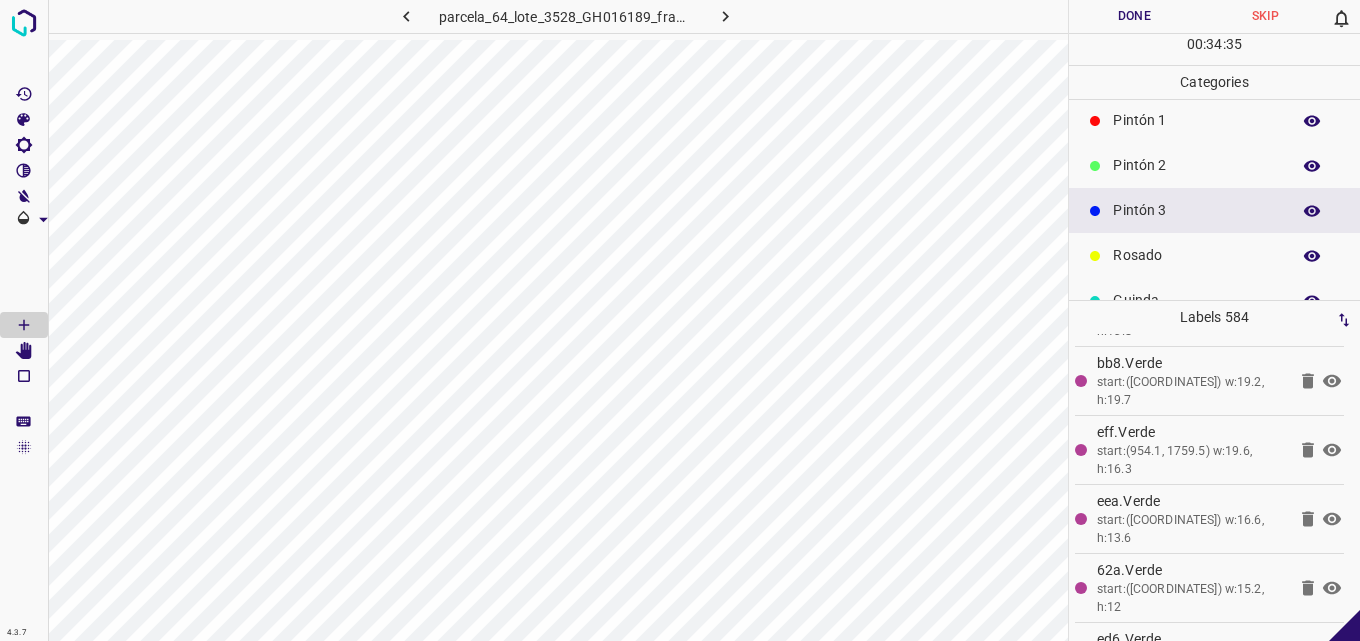 click on "Pintón 2" at bounding box center [1196, 165] 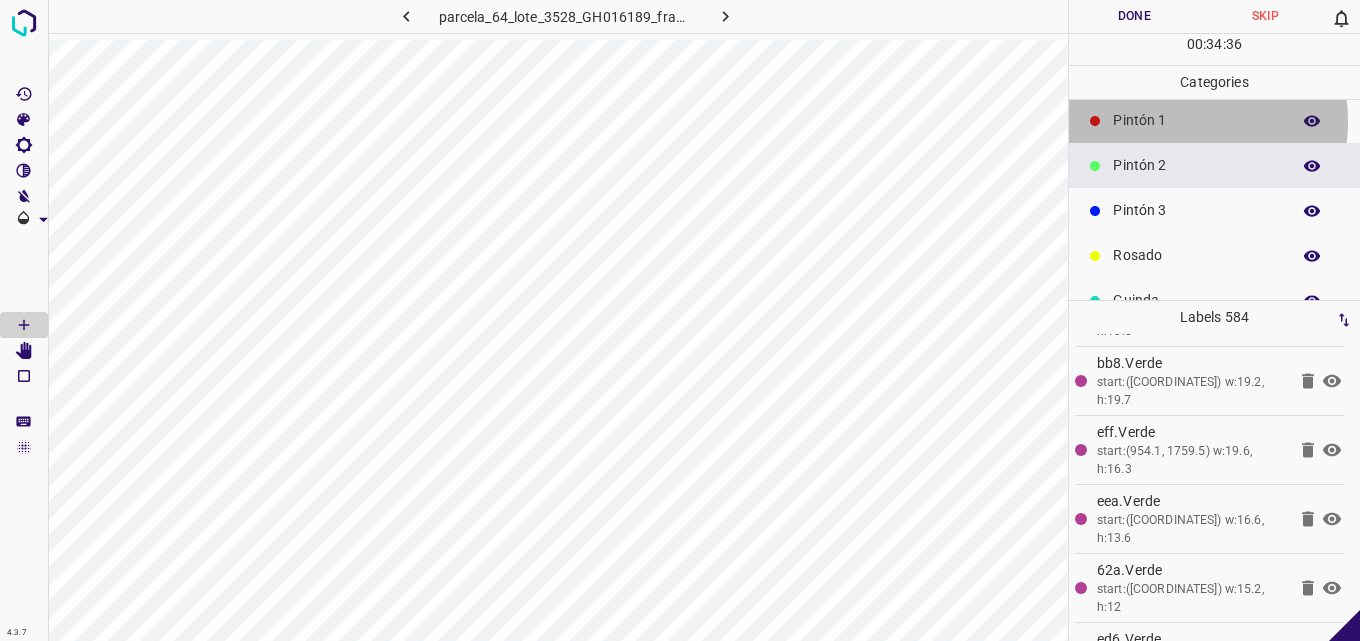 click on "Pintón 1" at bounding box center (1196, 120) 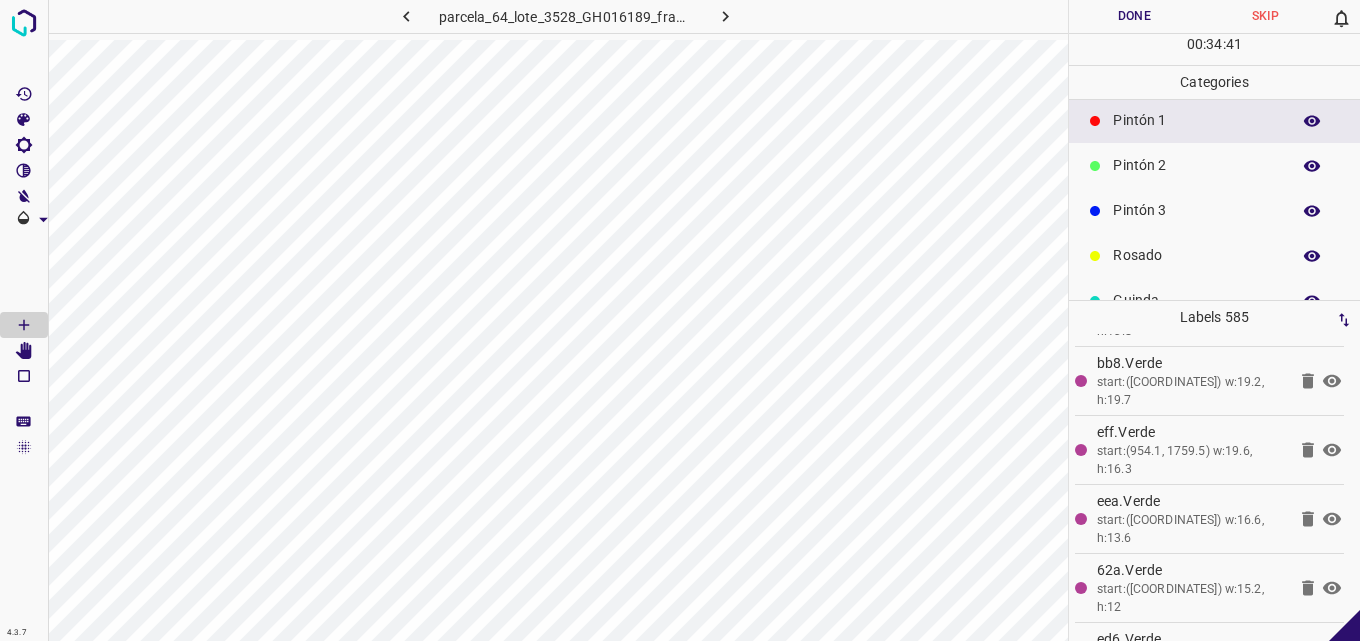 scroll, scrollTop: 0, scrollLeft: 0, axis: both 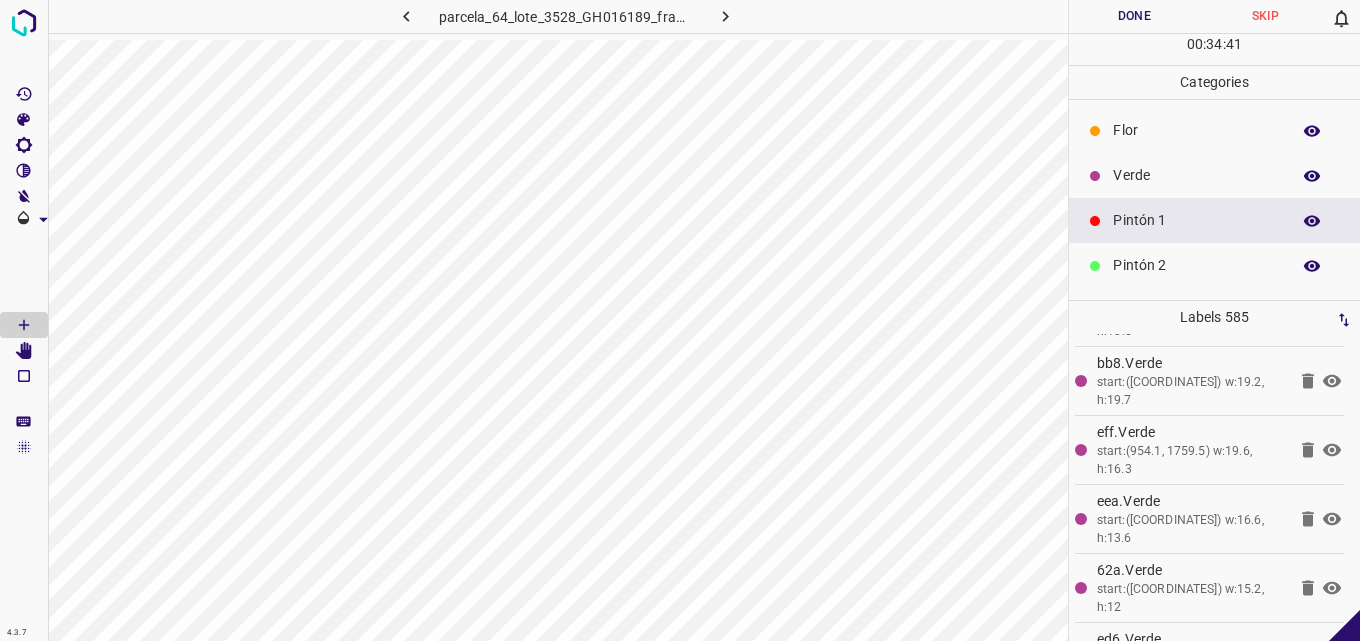 click on "Verde" at bounding box center [1196, 175] 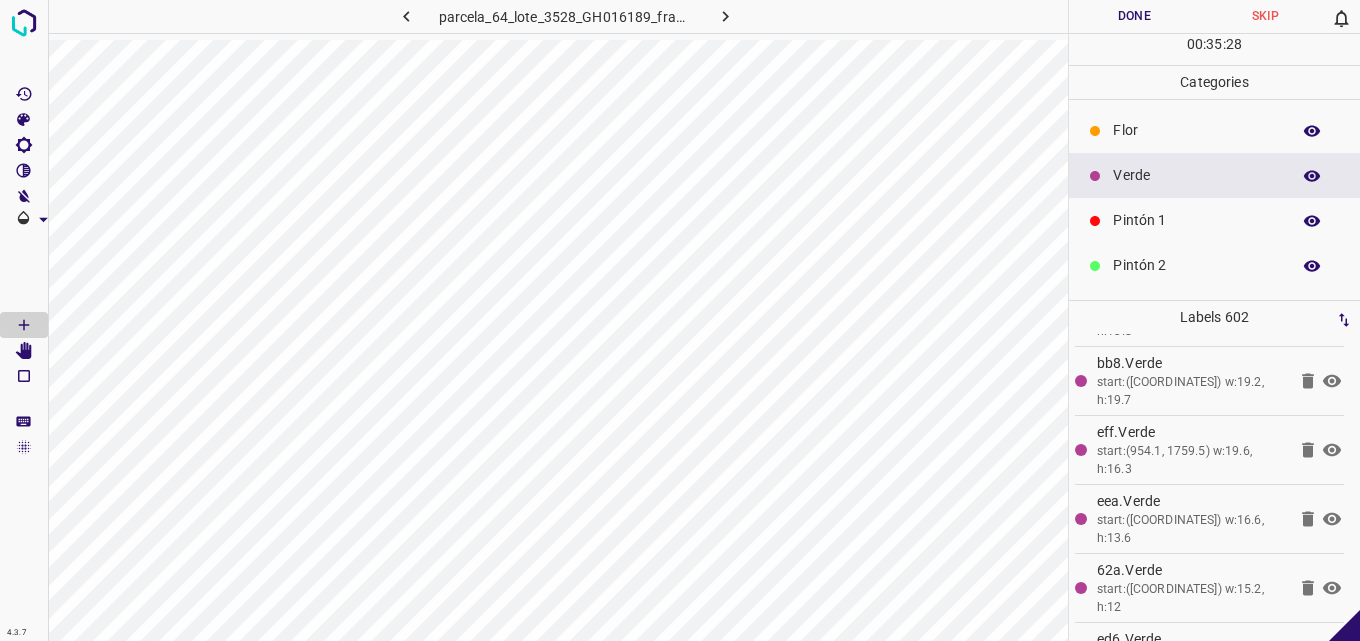 click on "Pintón 2" at bounding box center (1214, 265) 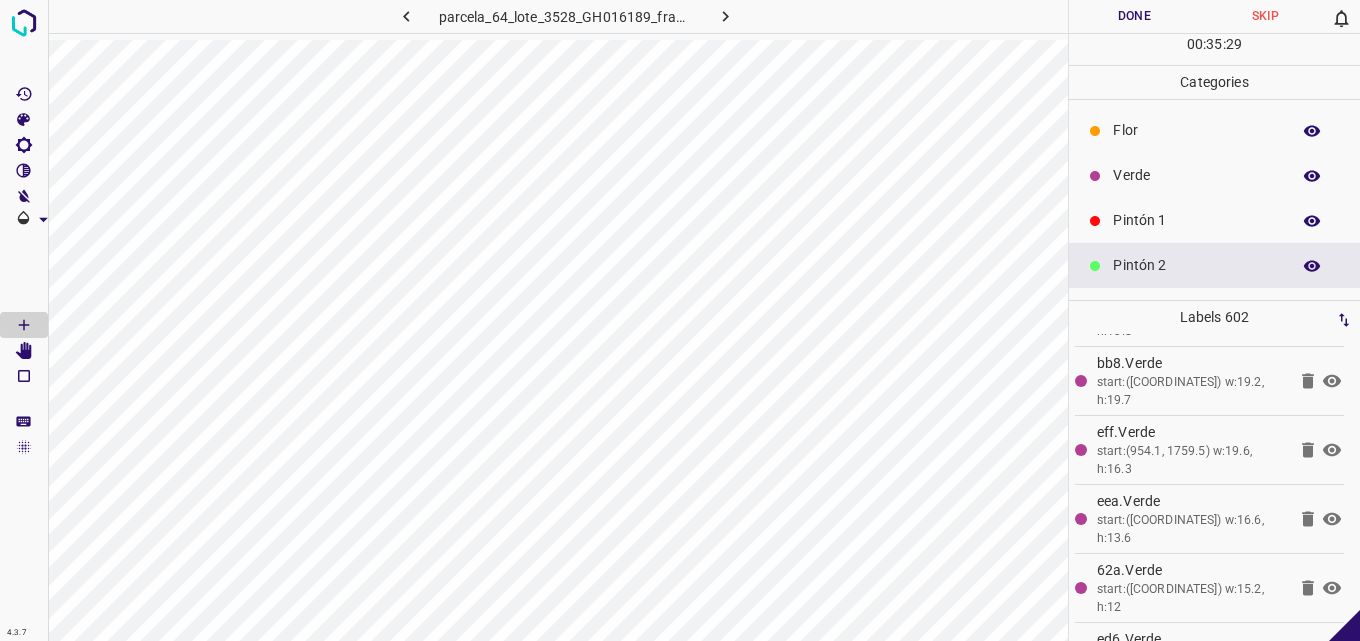 scroll, scrollTop: 100, scrollLeft: 0, axis: vertical 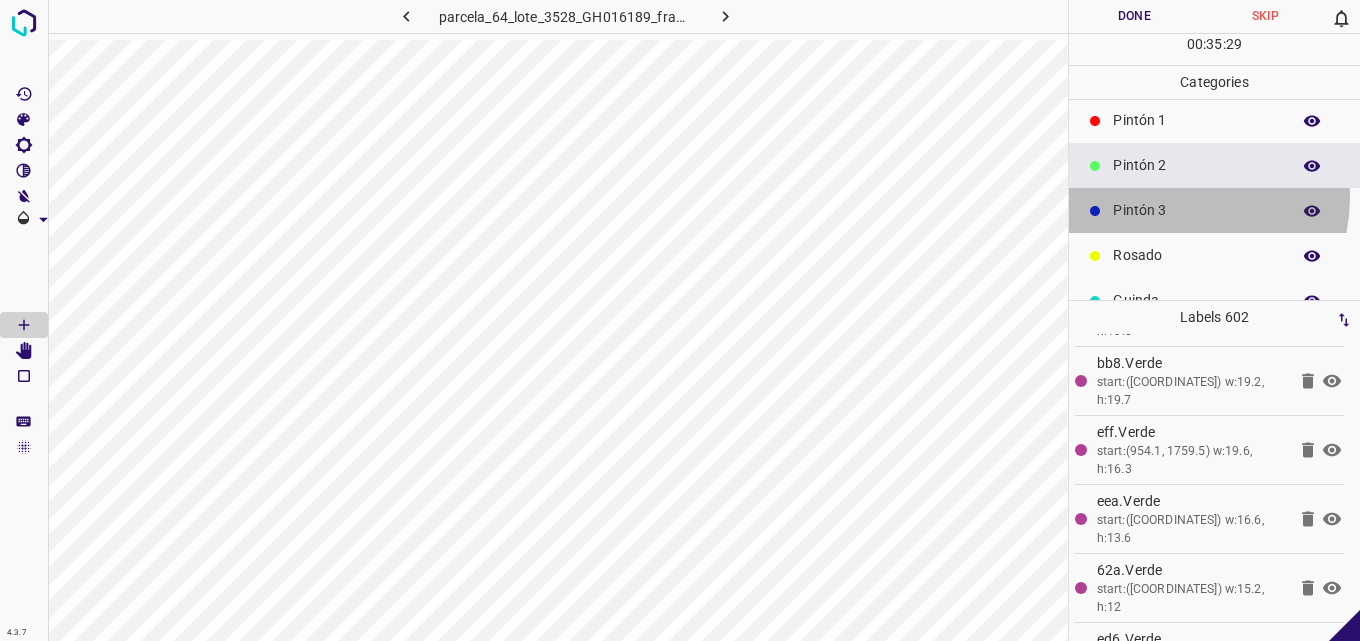click on "Pintón 3" at bounding box center (1214, 210) 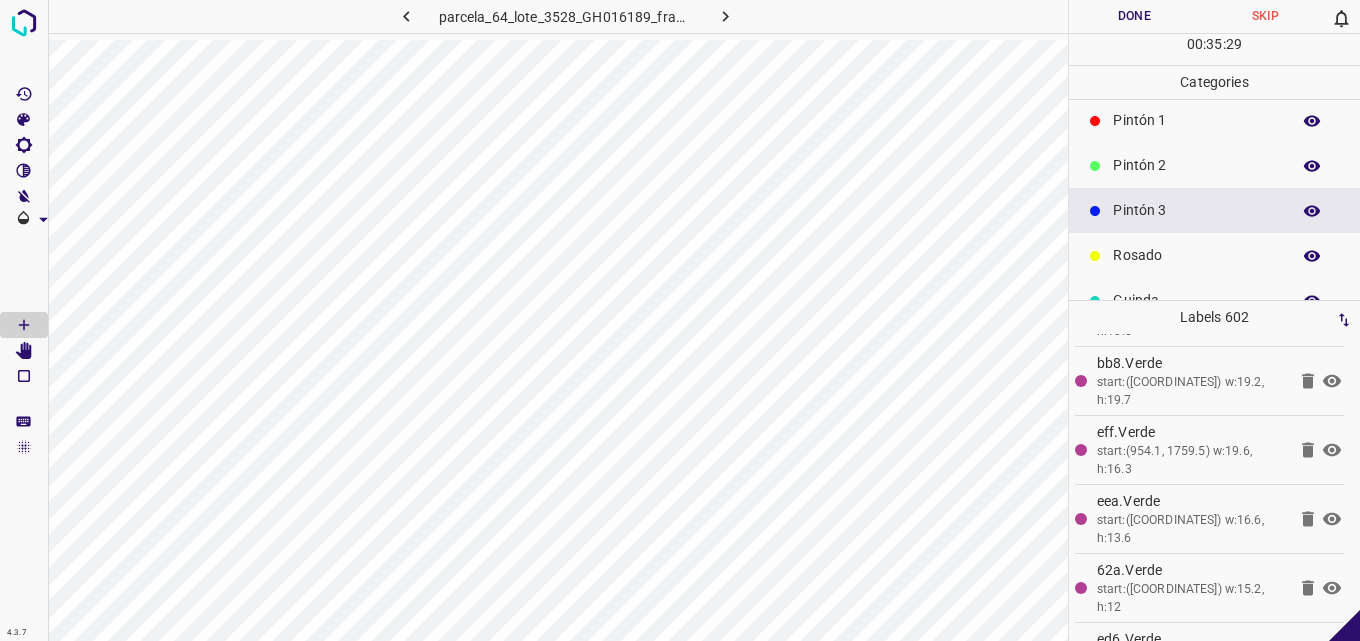 click on "Pintón 2" at bounding box center (1214, 165) 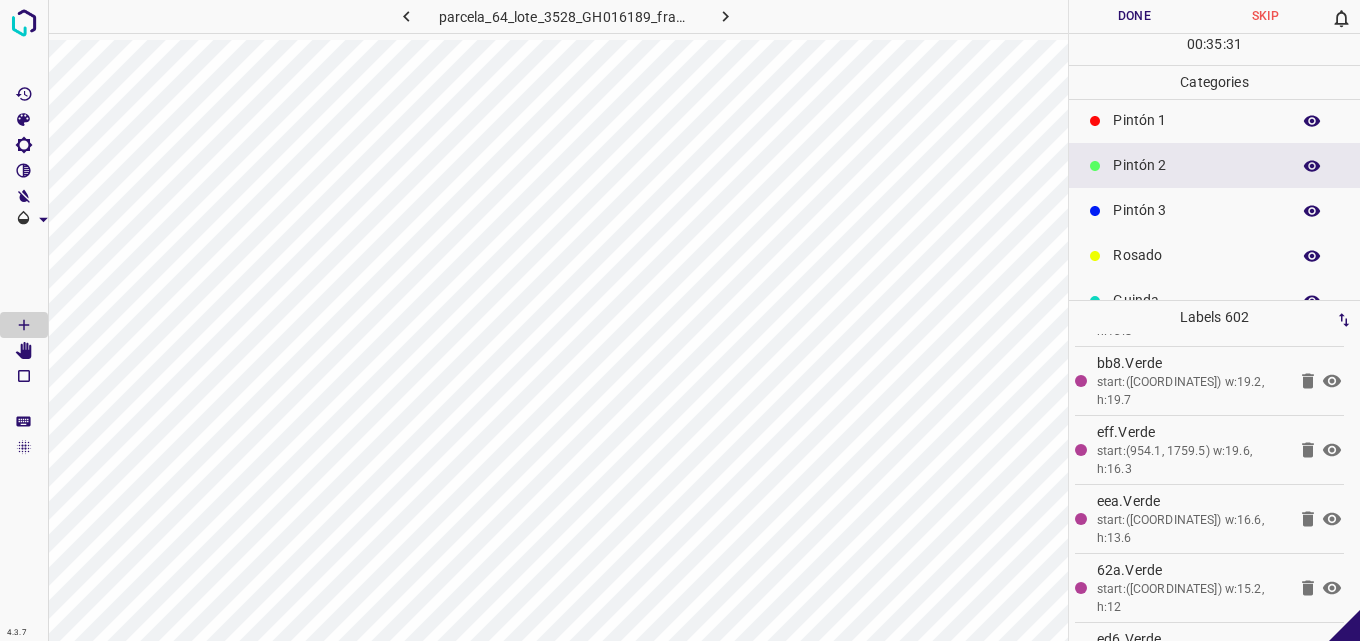 click on "Pintón 3" at bounding box center [1196, 210] 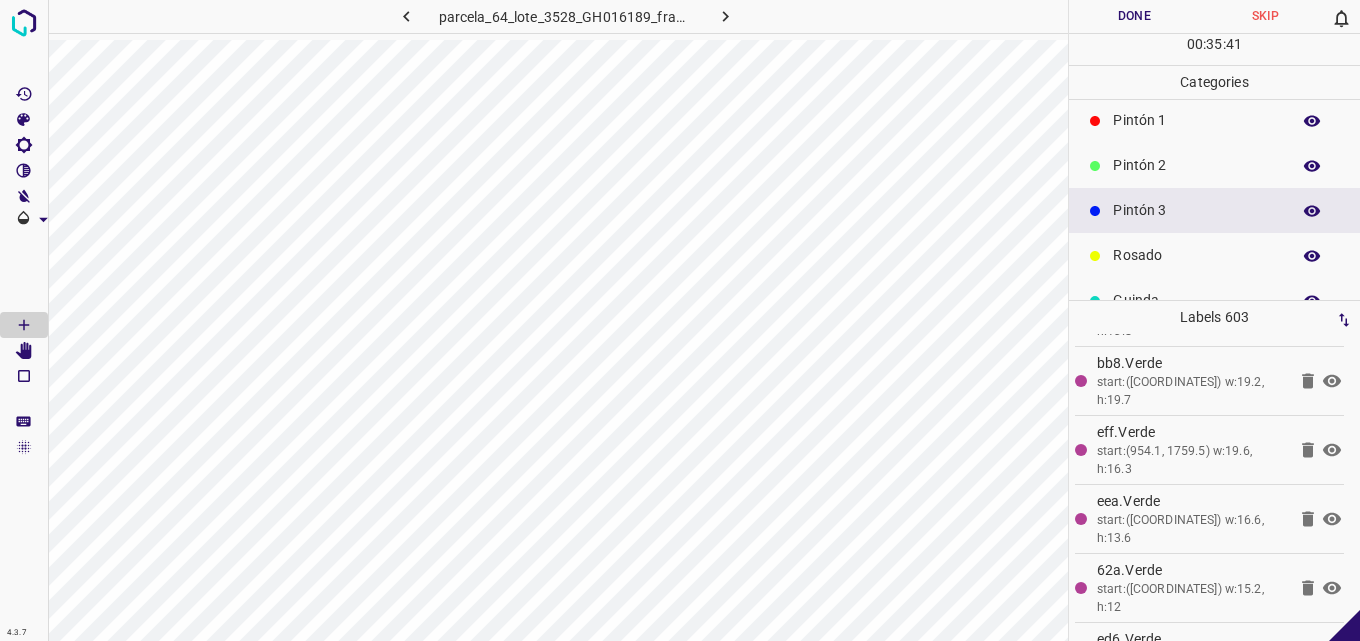 click on "Pintón 2" at bounding box center [1196, 165] 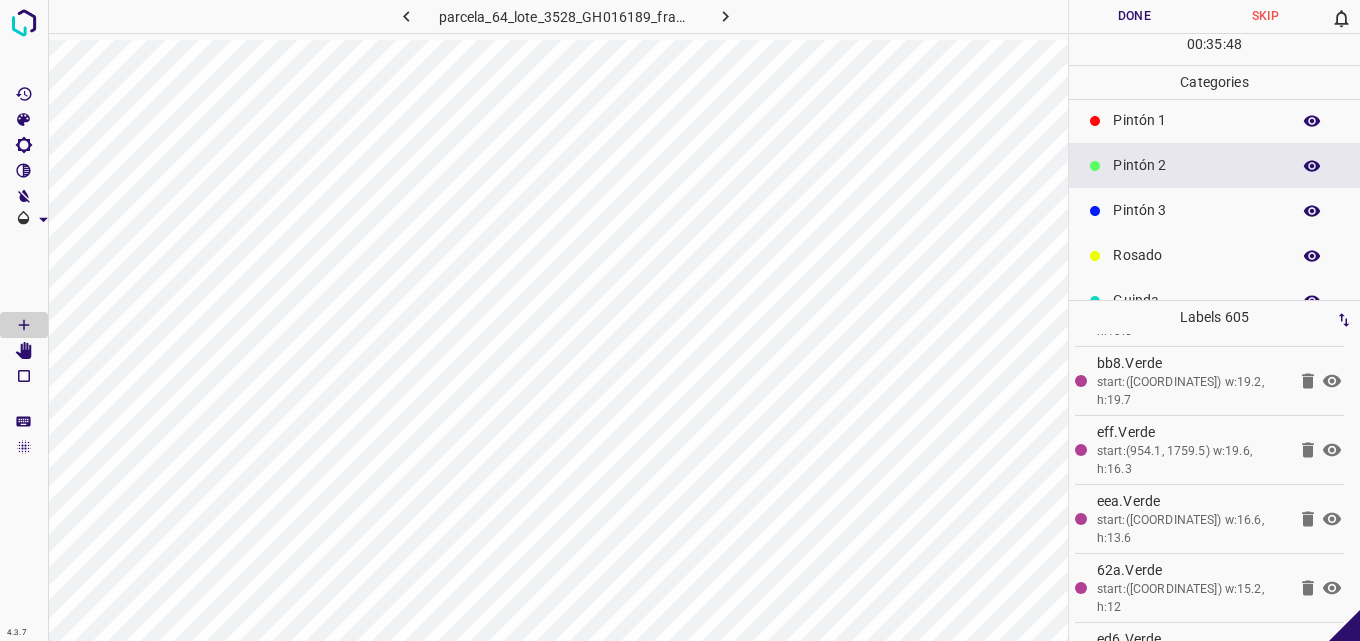 scroll, scrollTop: 0, scrollLeft: 0, axis: both 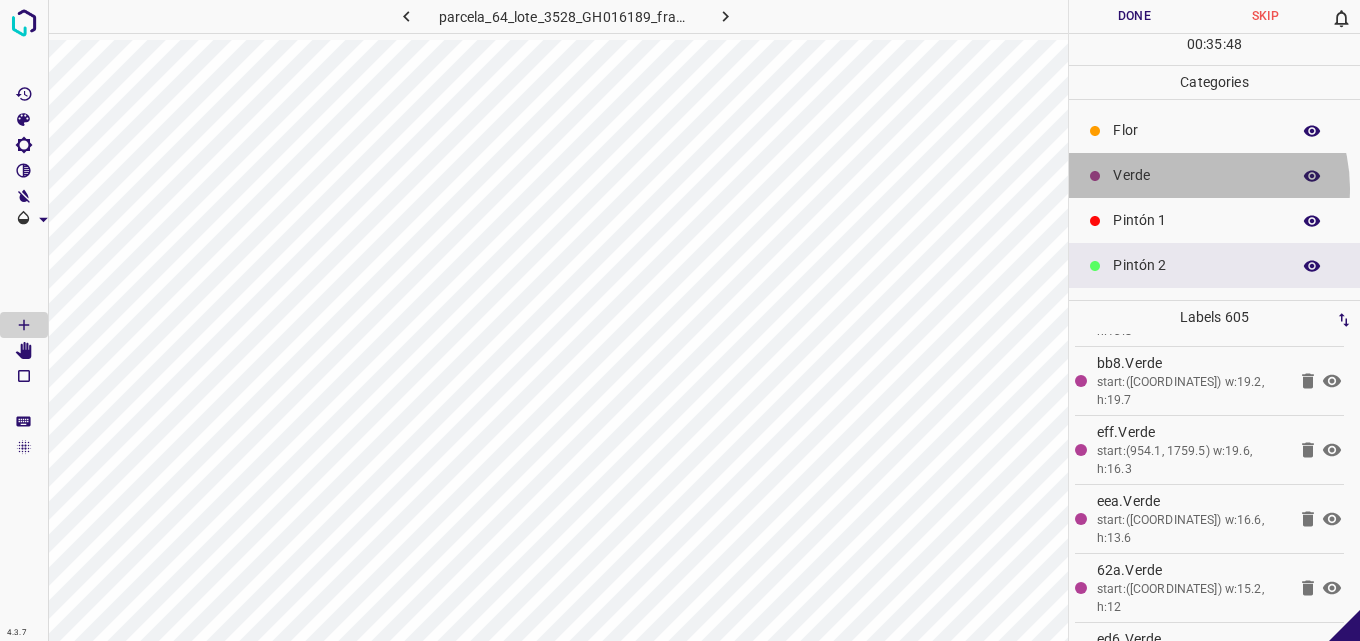 click on "Verde" at bounding box center (1214, 175) 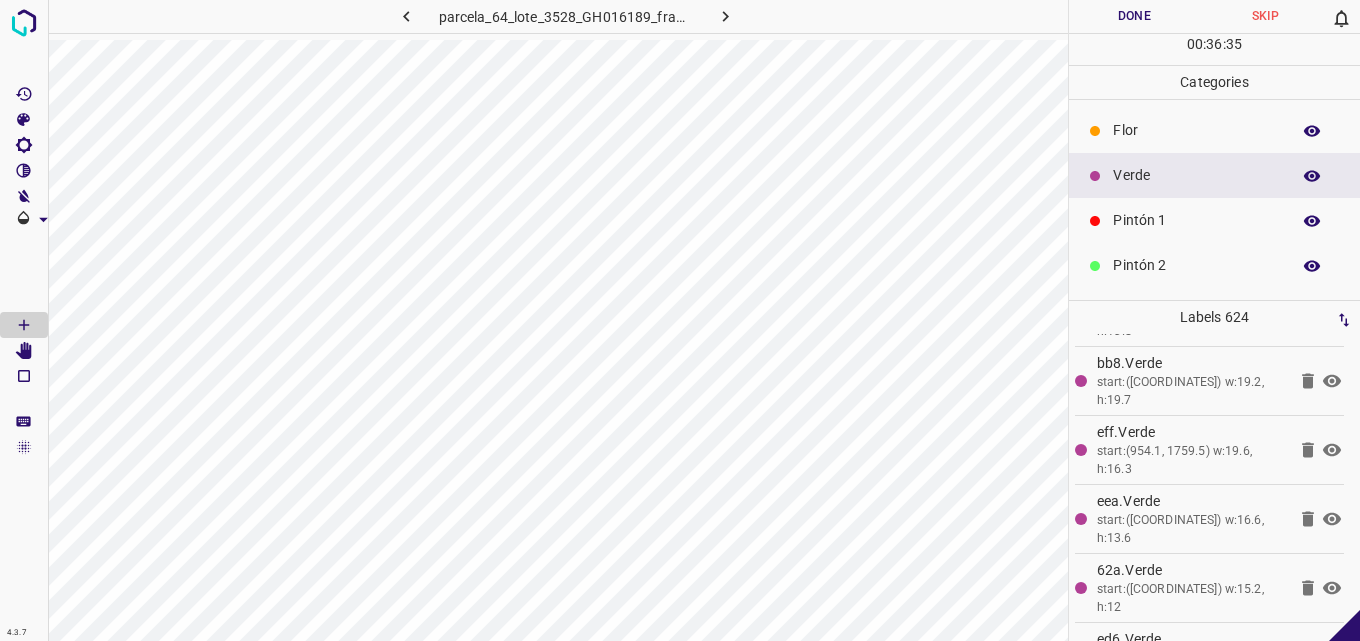 click on "Flor" at bounding box center (1196, 130) 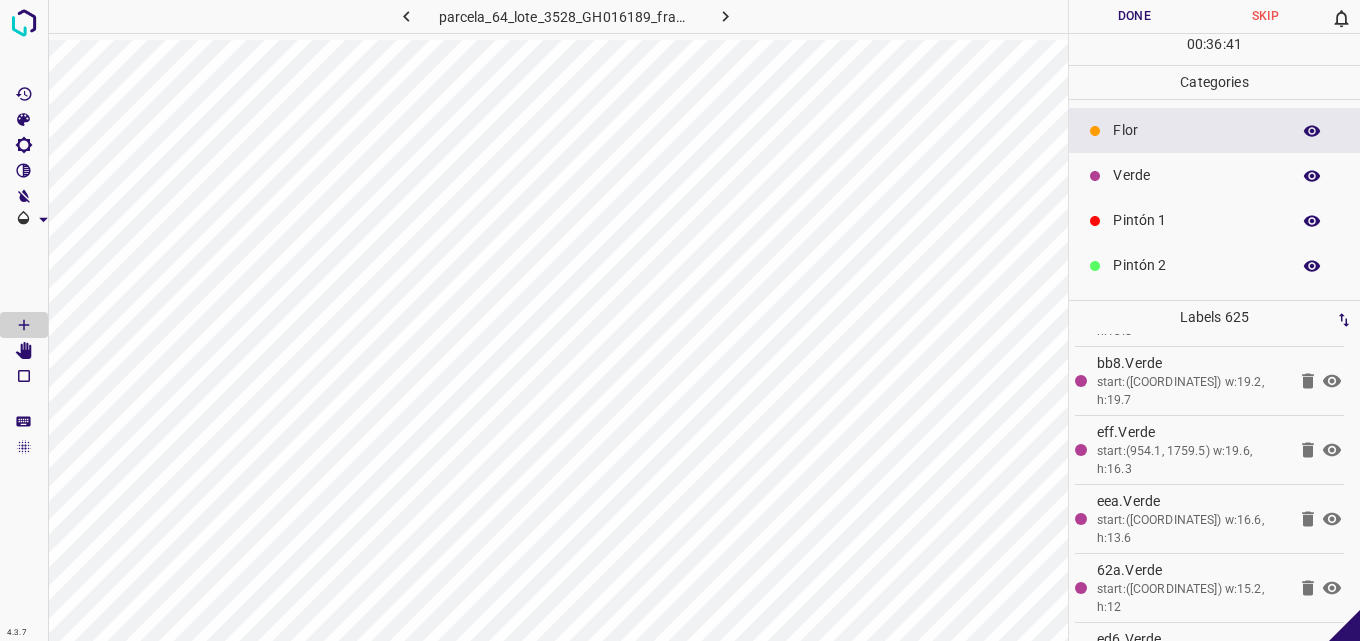 click on "Pintón 1" at bounding box center [1196, 220] 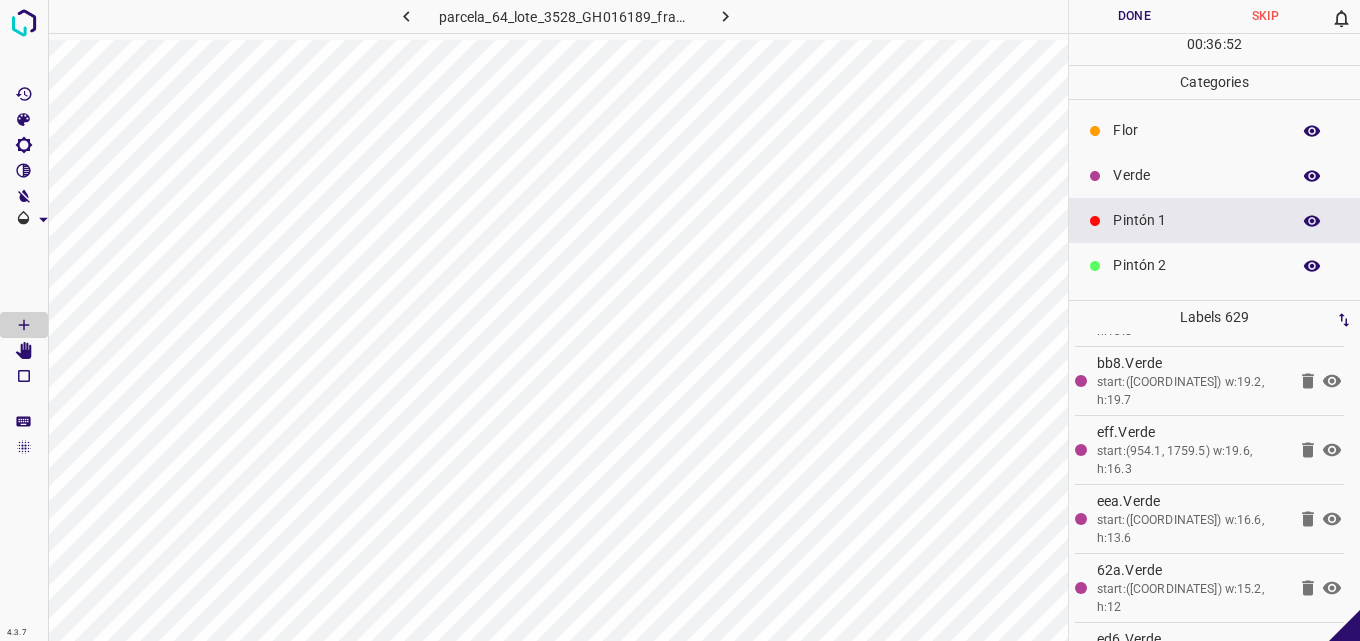 click on "Pintón 2" at bounding box center [1196, 265] 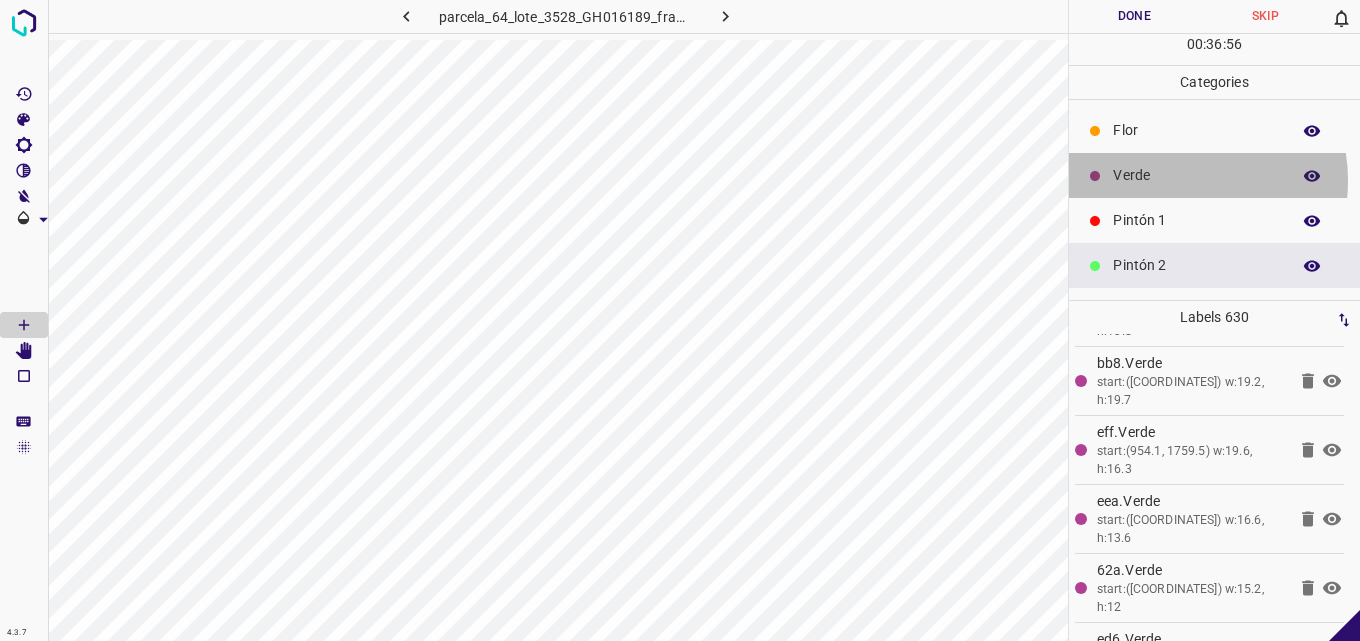 click on "Verde" at bounding box center [1196, 175] 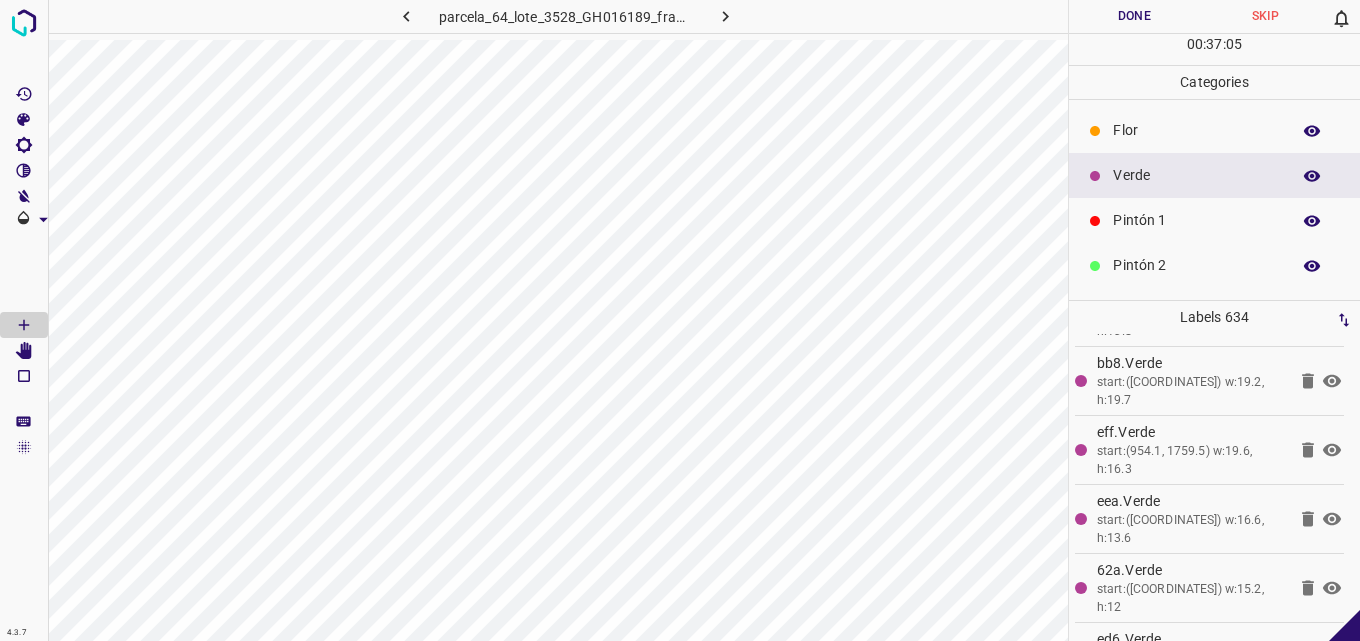 click on "Pintón 1" at bounding box center (1196, 220) 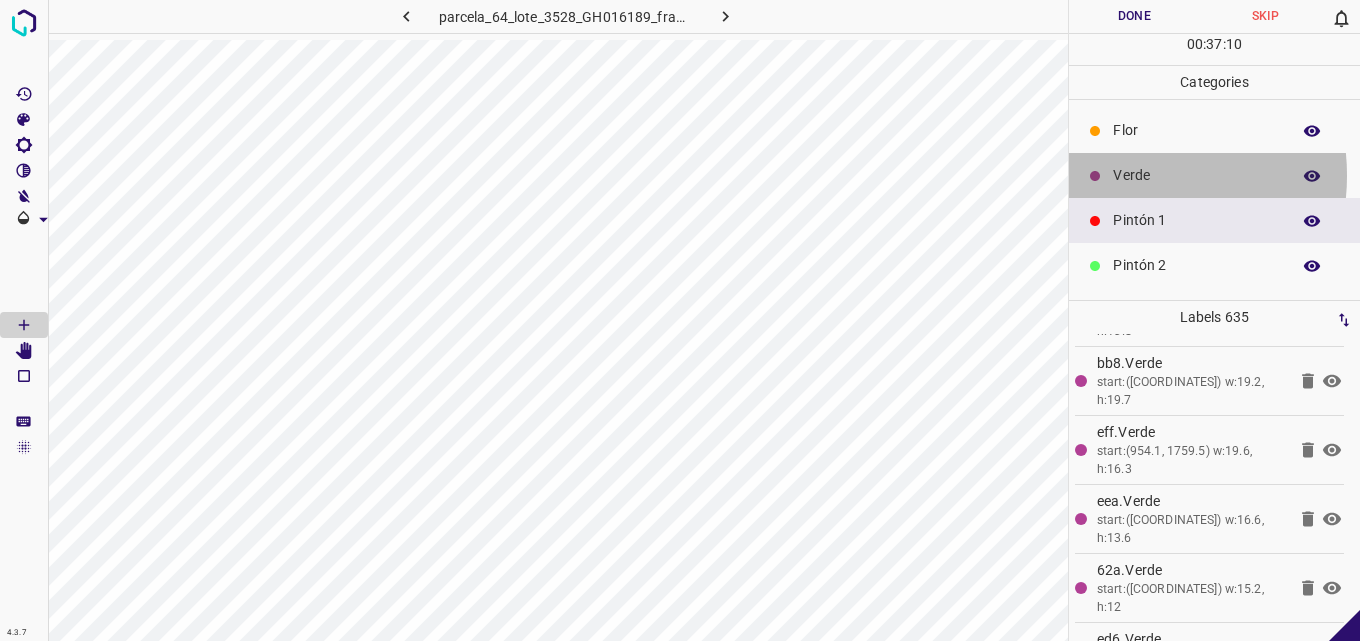 click on "Verde" at bounding box center (1196, 175) 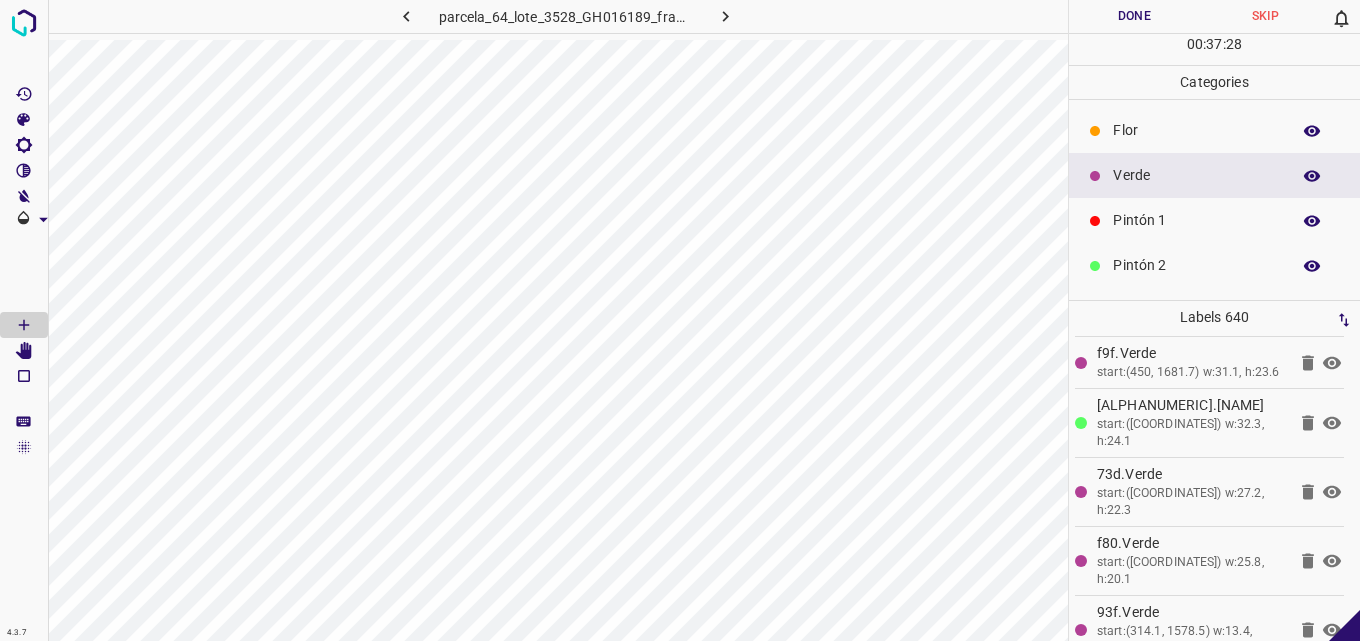 scroll, scrollTop: 43223, scrollLeft: 0, axis: vertical 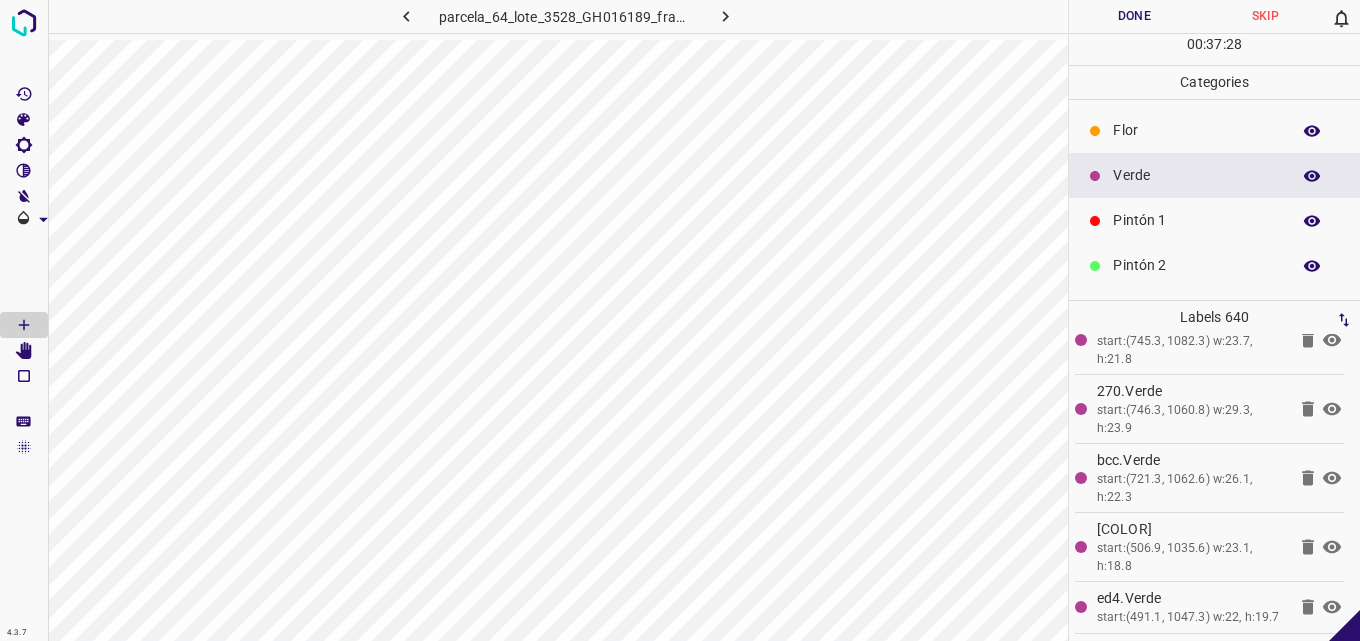 click 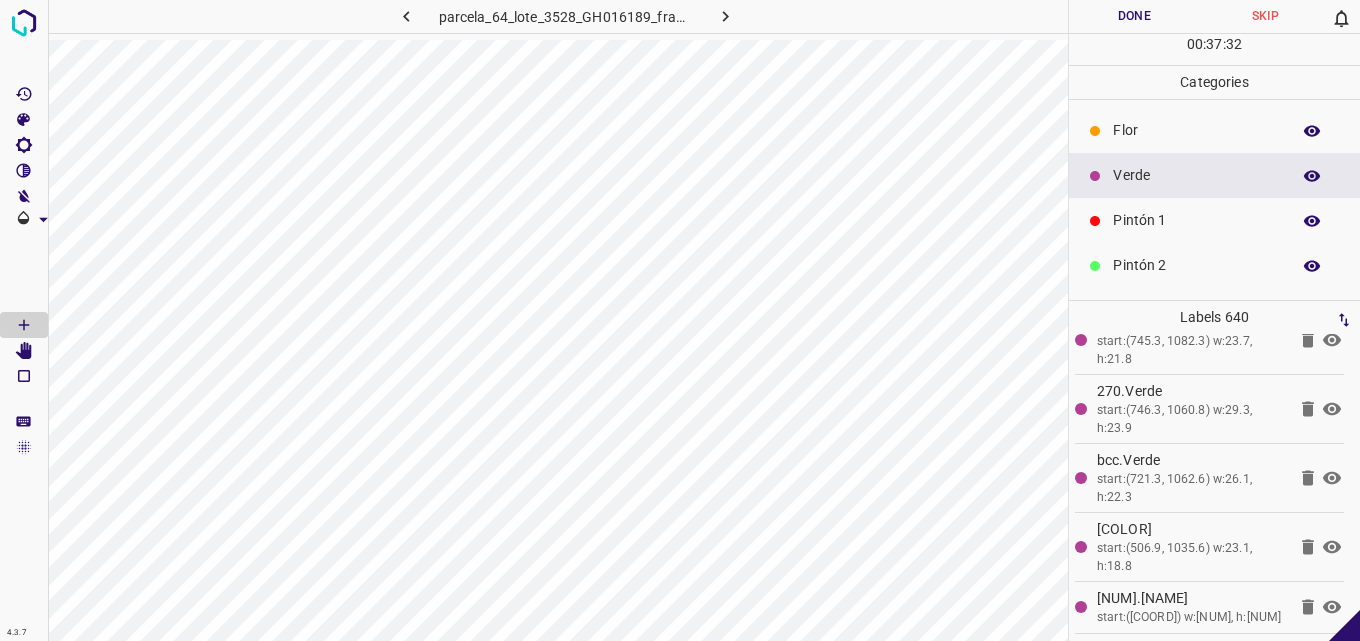 scroll, scrollTop: 43223, scrollLeft: 0, axis: vertical 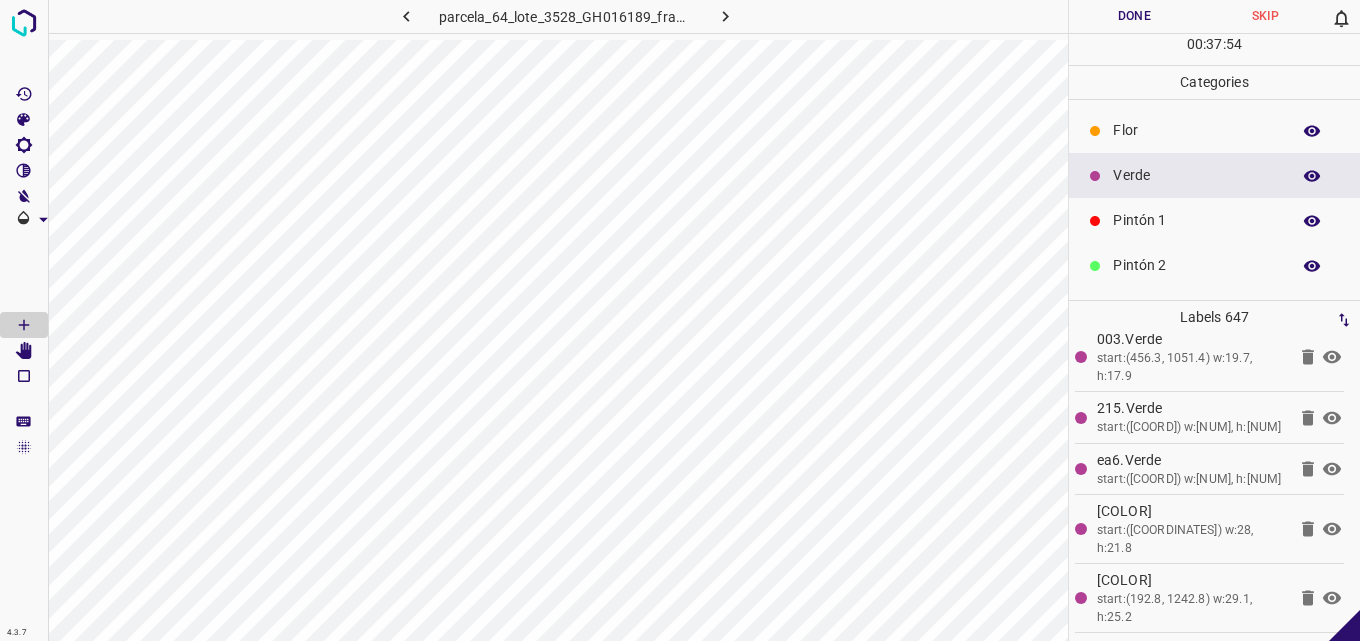 click on "Pintón 2" at bounding box center [1196, 265] 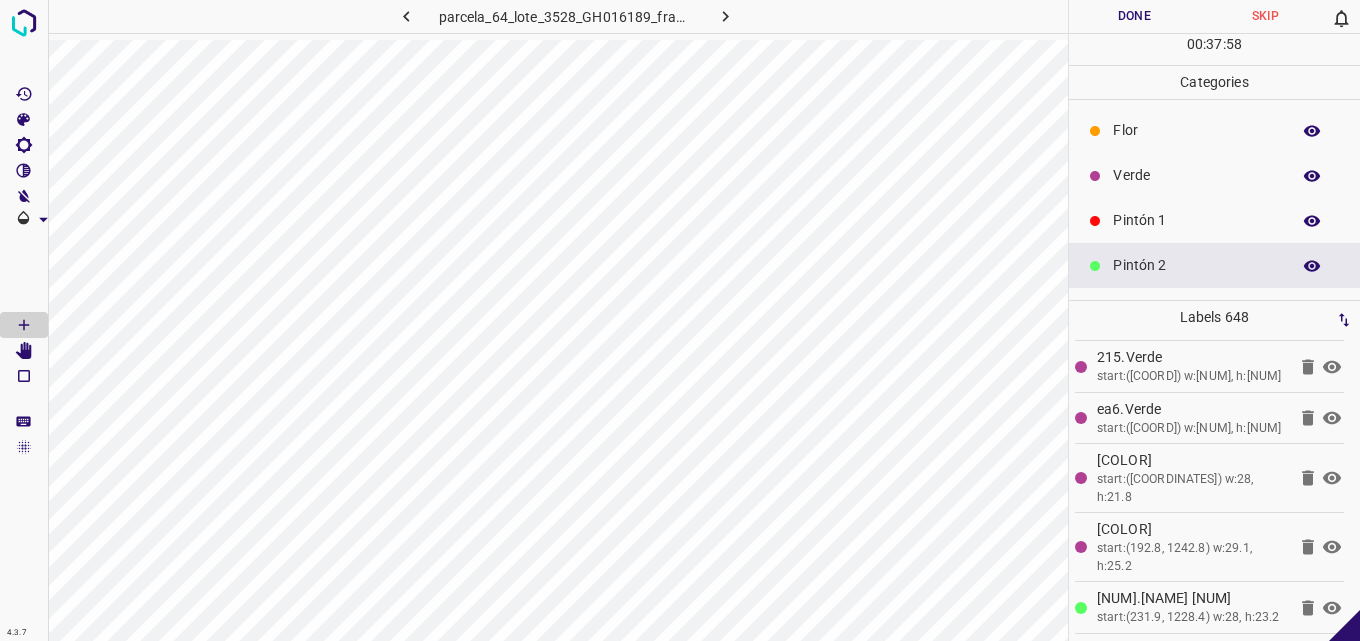 click on "Verde" at bounding box center [1196, 175] 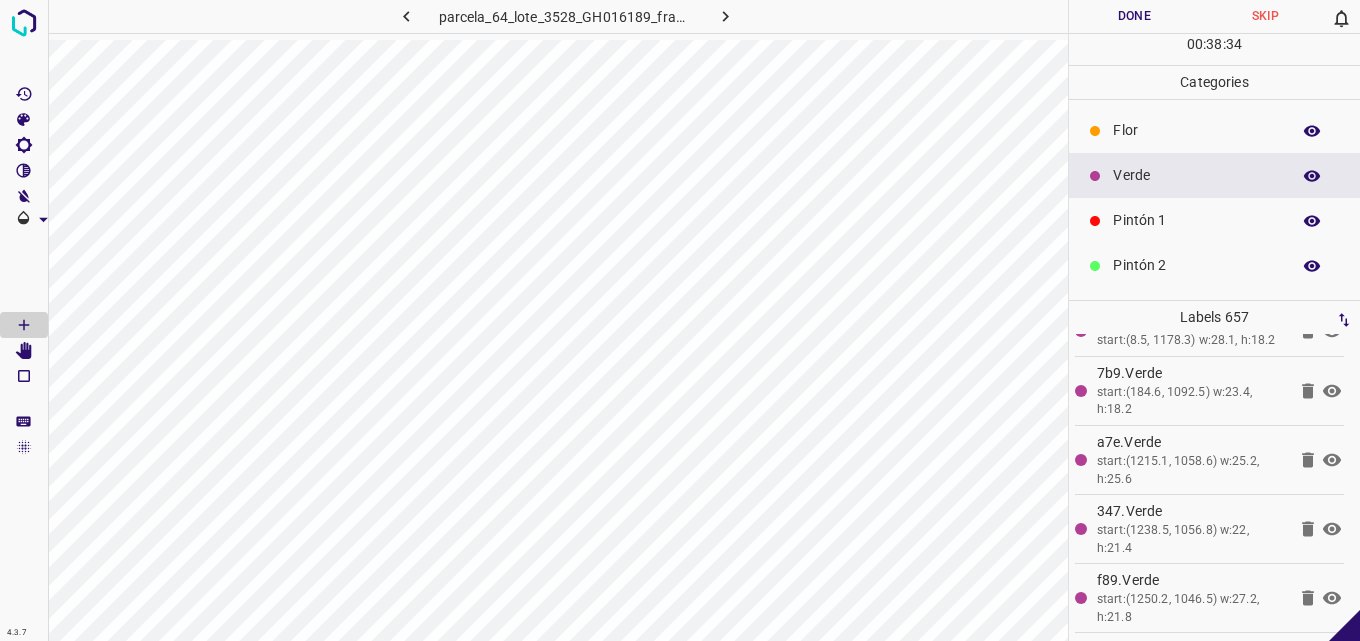 click on "Pintón 1" at bounding box center (1196, 220) 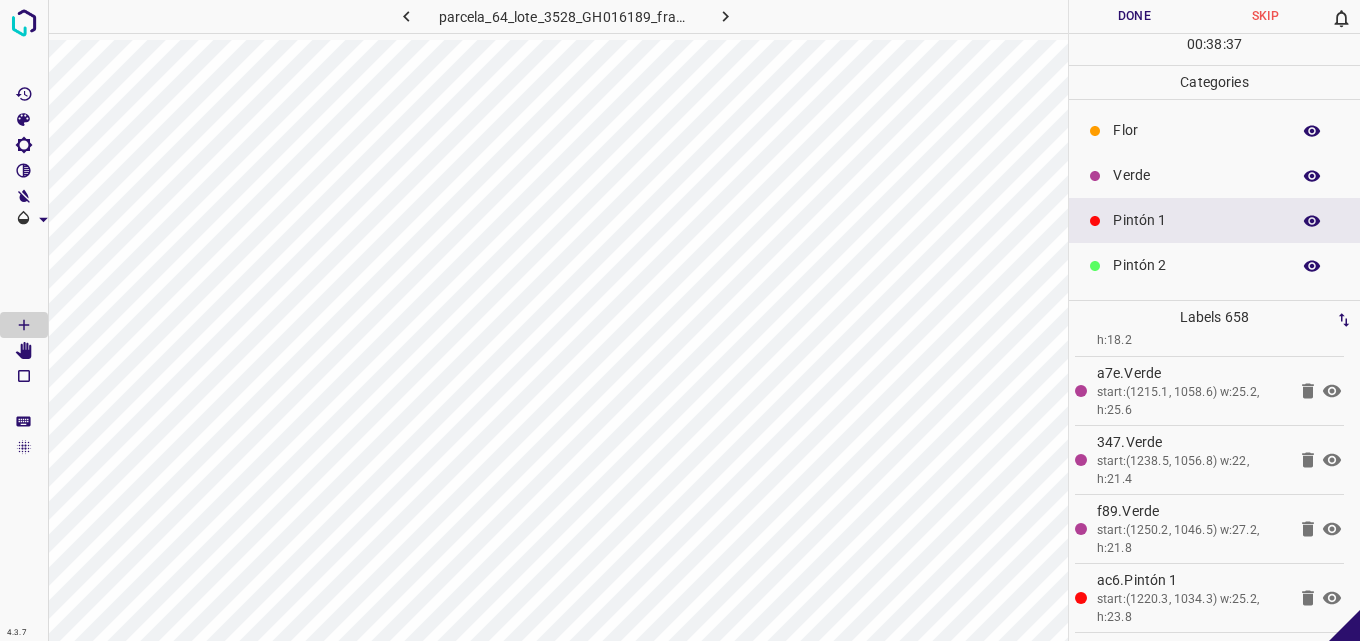 click on "Verde" at bounding box center (1214, 175) 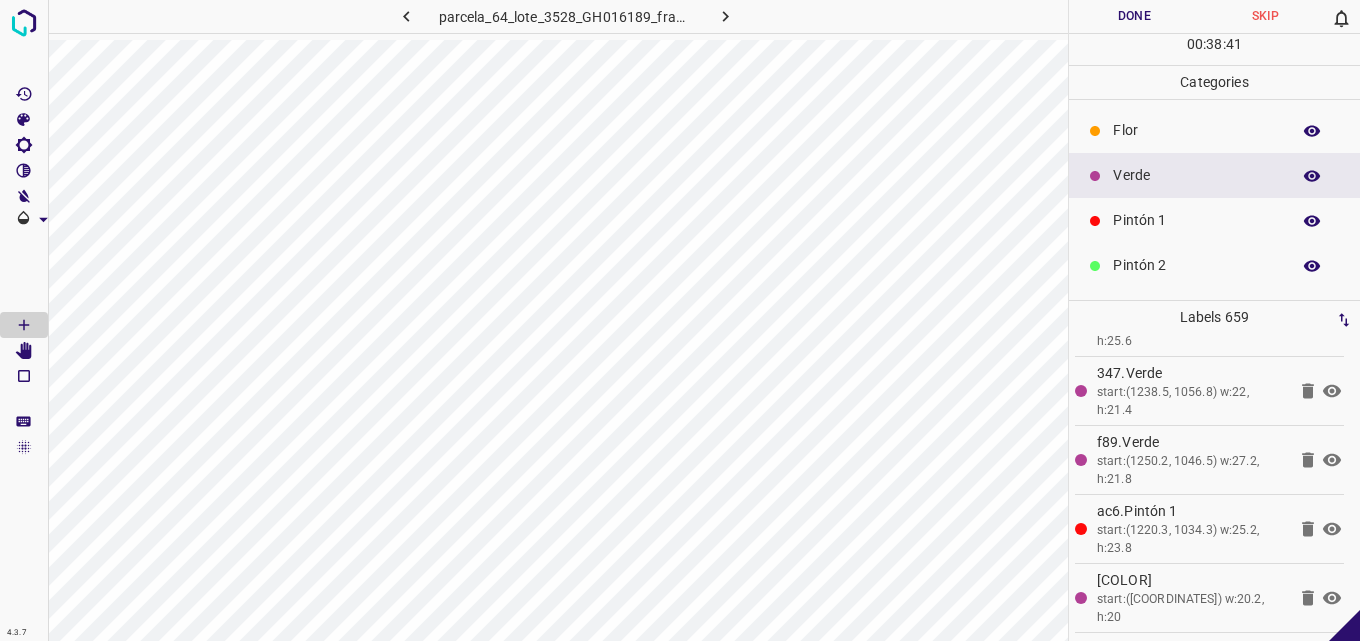 click on "Pintón 1" at bounding box center [1196, 220] 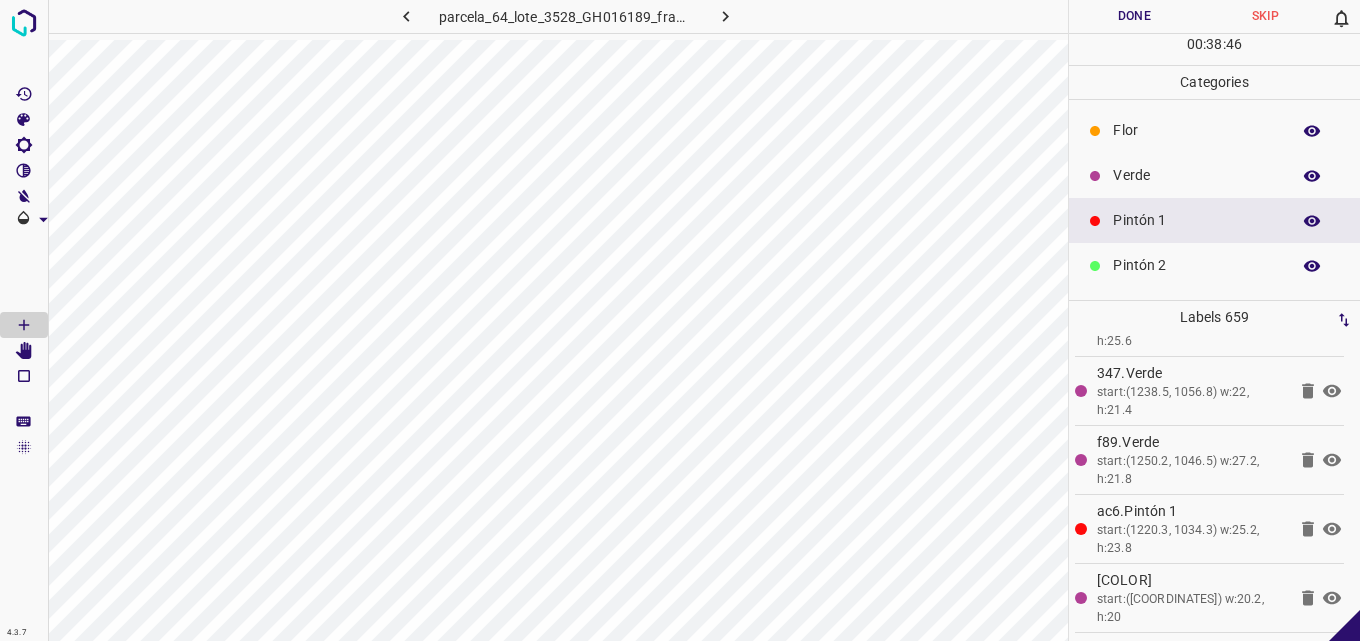click on "Pintón 2" at bounding box center (1214, 265) 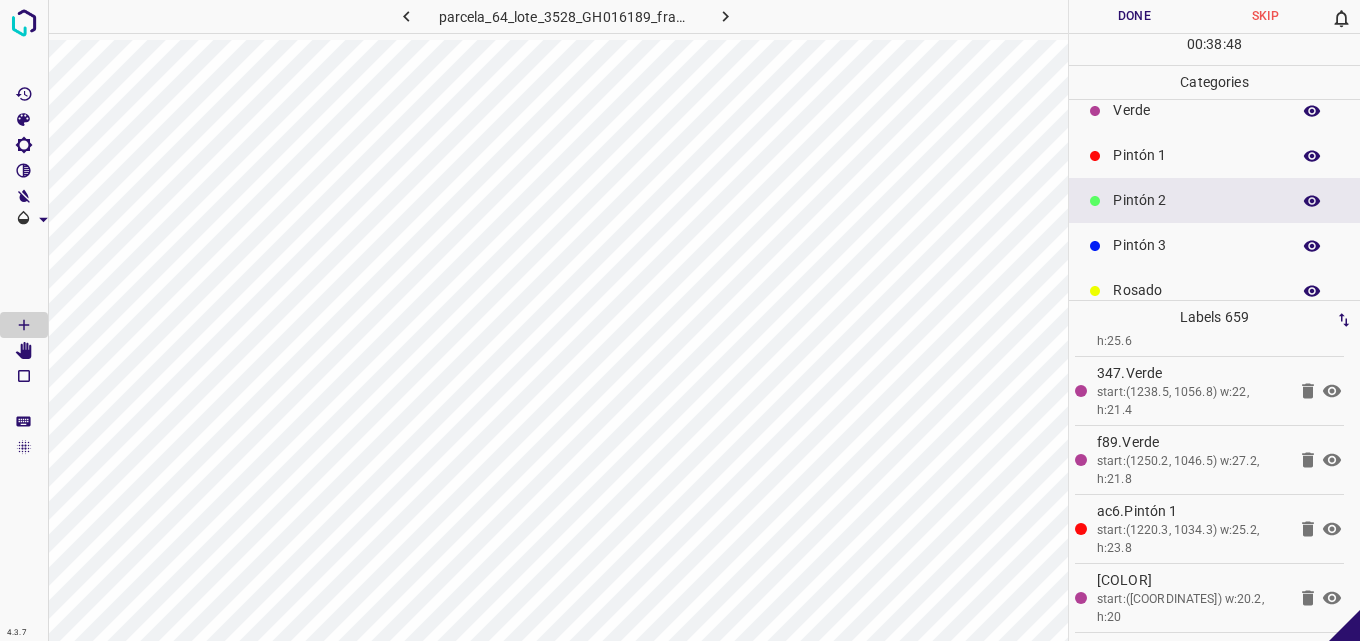 scroll, scrollTop: 100, scrollLeft: 0, axis: vertical 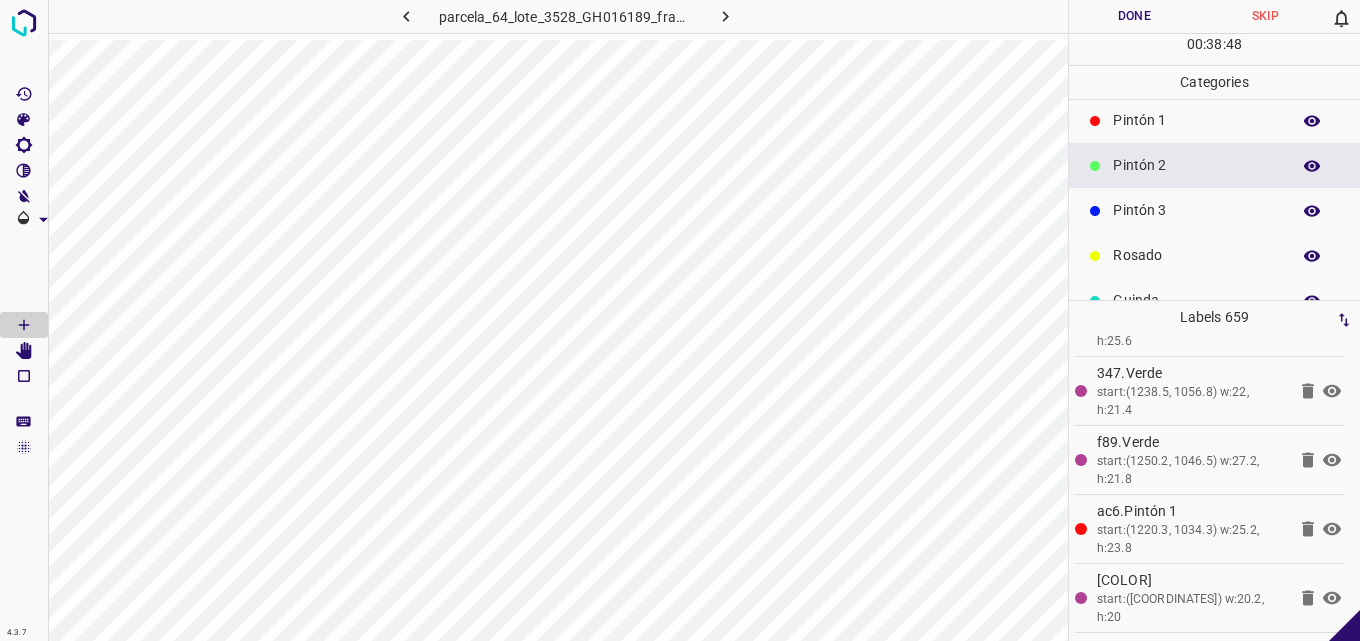 click on "Pintón 3" at bounding box center [1196, 210] 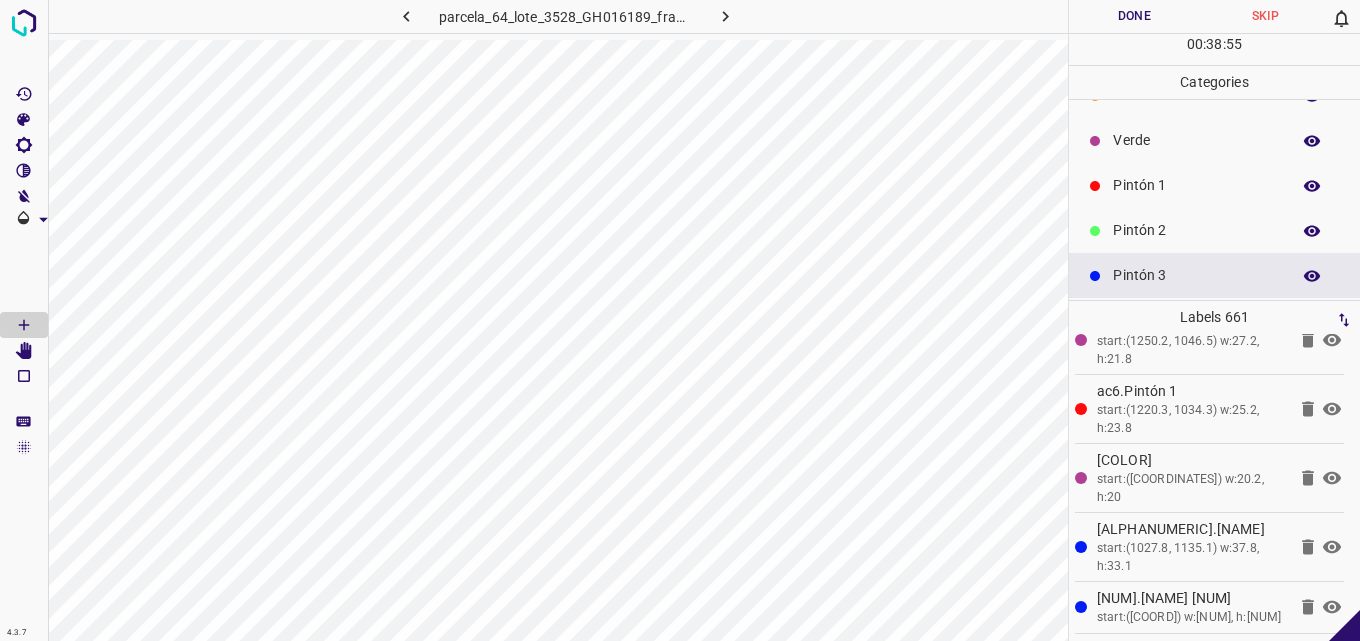 scroll, scrollTop: 0, scrollLeft: 0, axis: both 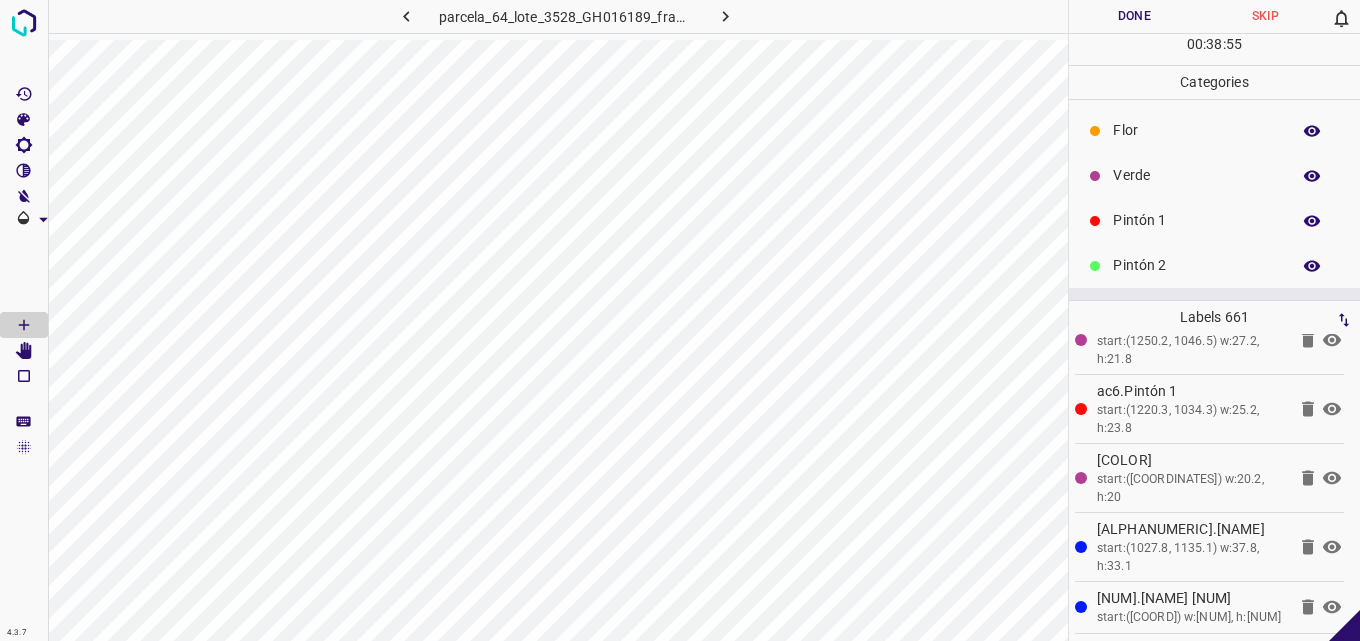 click on "Verde" at bounding box center [1196, 175] 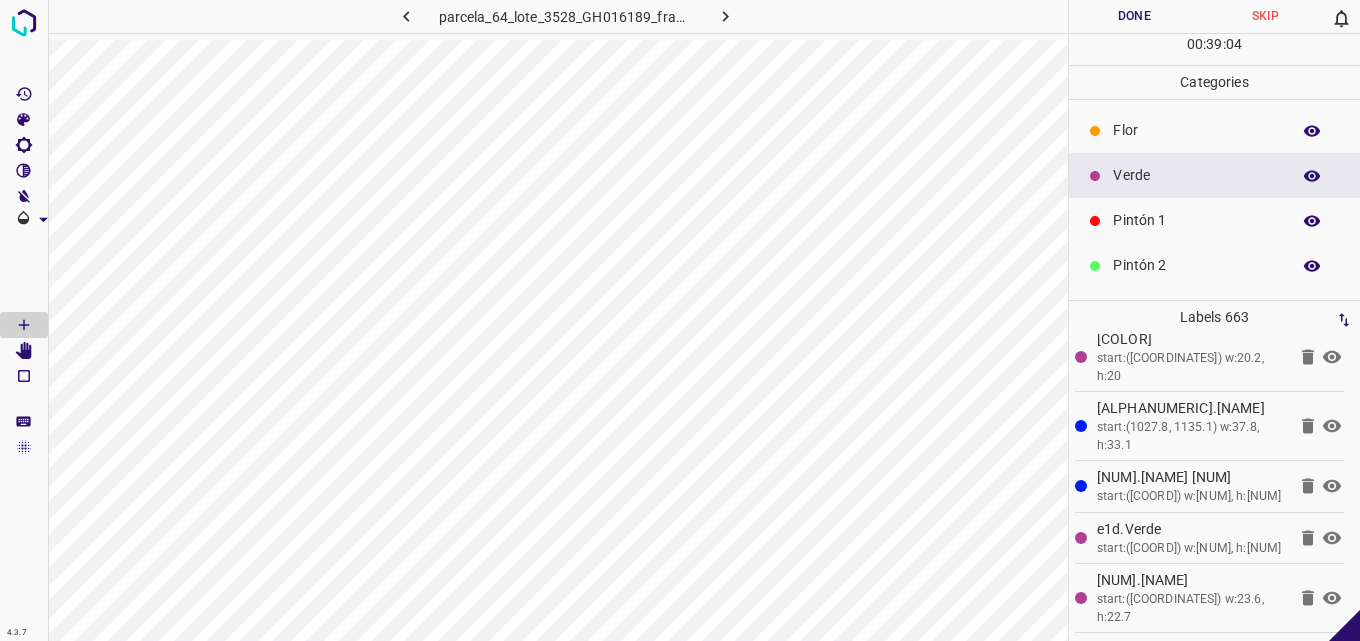 click on "Pintón 2" at bounding box center [1196, 265] 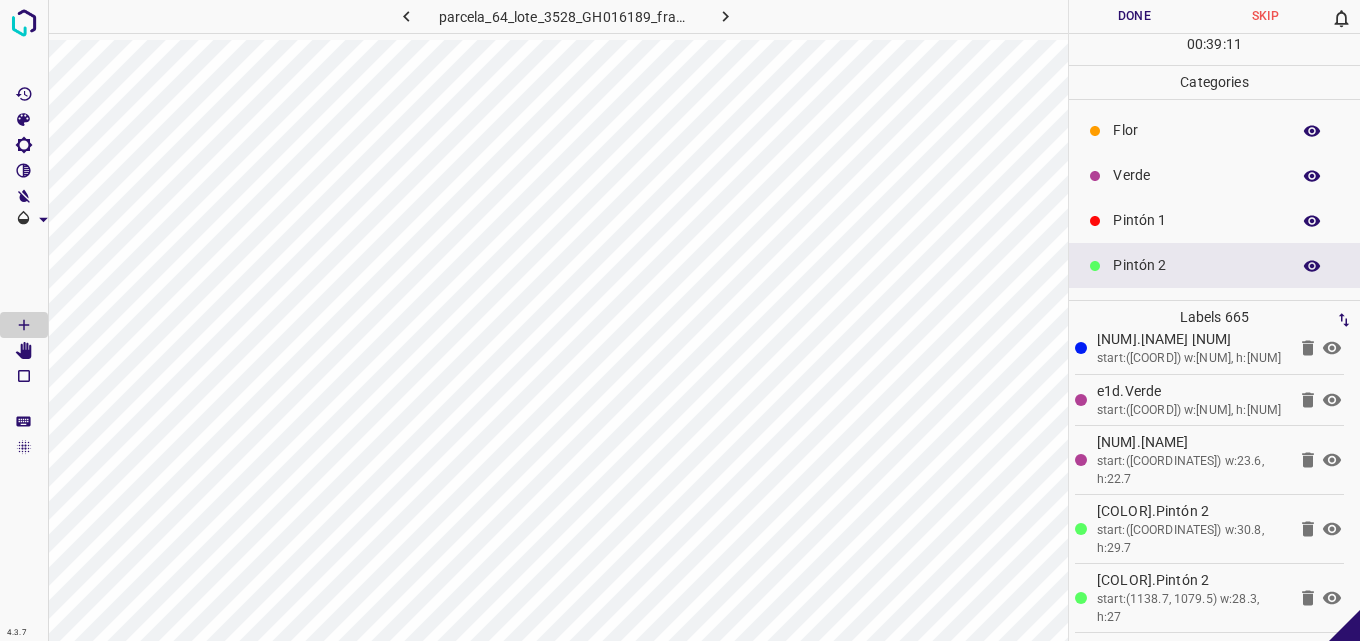click on "Verde" at bounding box center [1196, 175] 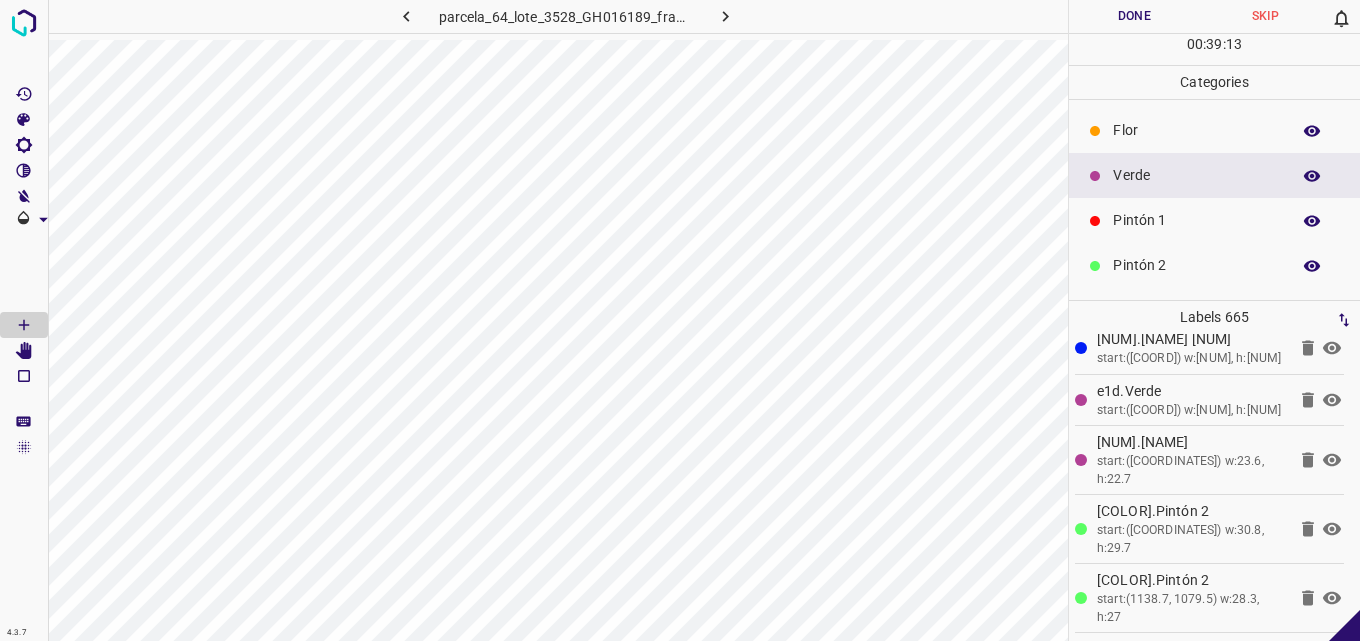click on "Pintón 1" at bounding box center (1196, 220) 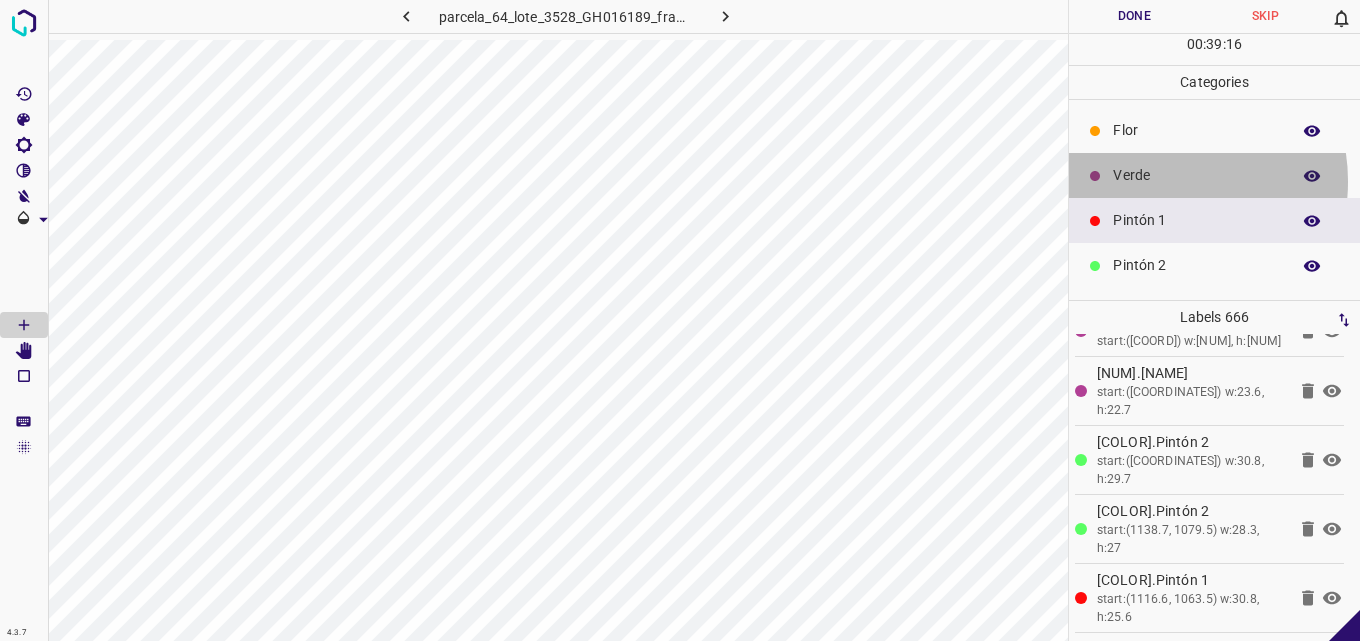 click on "Verde" at bounding box center [1196, 175] 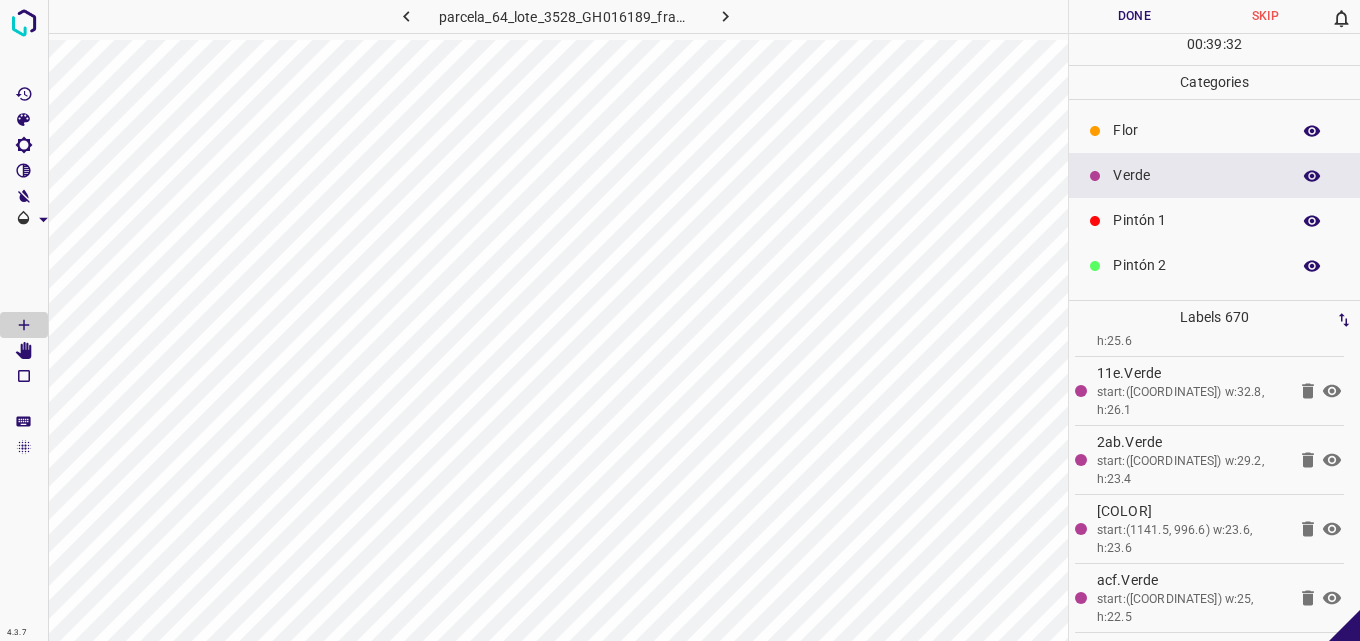 scroll, scrollTop: 176, scrollLeft: 0, axis: vertical 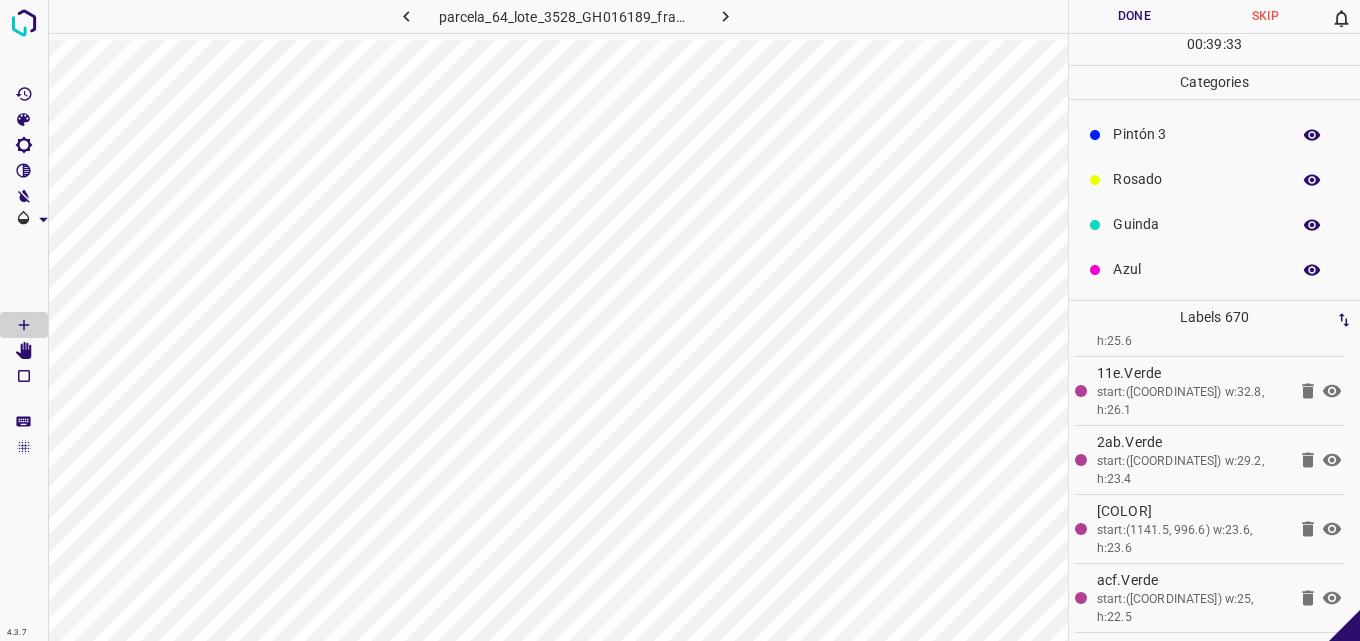 click on "Guinda" at bounding box center (1196, 224) 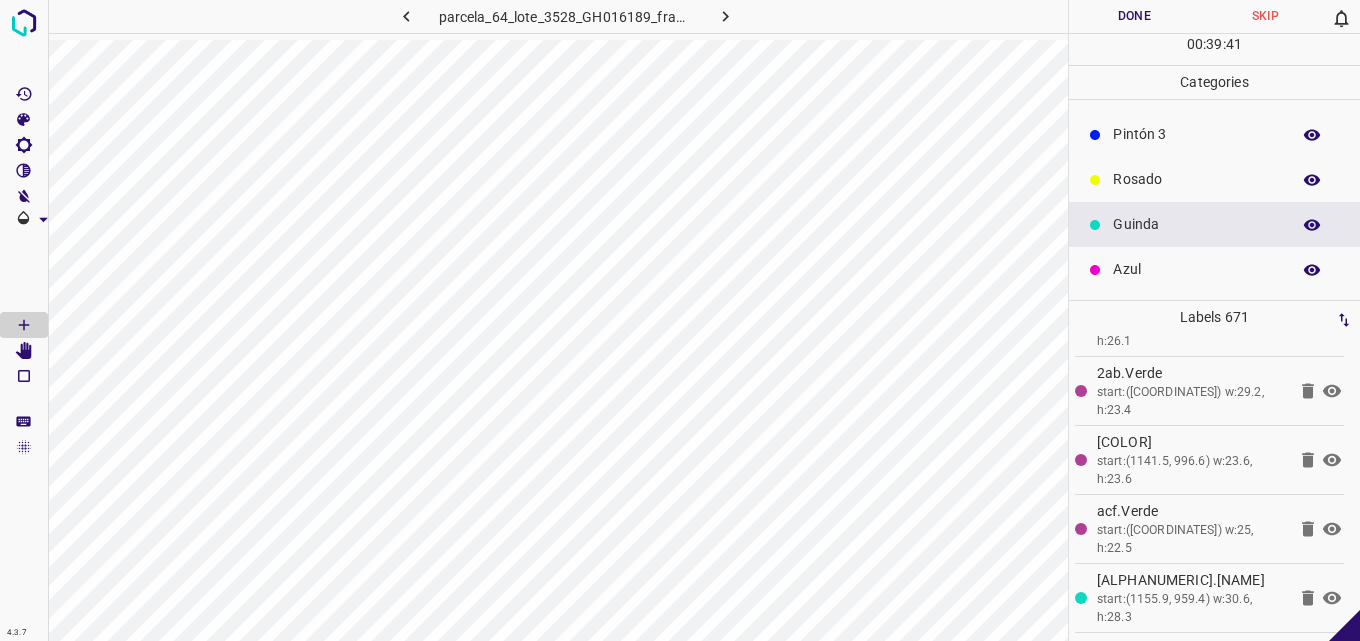 scroll, scrollTop: 0, scrollLeft: 0, axis: both 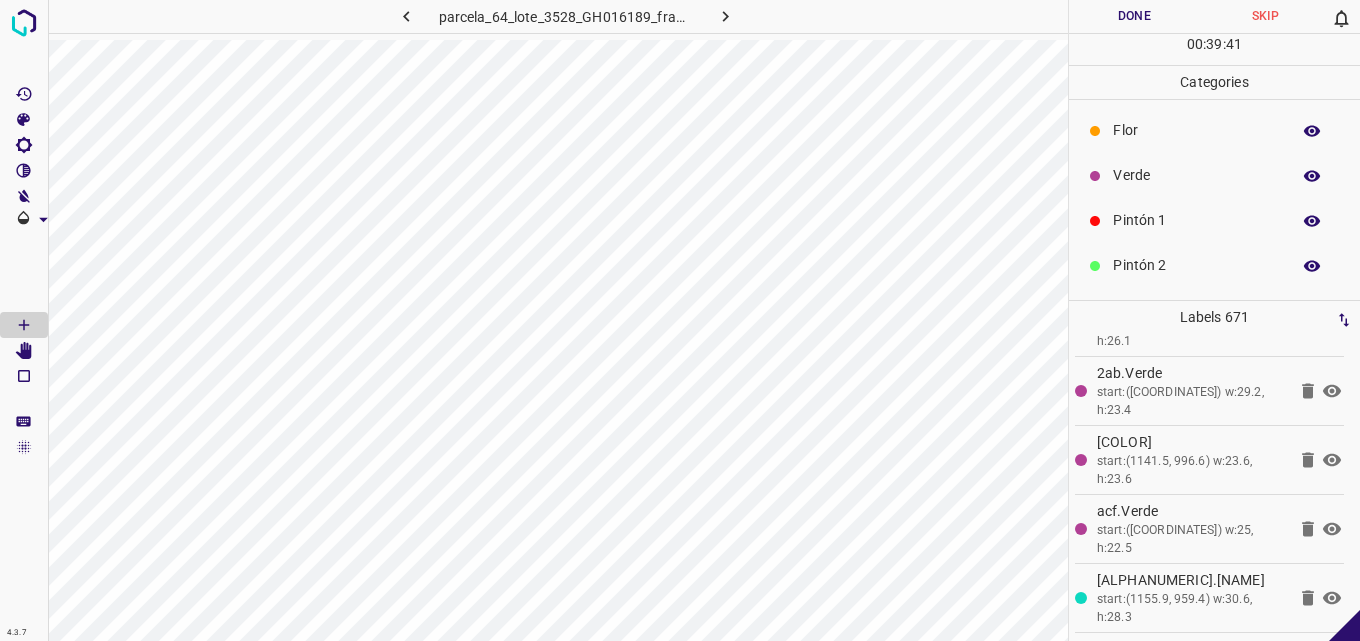 click on "Verde" at bounding box center (1196, 175) 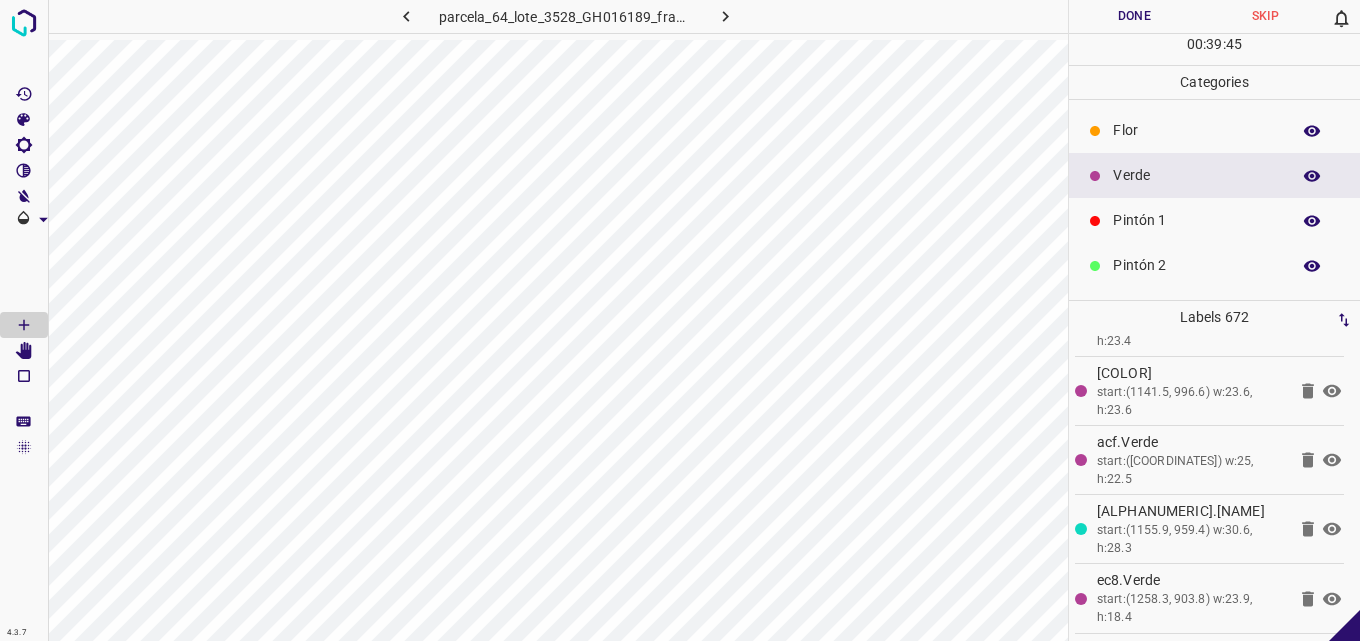 click on "Pintón 1" at bounding box center [1196, 220] 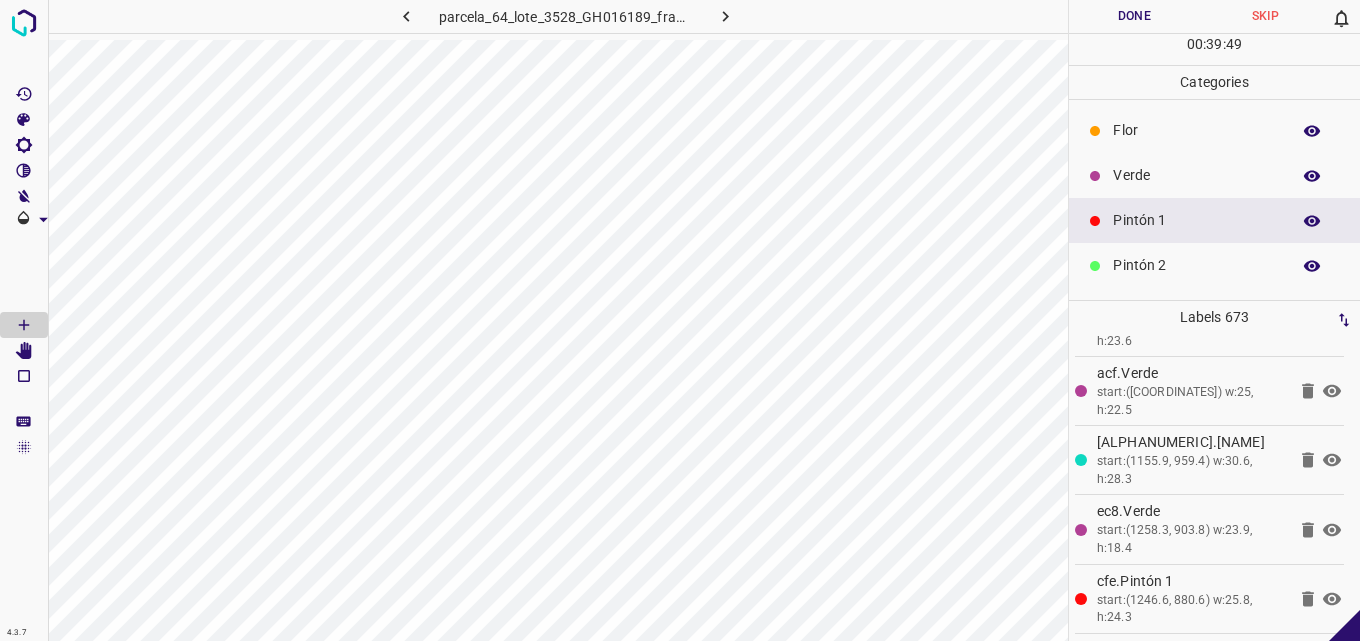 click on "Pintón 2" at bounding box center (1196, 265) 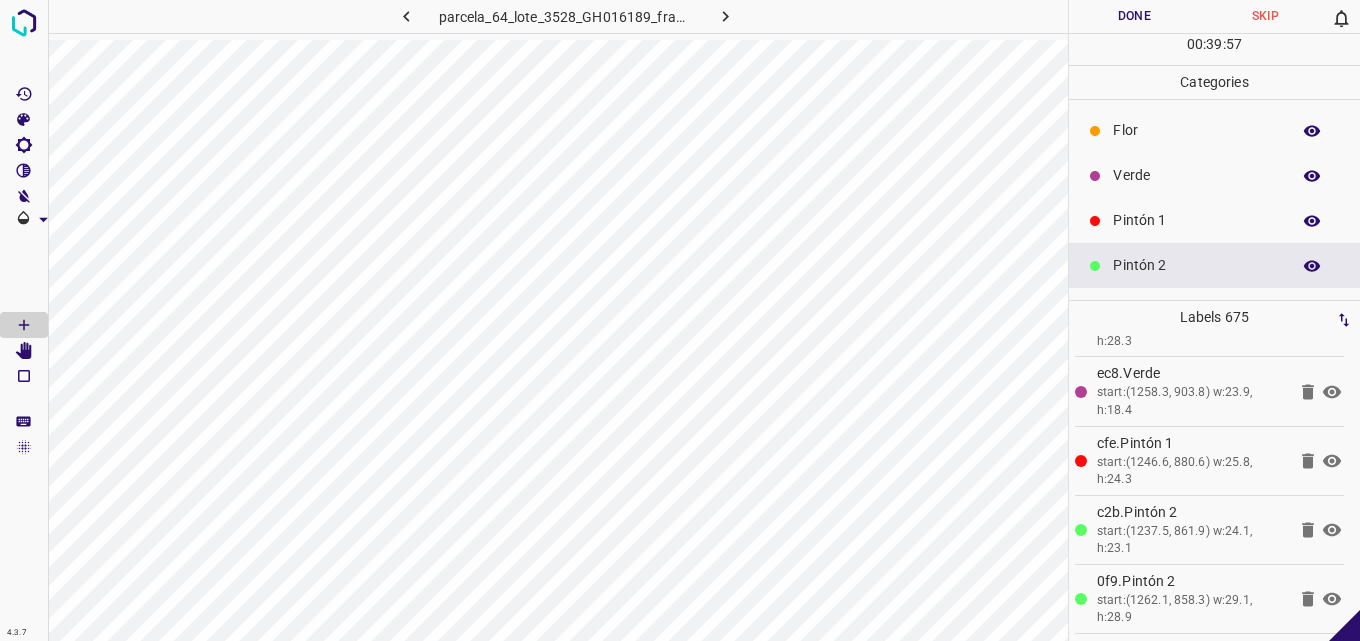 click on "Verde" at bounding box center (1214, 175) 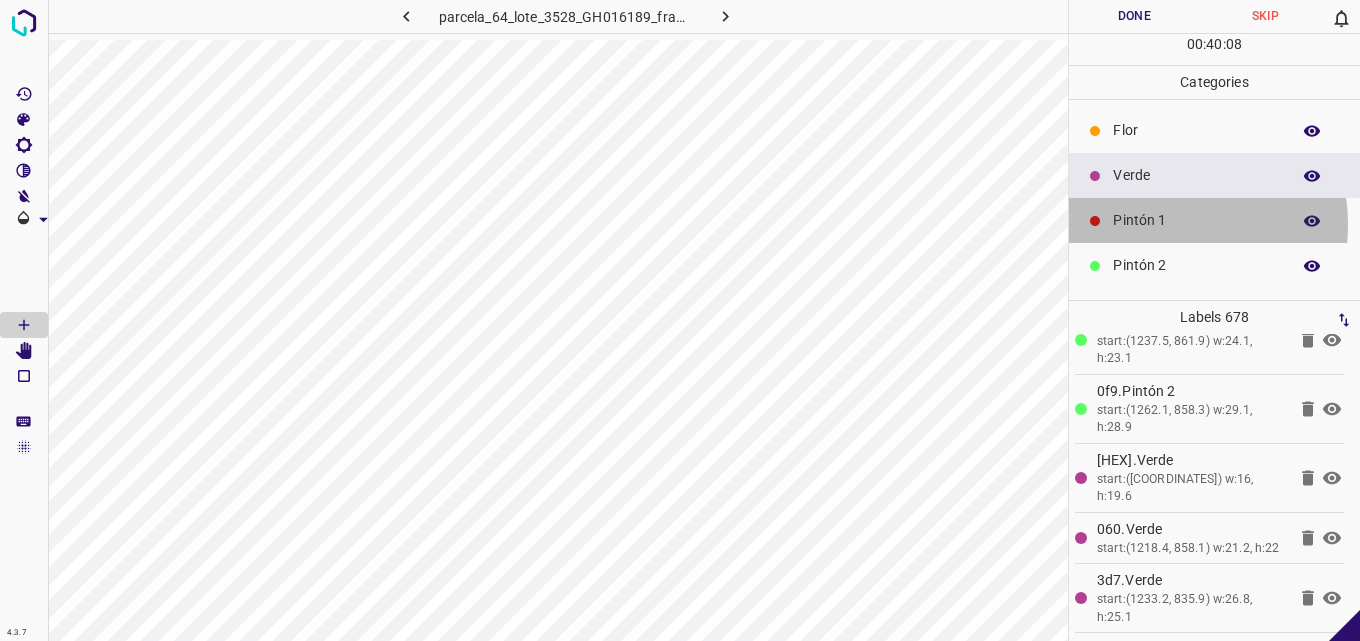 click on "Pintón 1" at bounding box center [1196, 220] 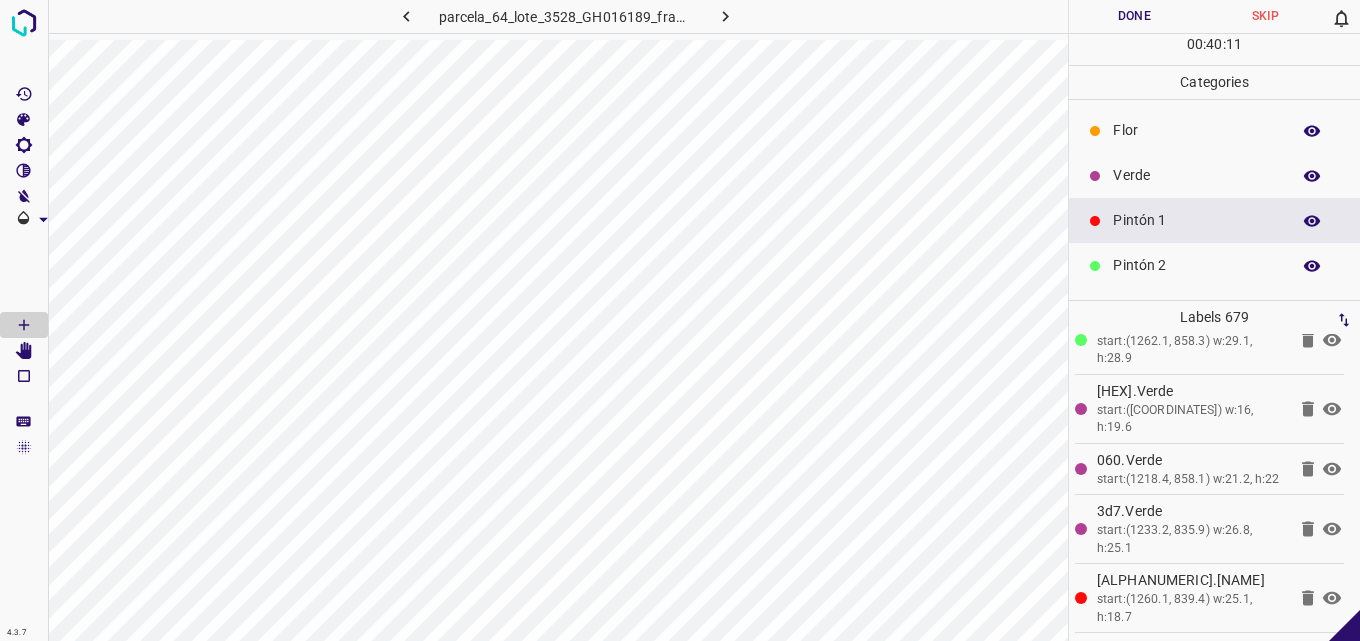click on "Verde" at bounding box center (1214, 175) 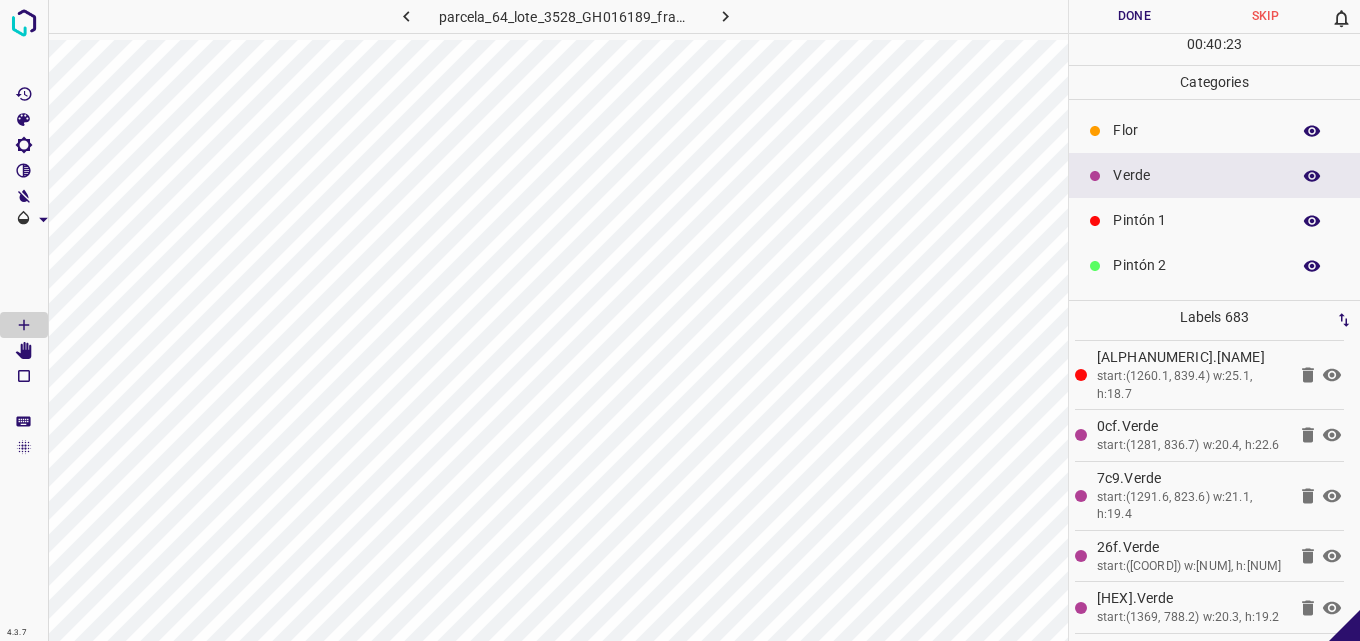 click on "Pintón 2" at bounding box center (1196, 265) 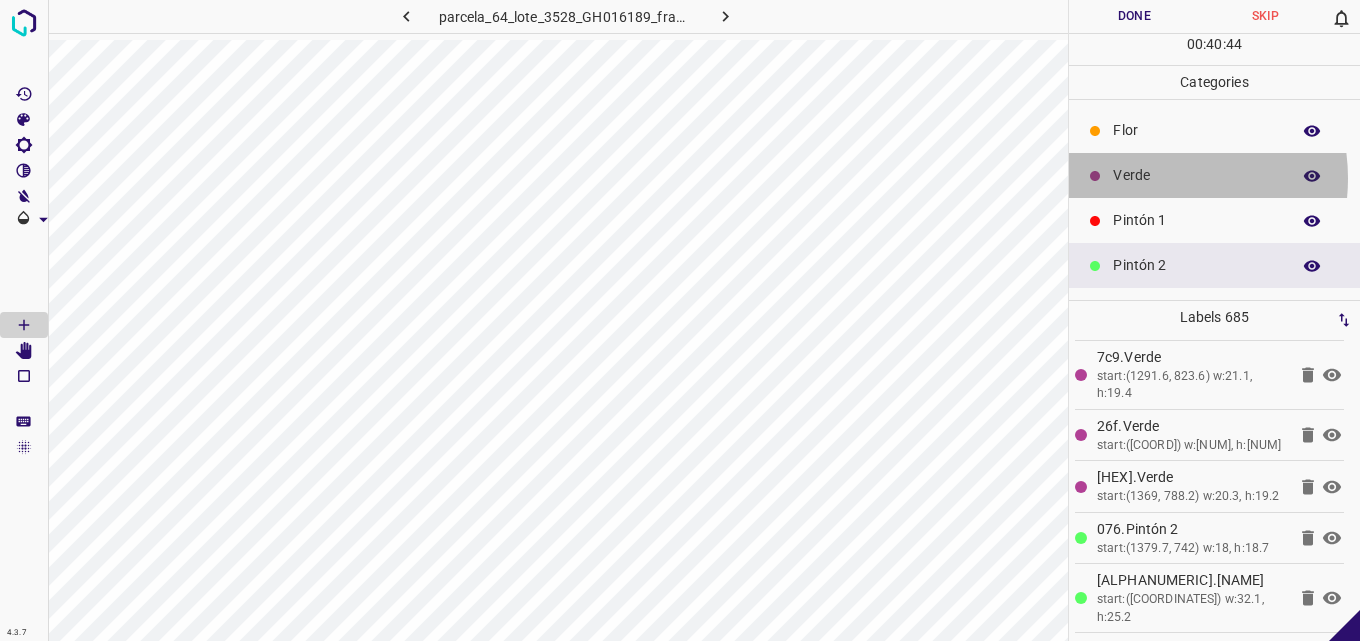 click on "Verde" at bounding box center (1196, 175) 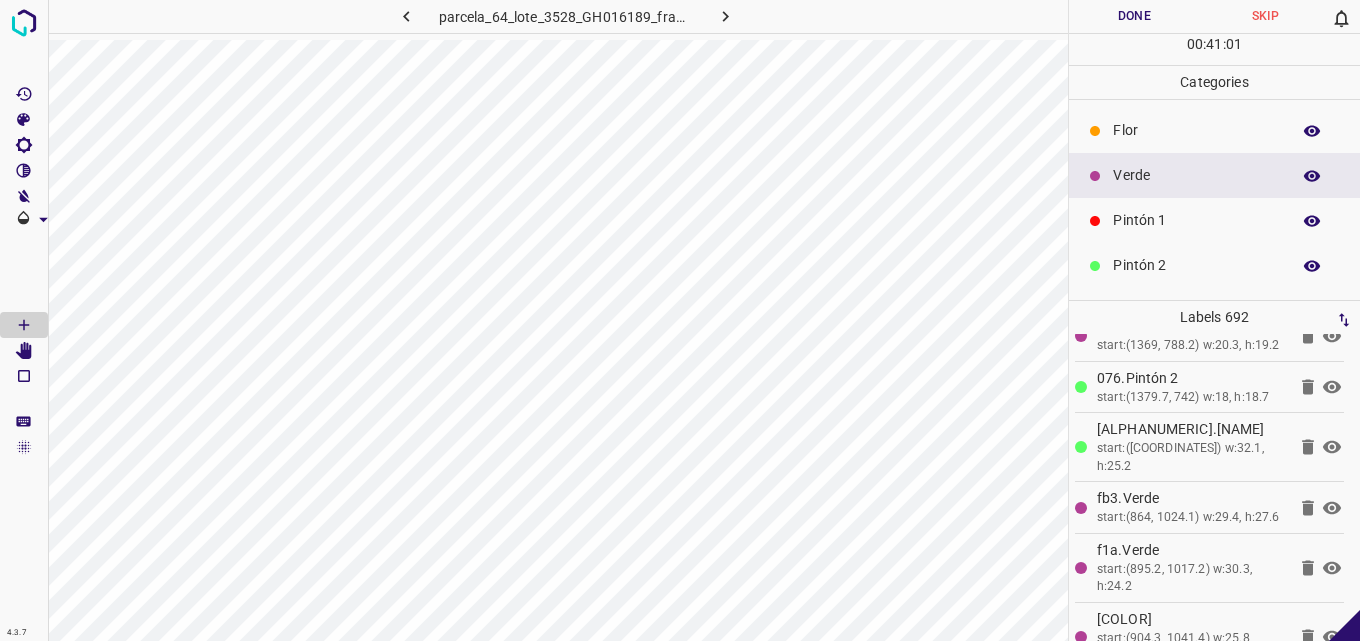 scroll, scrollTop: 100, scrollLeft: 0, axis: vertical 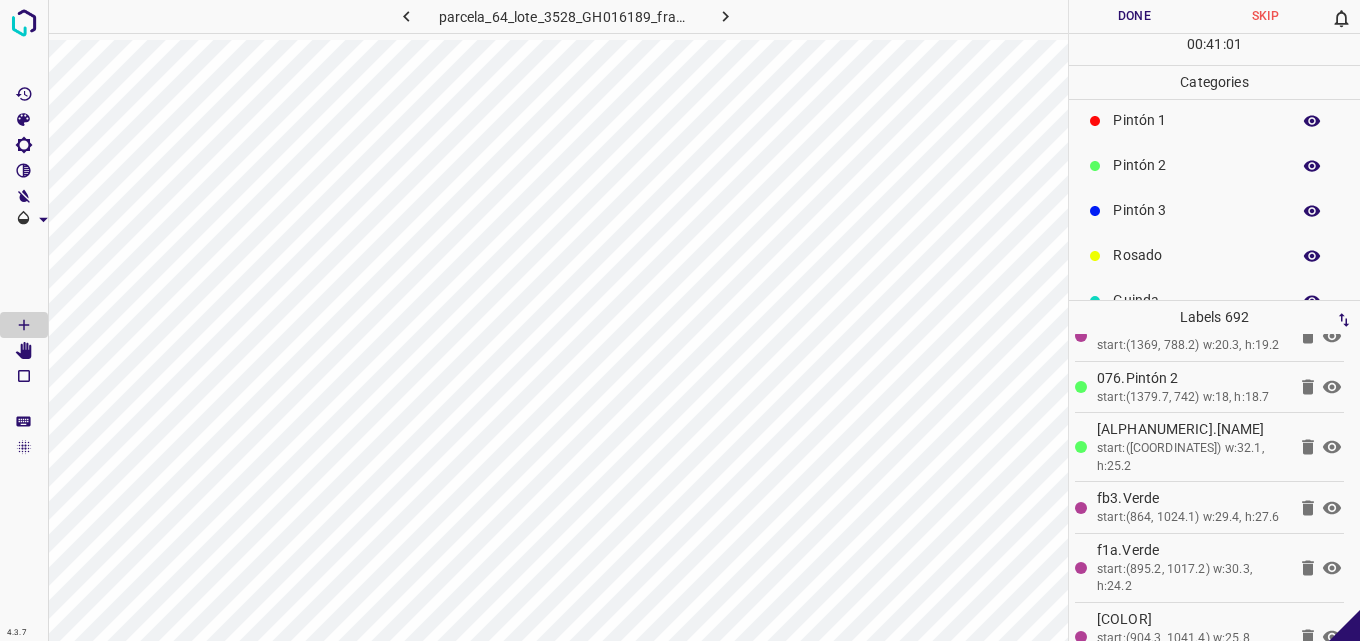 click on "Pintón 3" at bounding box center [1196, 210] 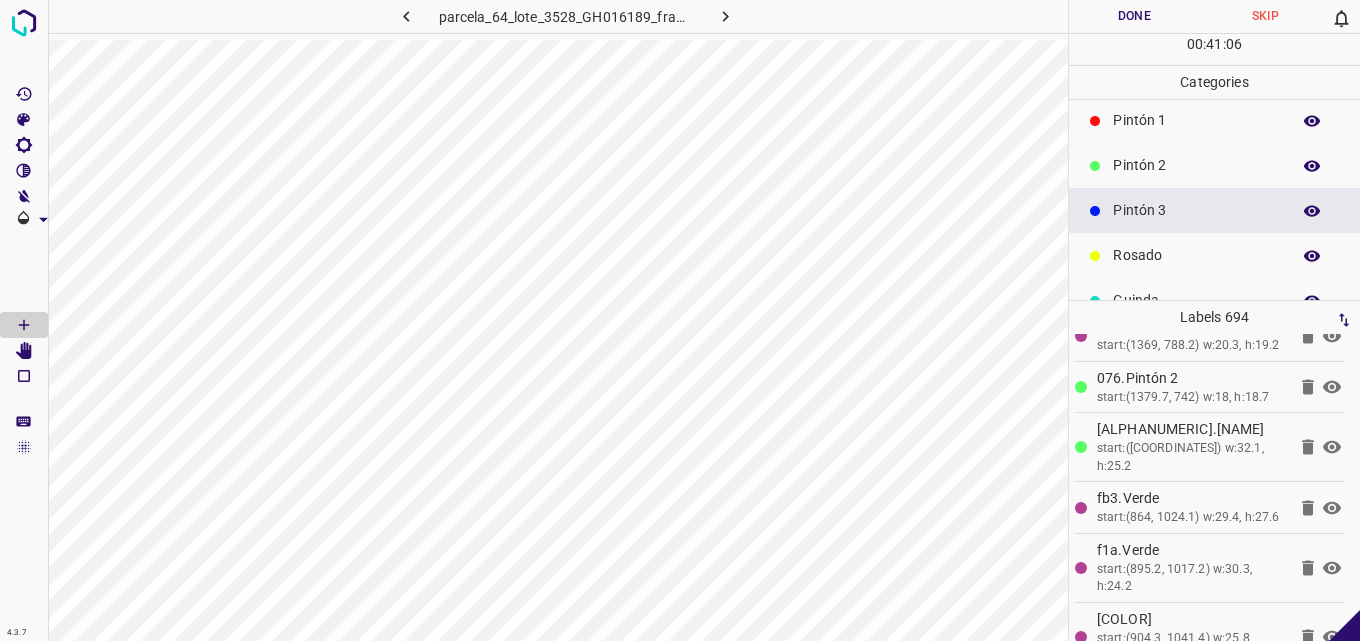 click on "Pintón 2" at bounding box center (1196, 165) 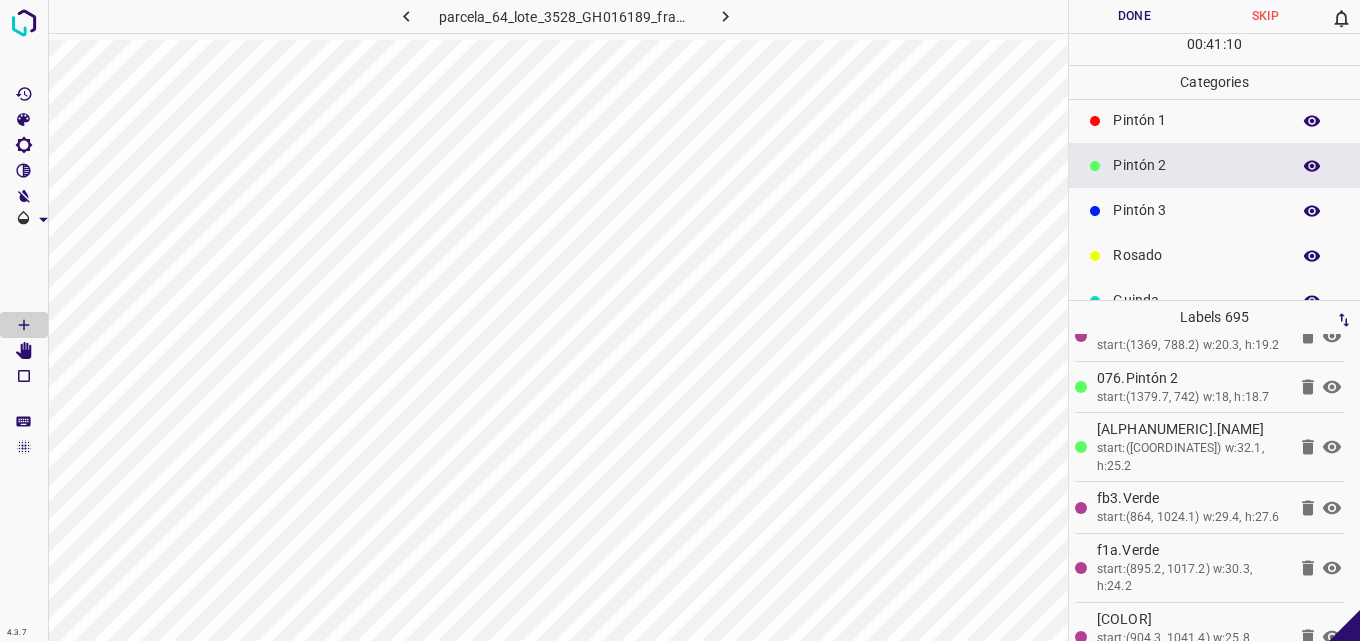 scroll, scrollTop: 0, scrollLeft: 0, axis: both 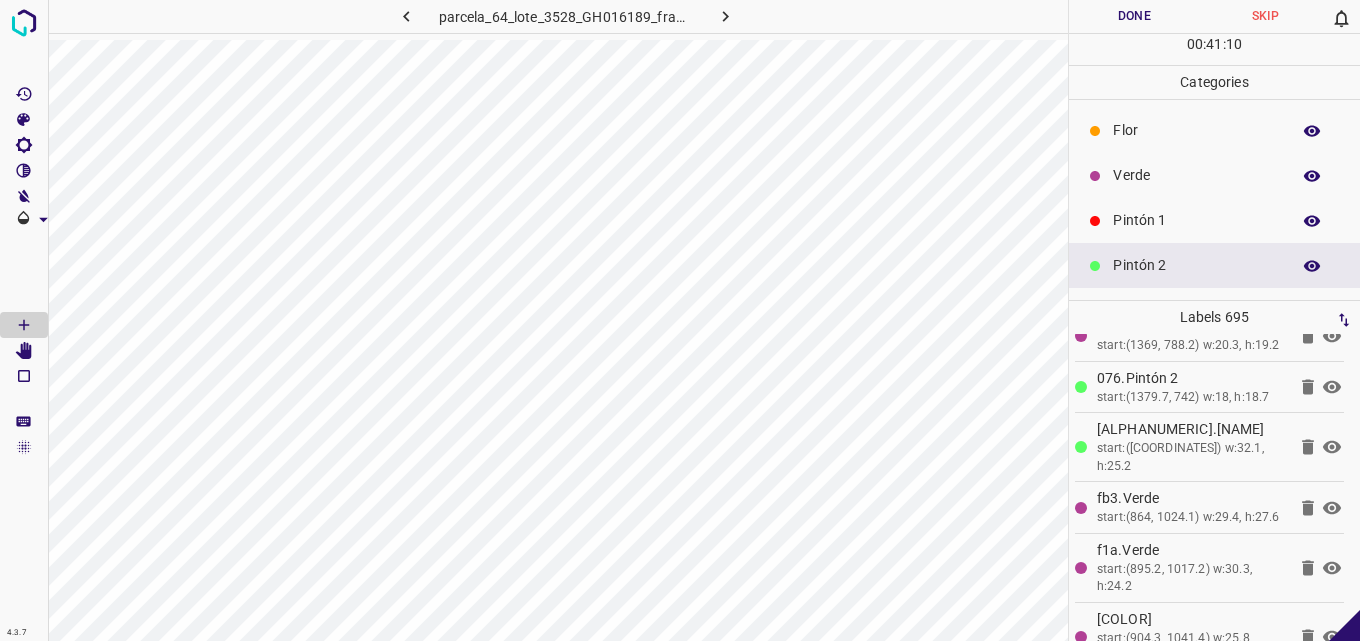 click on "Pintón 1" at bounding box center (1196, 220) 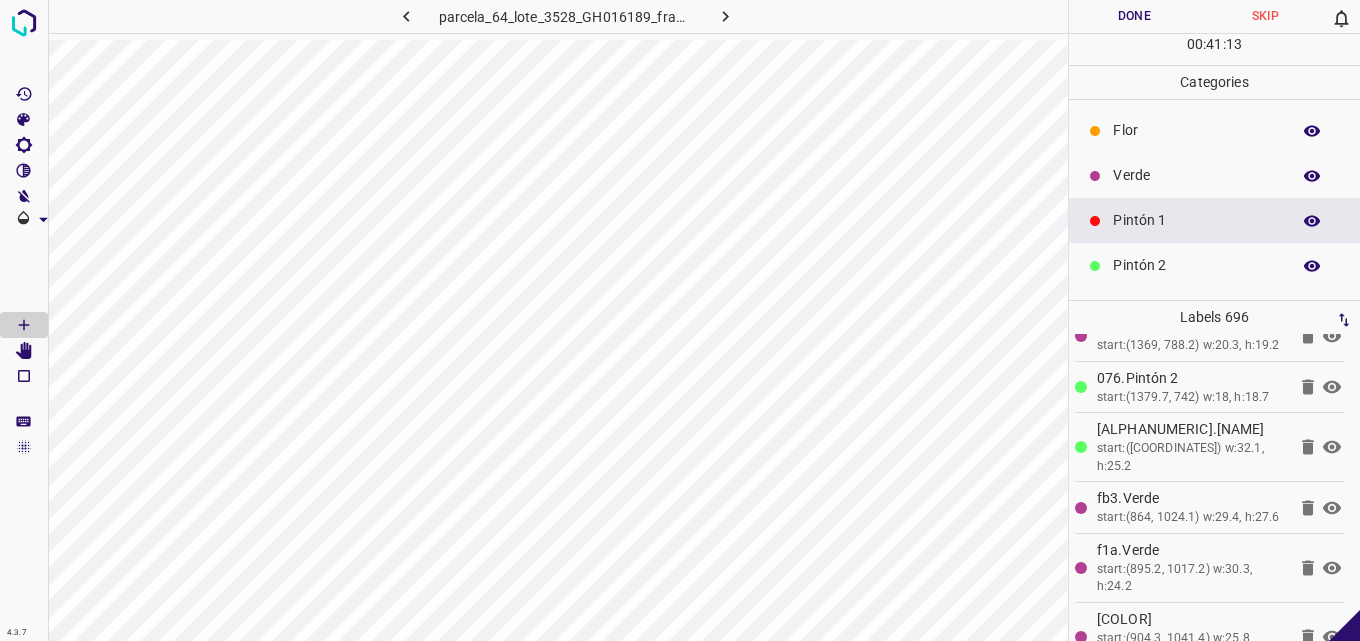 click on "Verde" at bounding box center (1196, 175) 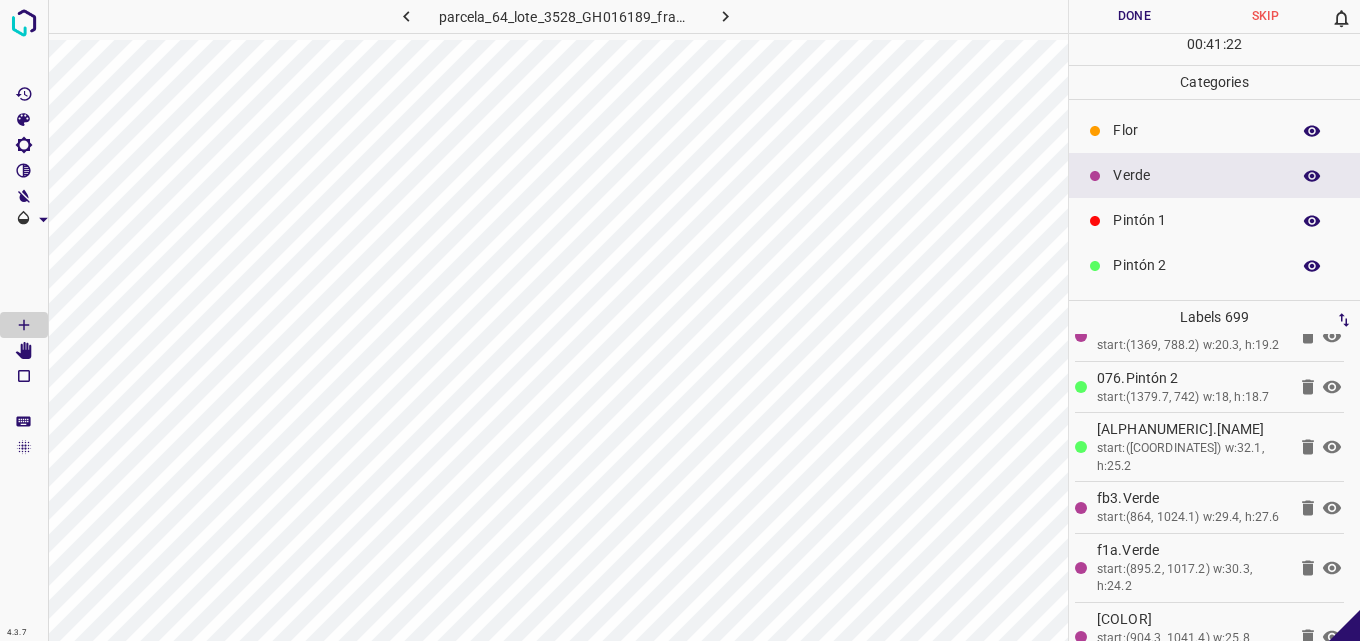 click on "Pintón 2" at bounding box center (1196, 265) 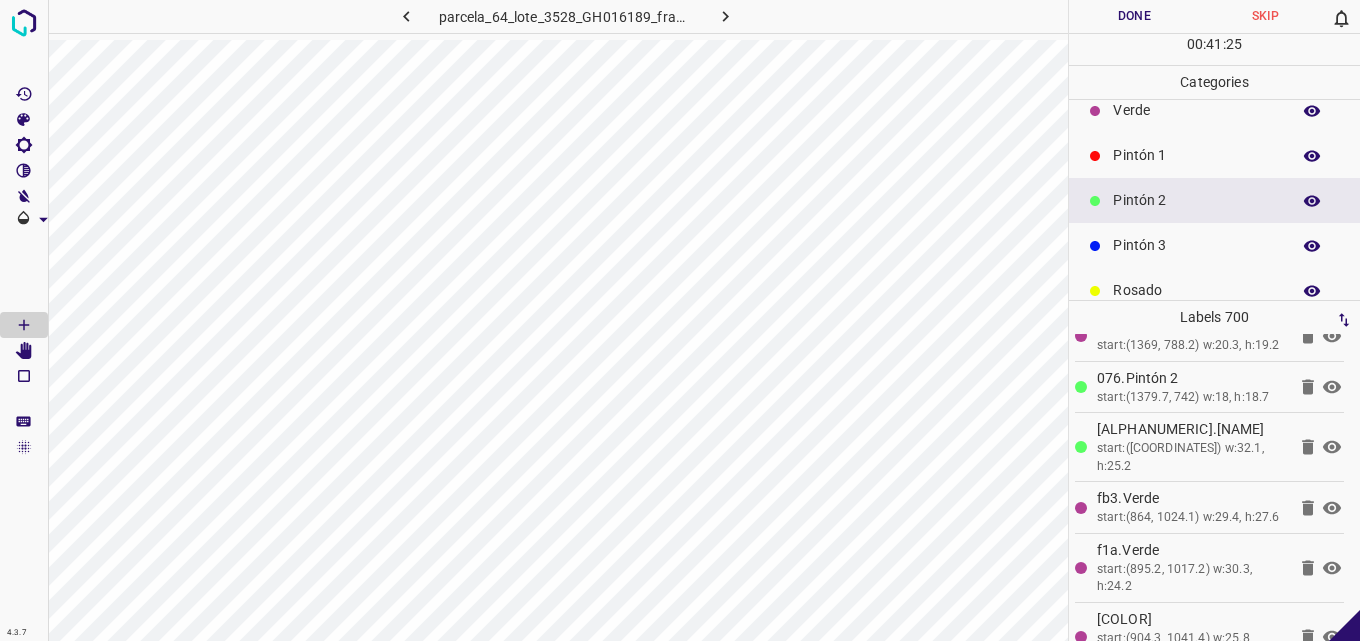 scroll, scrollTop: 100, scrollLeft: 0, axis: vertical 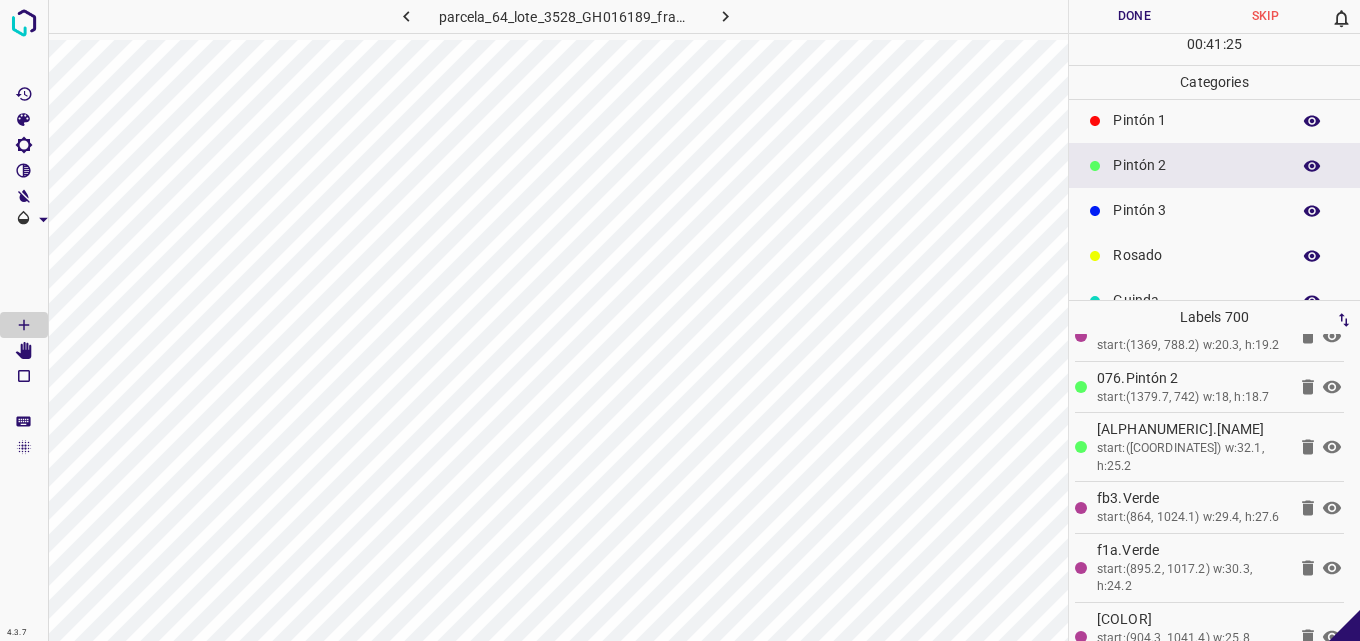 click on "Pintón 3" at bounding box center [1196, 210] 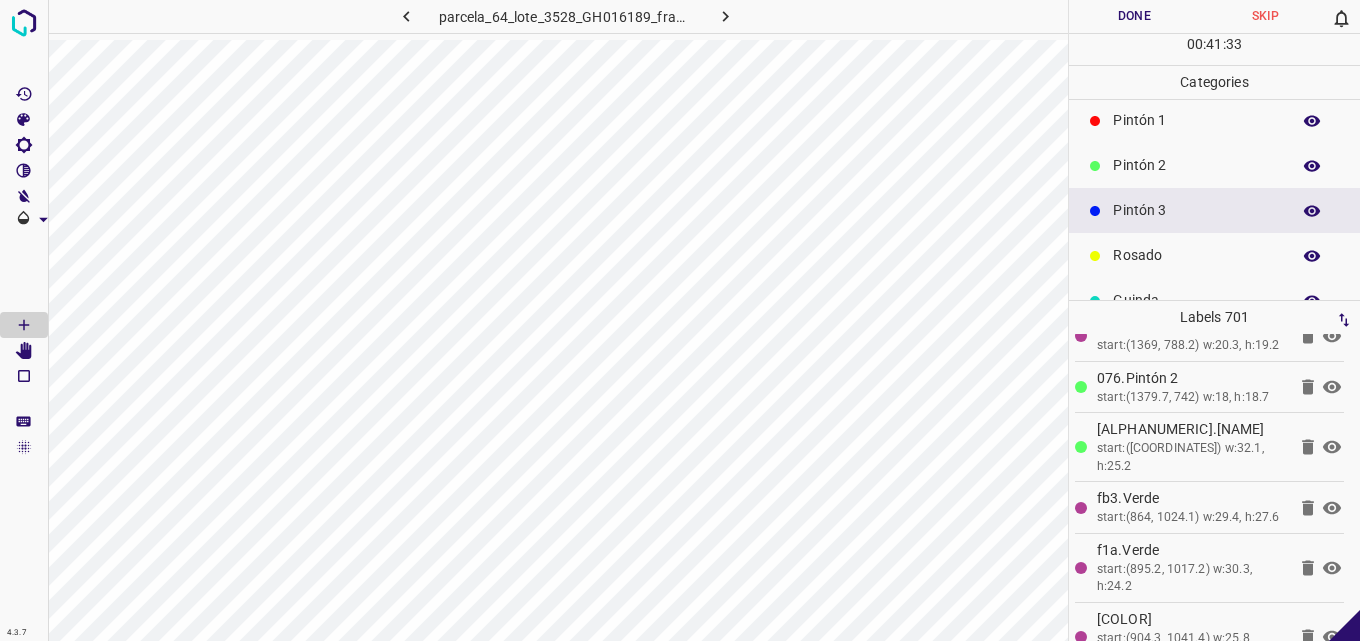 scroll, scrollTop: 0, scrollLeft: 0, axis: both 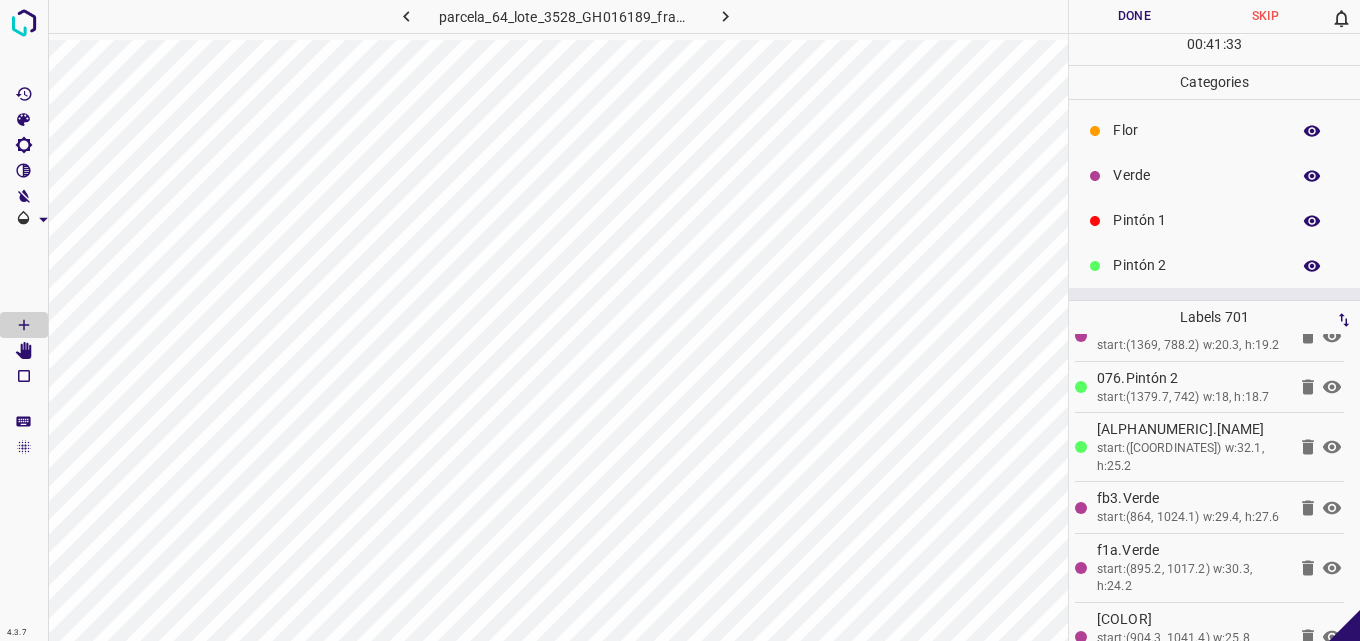 click on "Verde" at bounding box center (1196, 175) 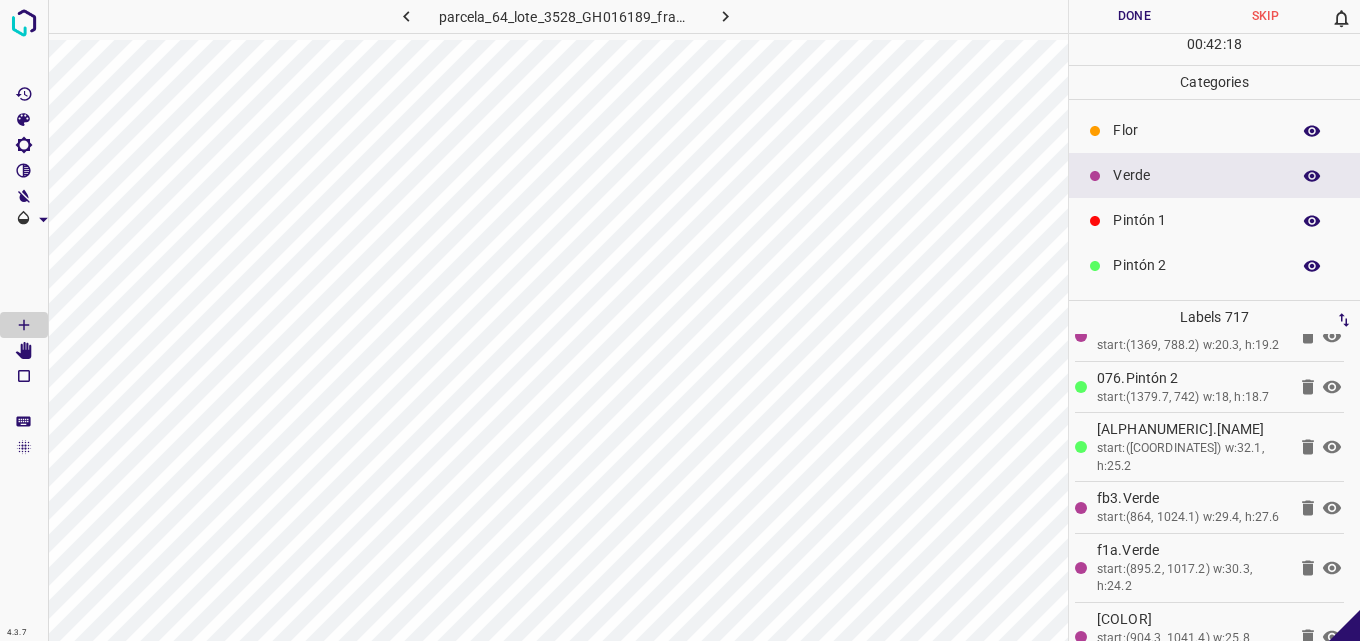 click on "Pintón 2" at bounding box center [1196, 265] 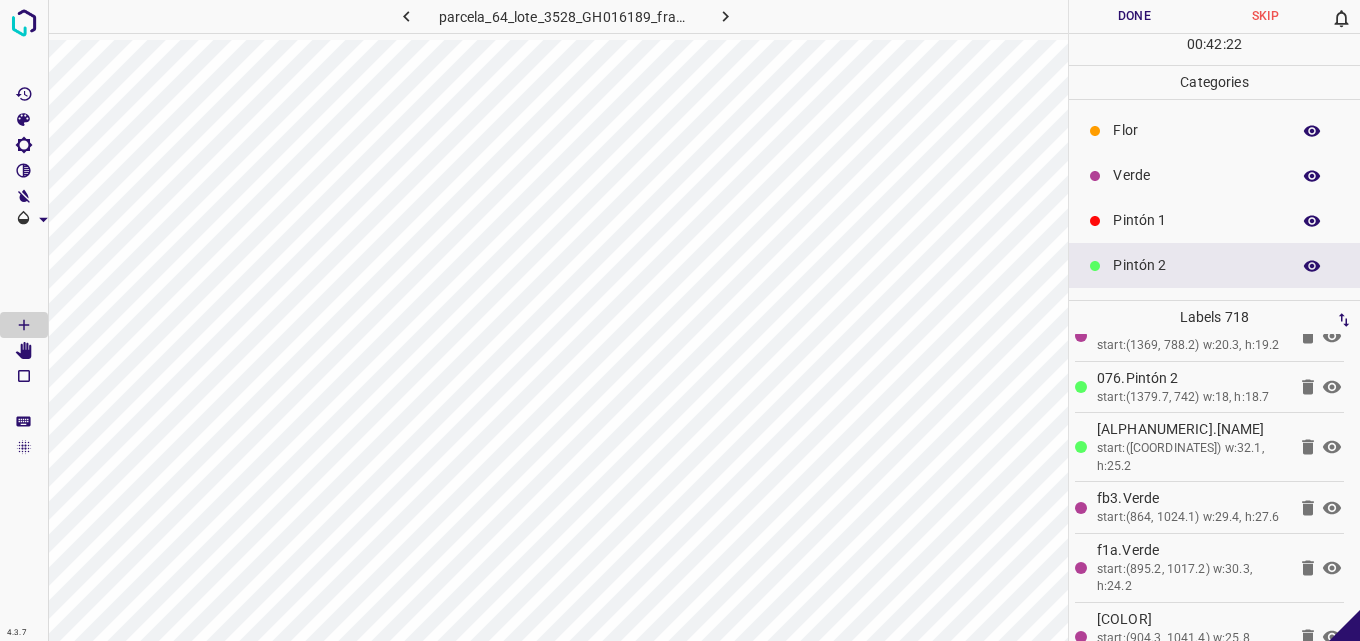 scroll, scrollTop: 176, scrollLeft: 0, axis: vertical 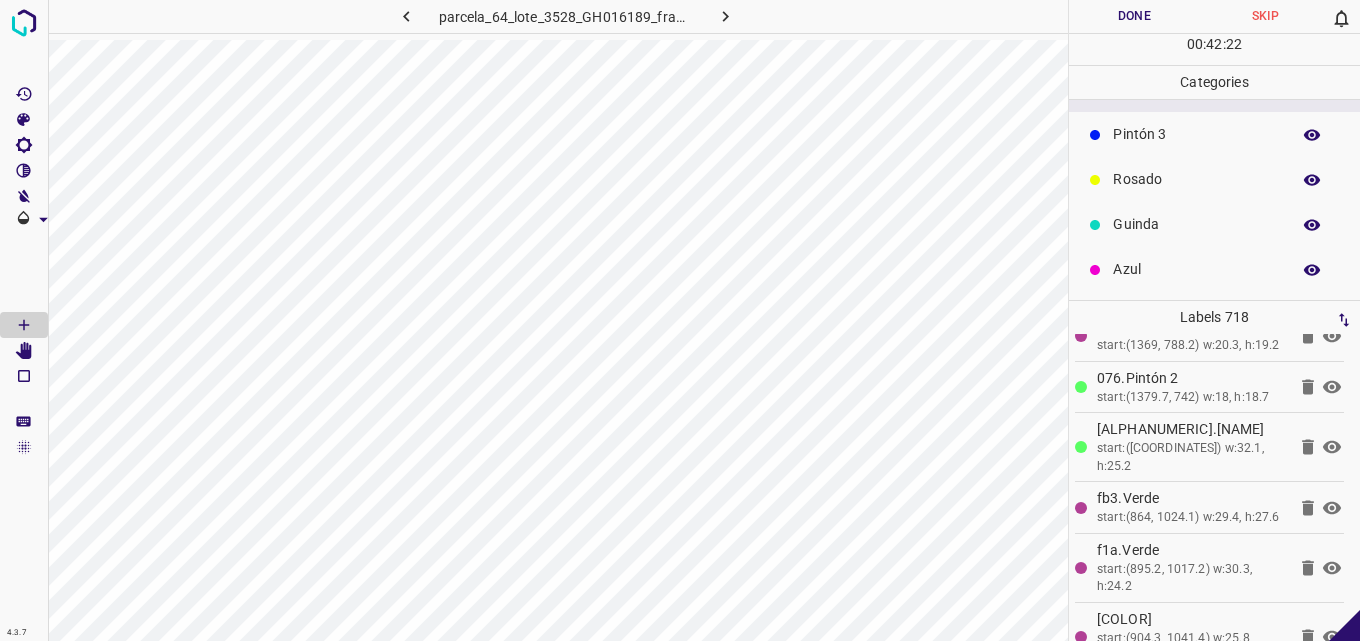 click on "Pintón 3" at bounding box center [1214, 134] 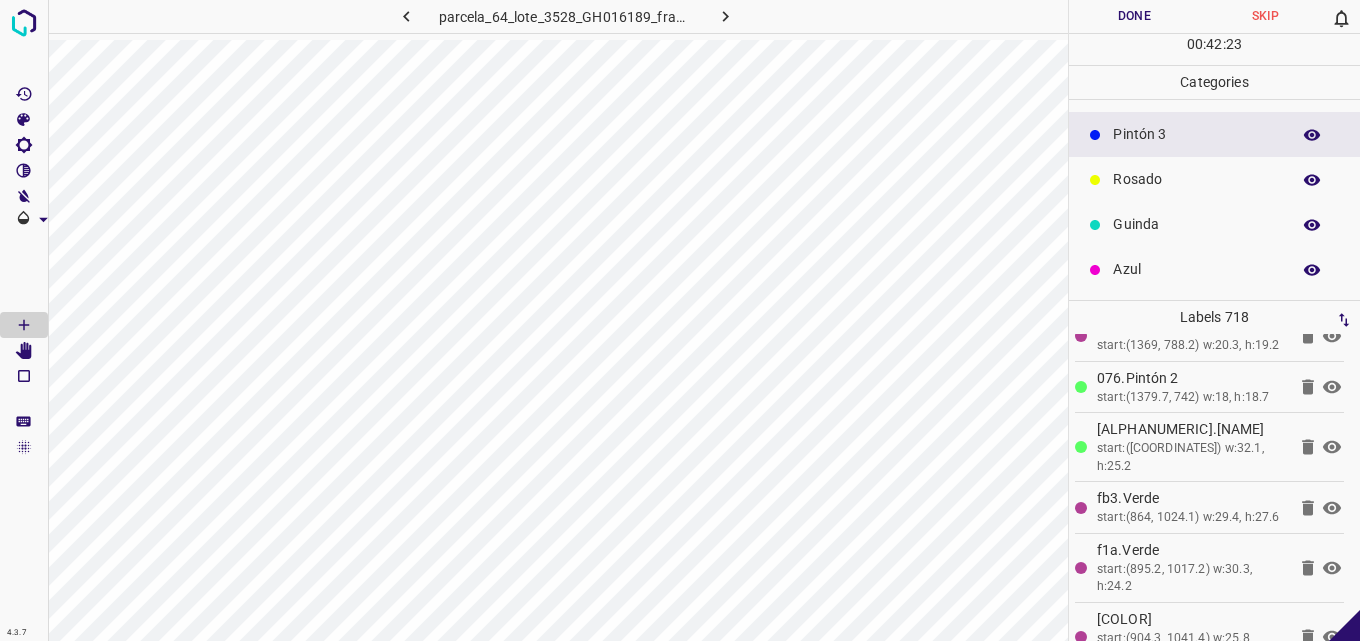 click on "Pintón 3" at bounding box center [1196, 134] 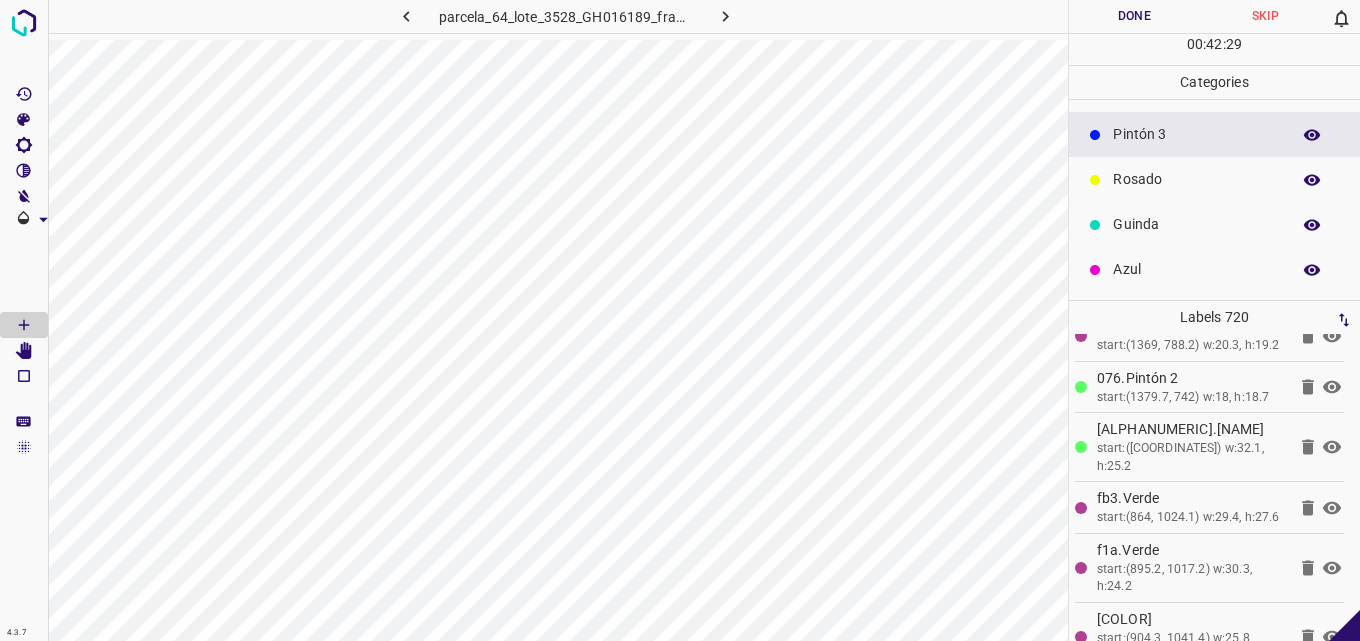 scroll, scrollTop: 0, scrollLeft: 0, axis: both 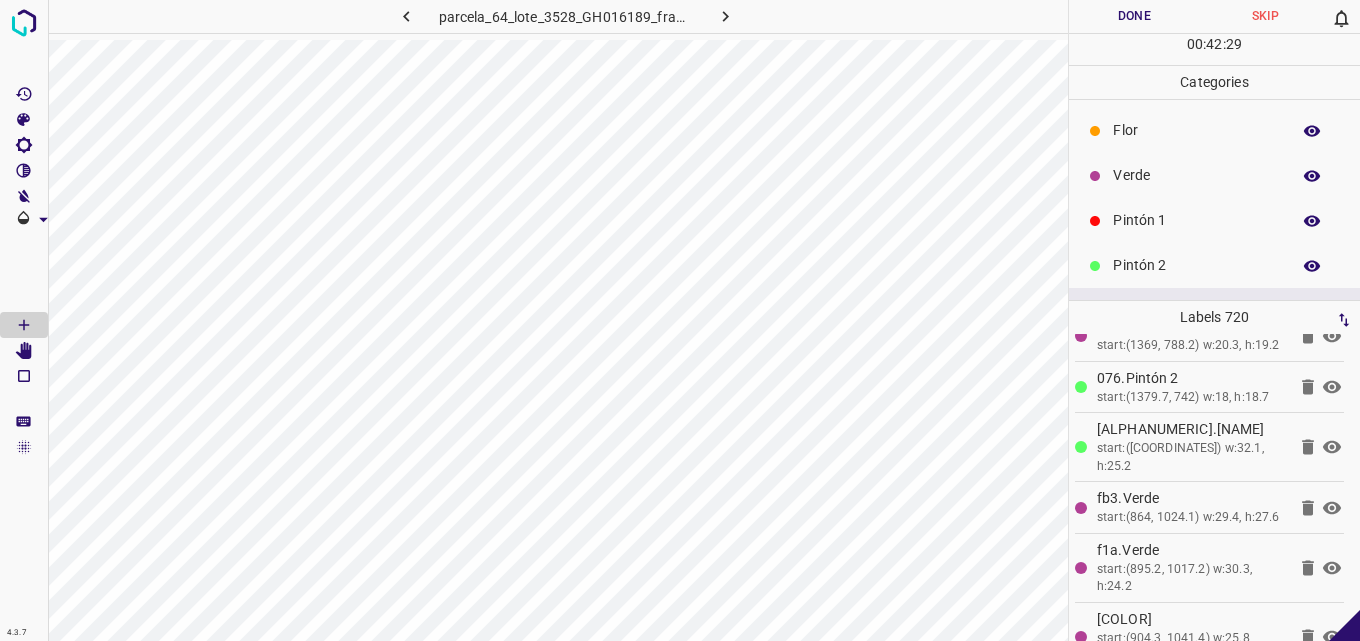 click on "Verde" at bounding box center (1214, 175) 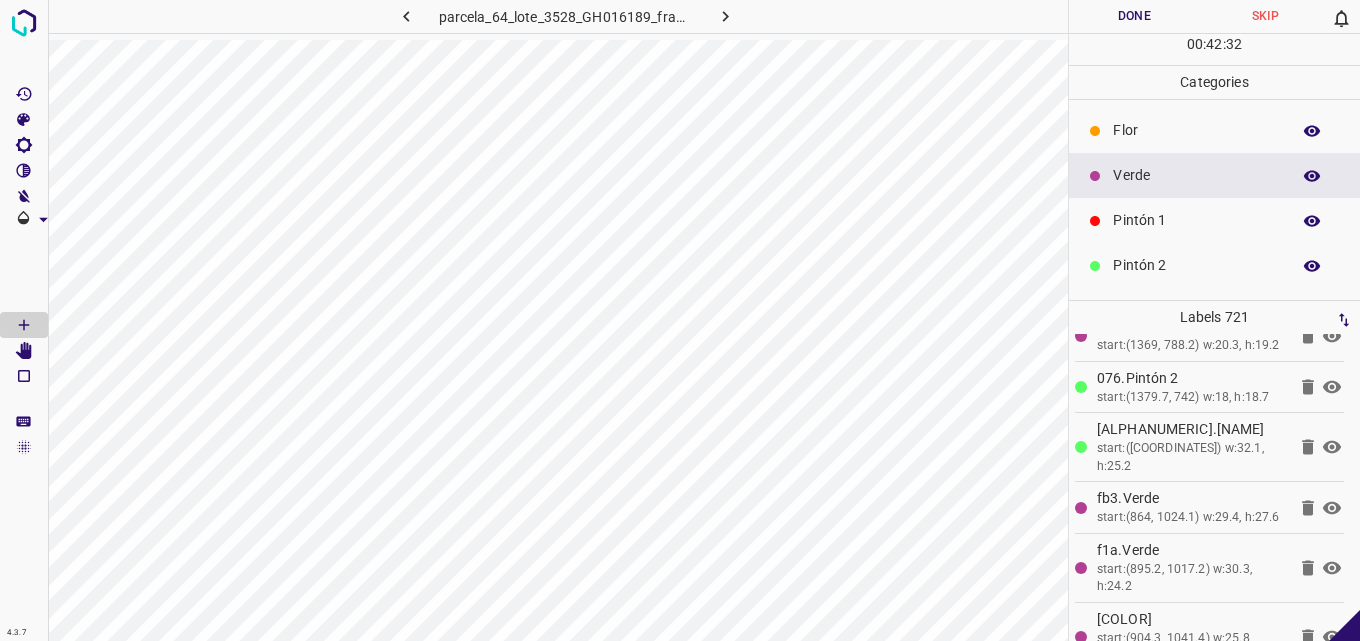 click on "Pintón 2" at bounding box center (1214, 265) 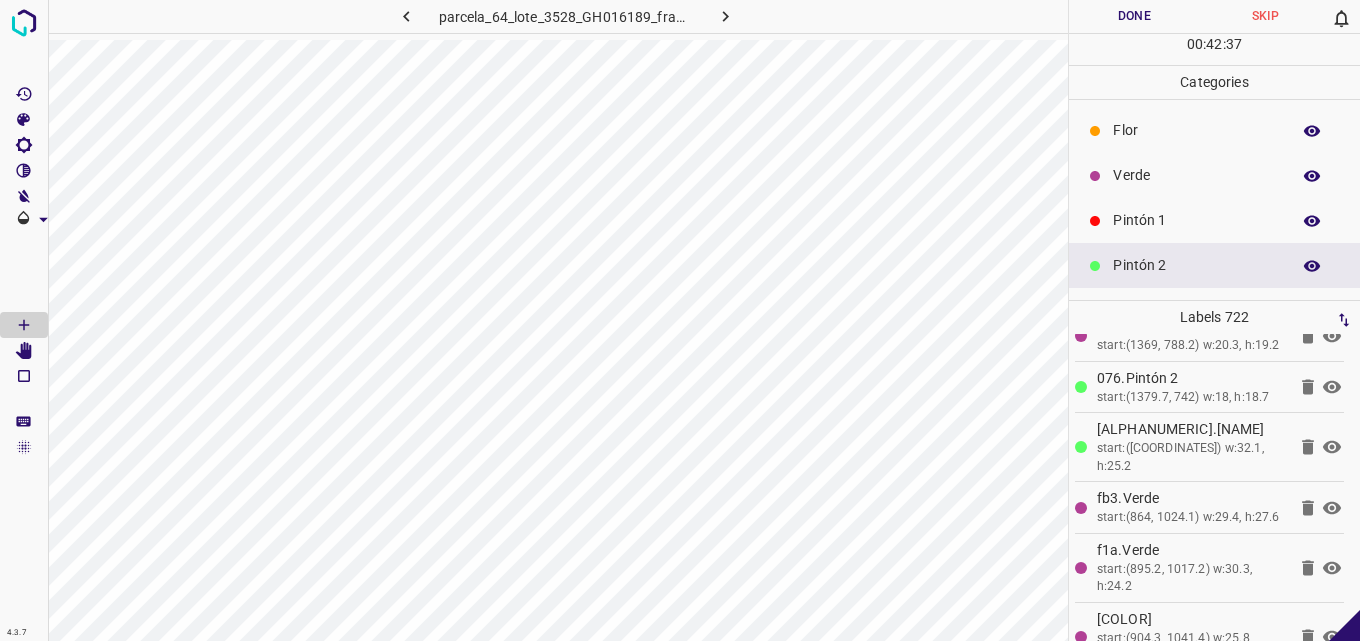 click on "Verde" at bounding box center [1214, 175] 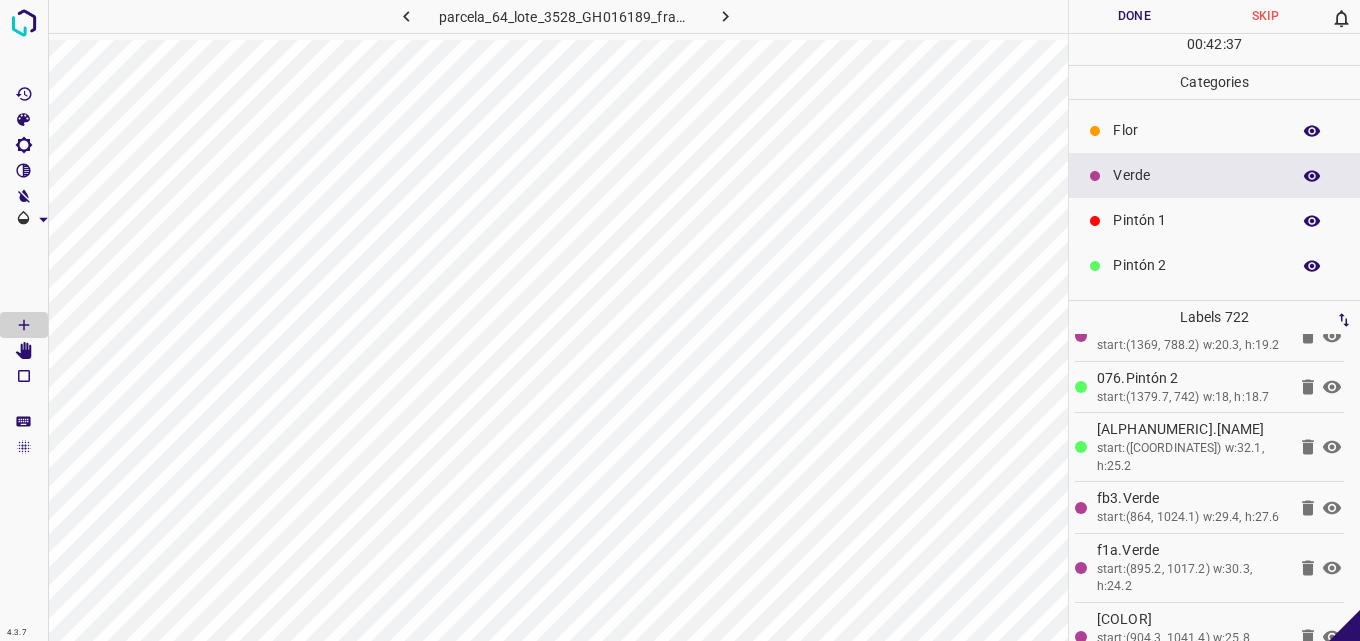 click on "Pintón 2" at bounding box center (1196, 265) 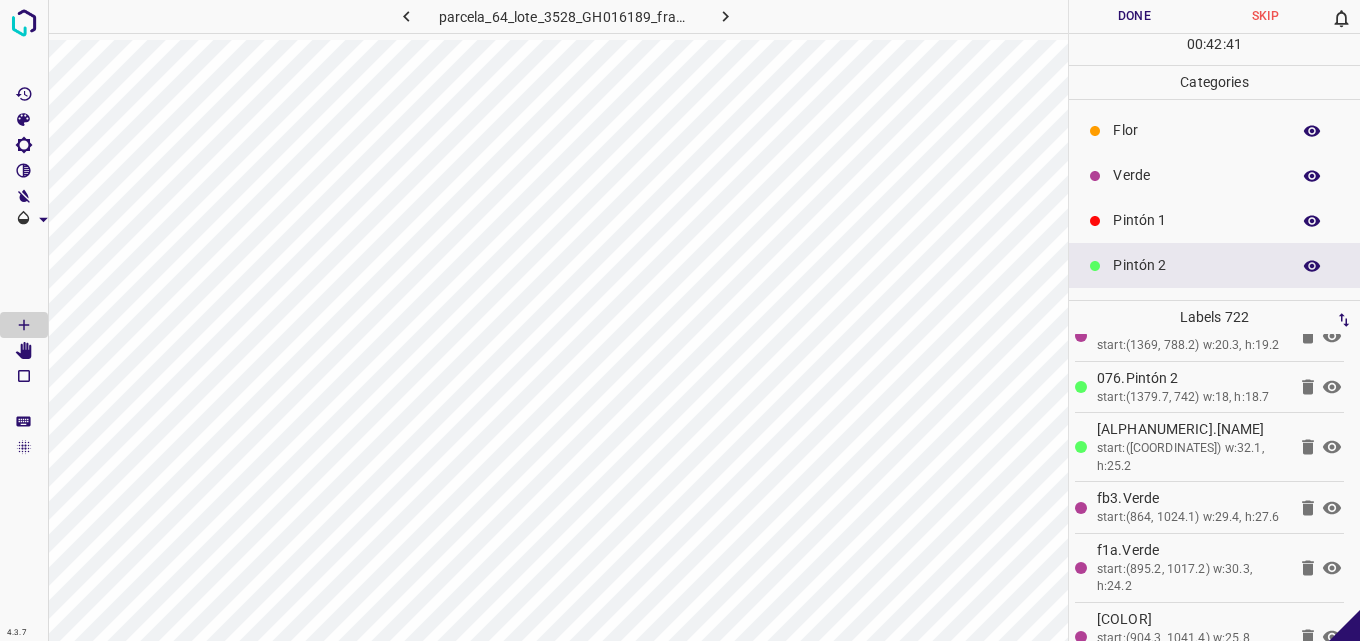 scroll, scrollTop: 176, scrollLeft: 0, axis: vertical 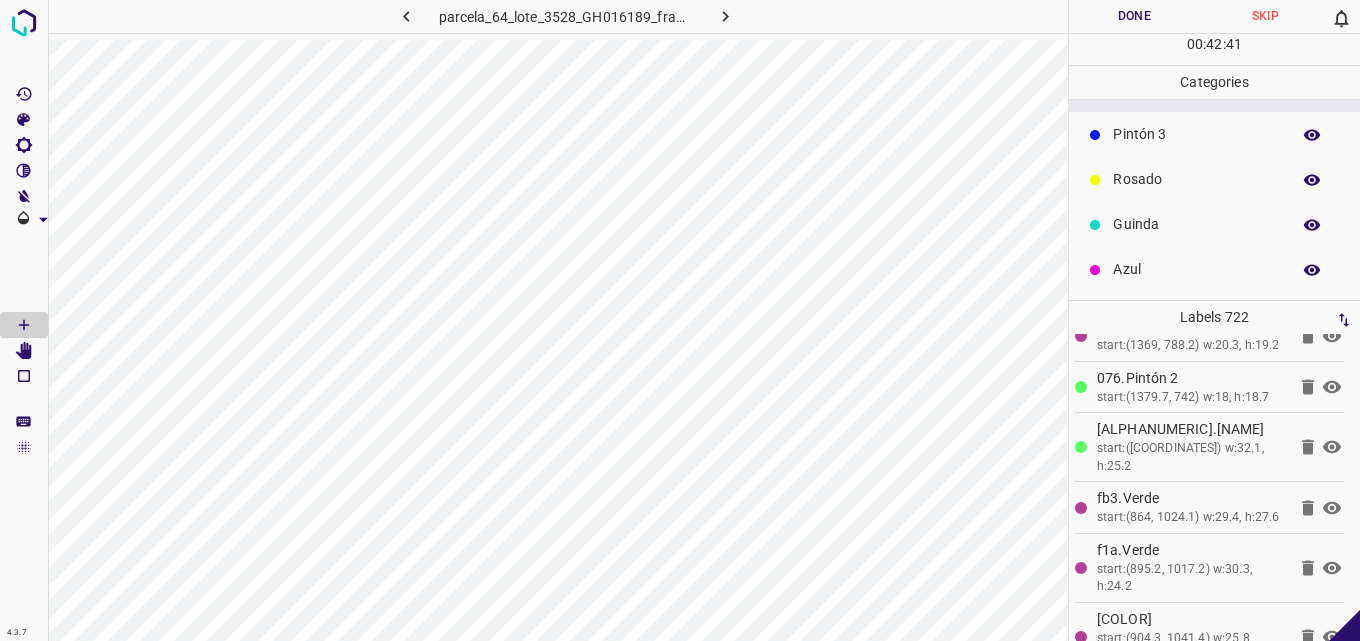 click on "Pintón 3" at bounding box center [1196, 134] 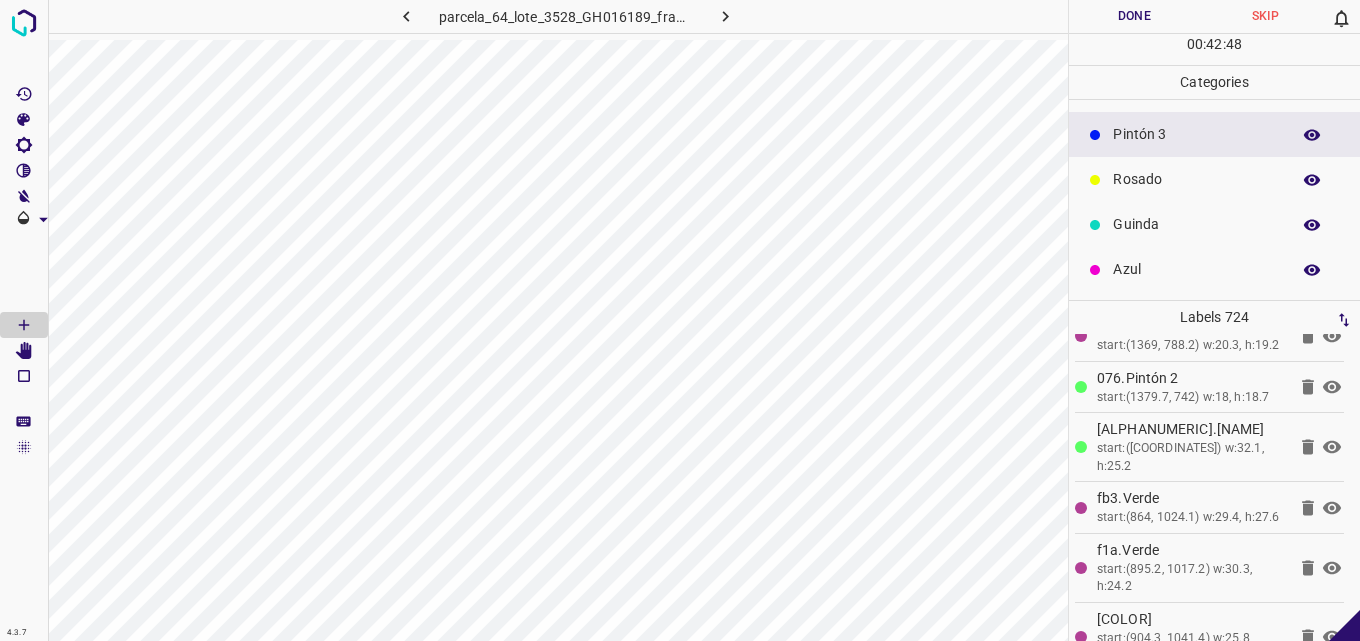 scroll, scrollTop: 48, scrollLeft: 0, axis: vertical 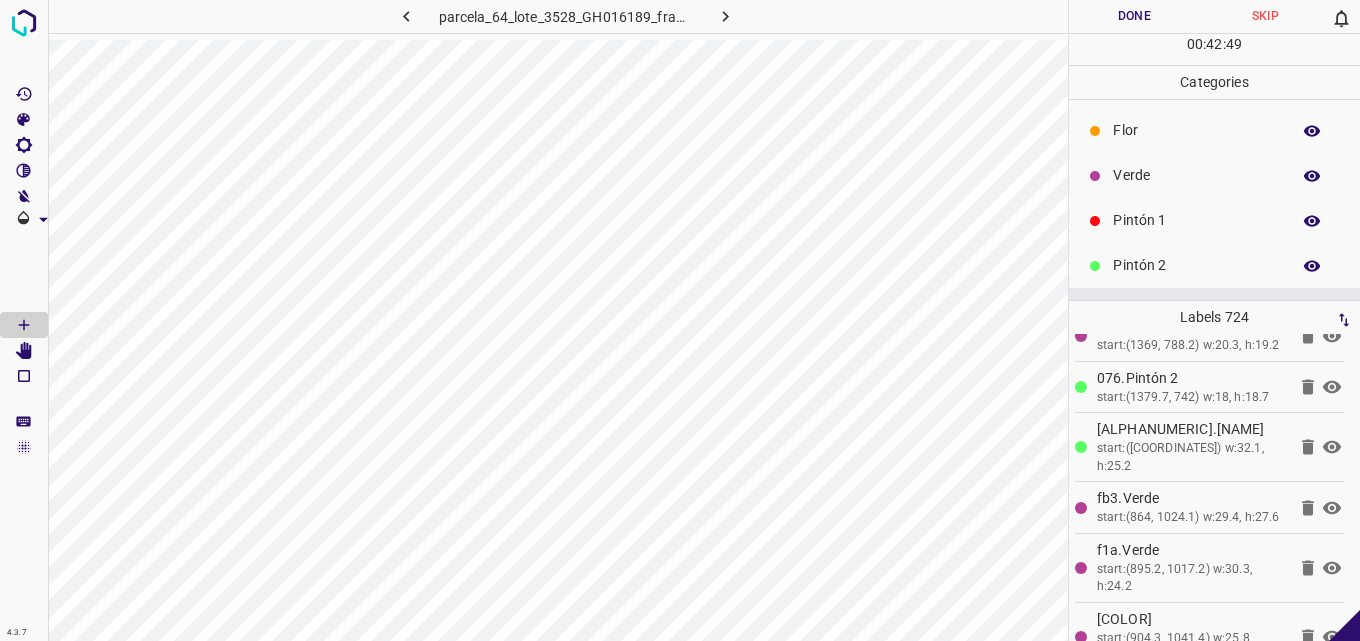 click on "Verde" at bounding box center (1196, 175) 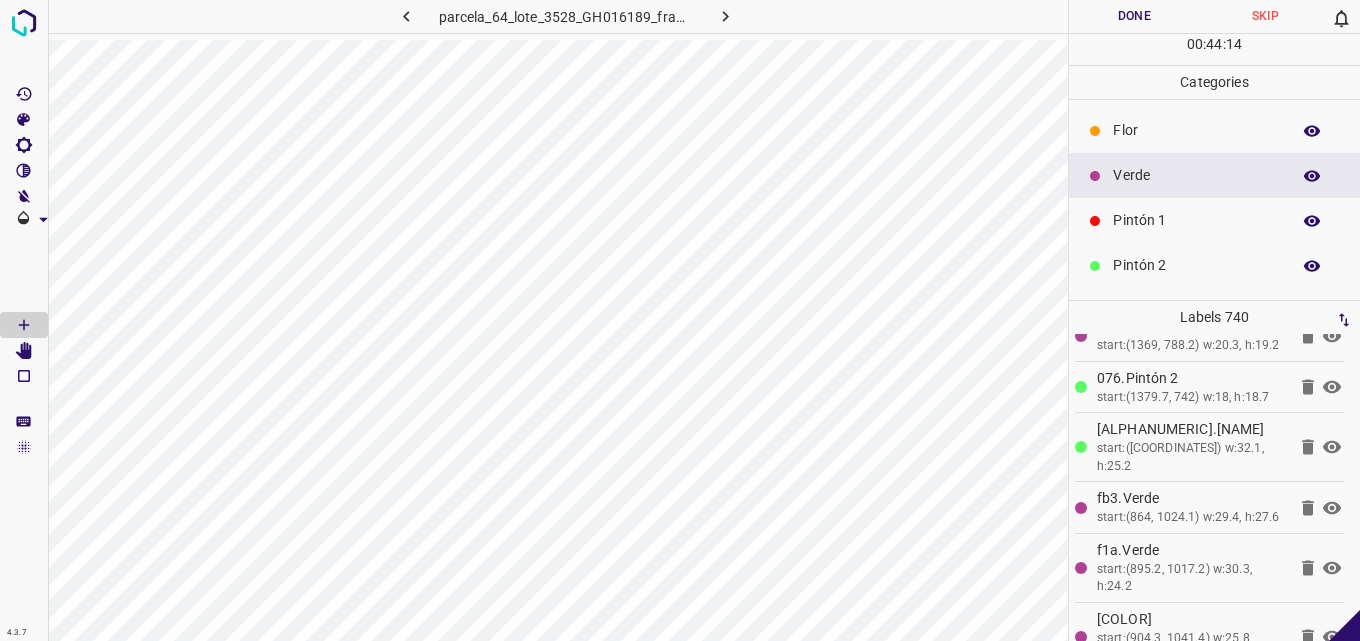 click on "Verde" at bounding box center [1214, 175] 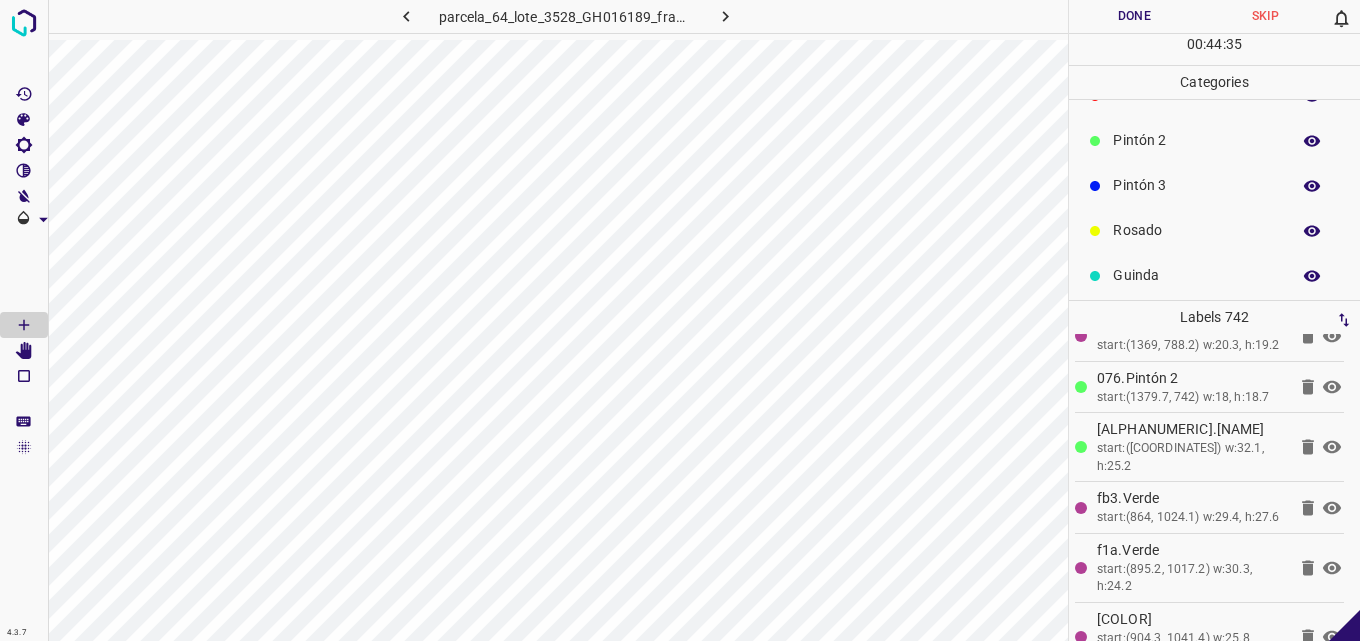 scroll, scrollTop: 76, scrollLeft: 0, axis: vertical 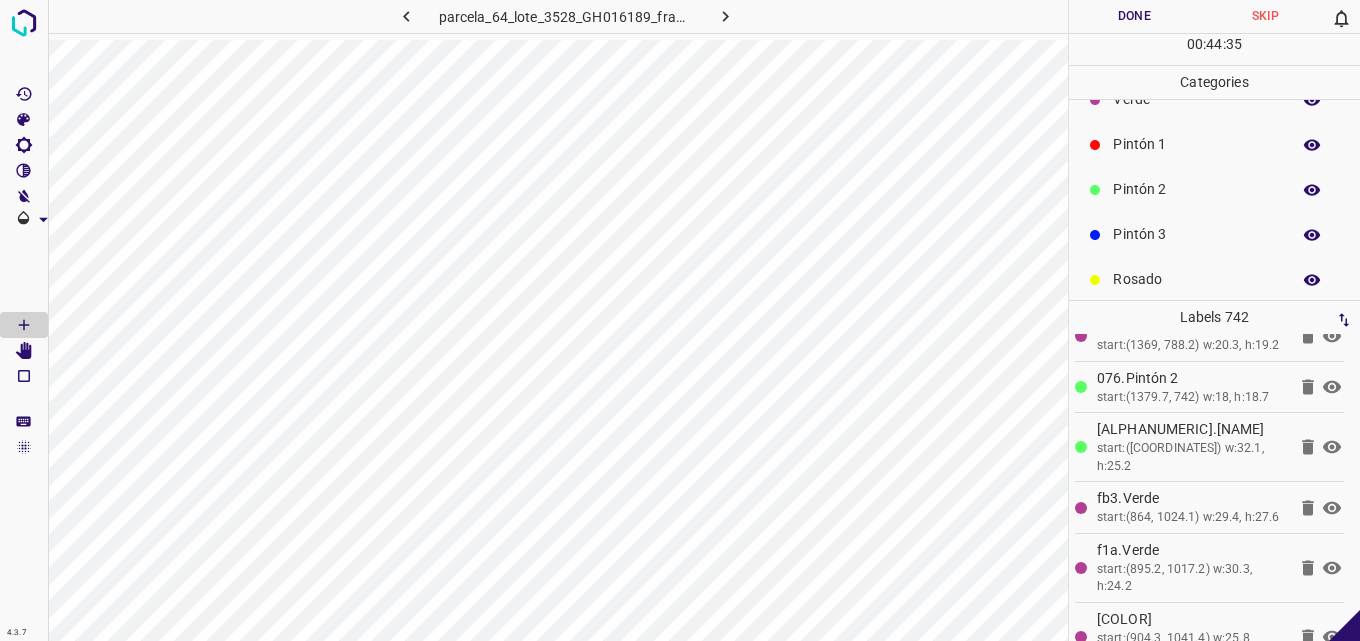 click on "Pintón 3" at bounding box center (1196, 234) 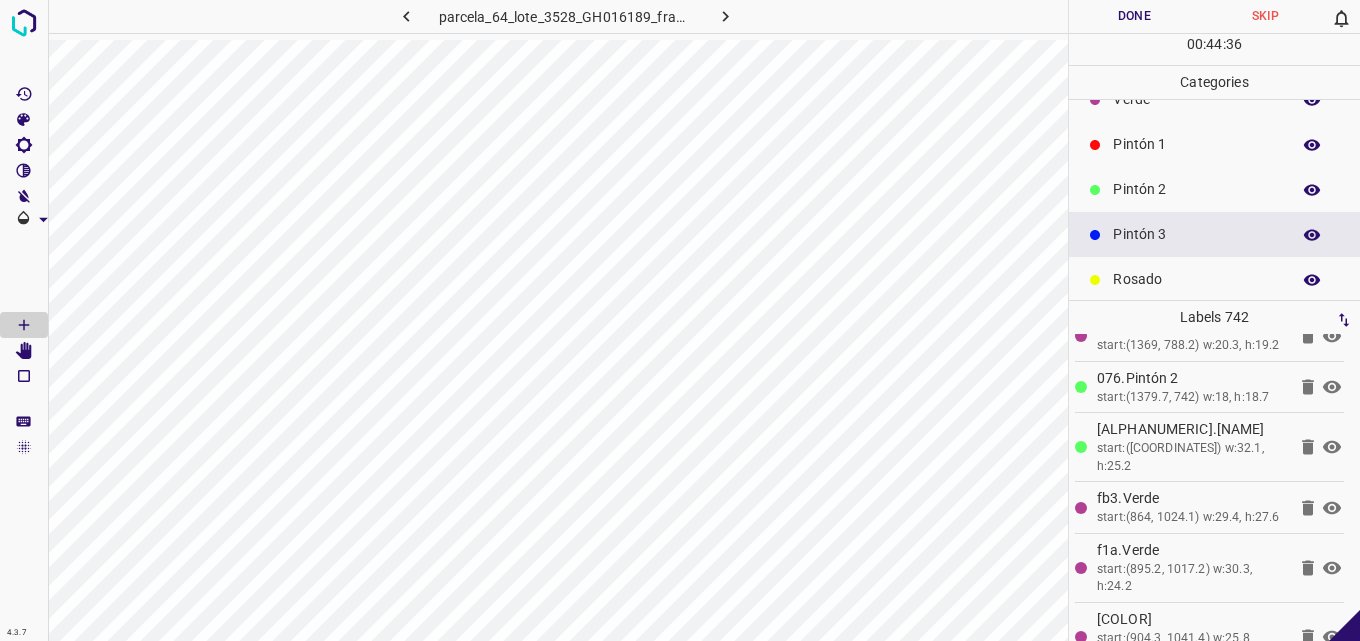 click on "Pintón 2" at bounding box center [1196, 189] 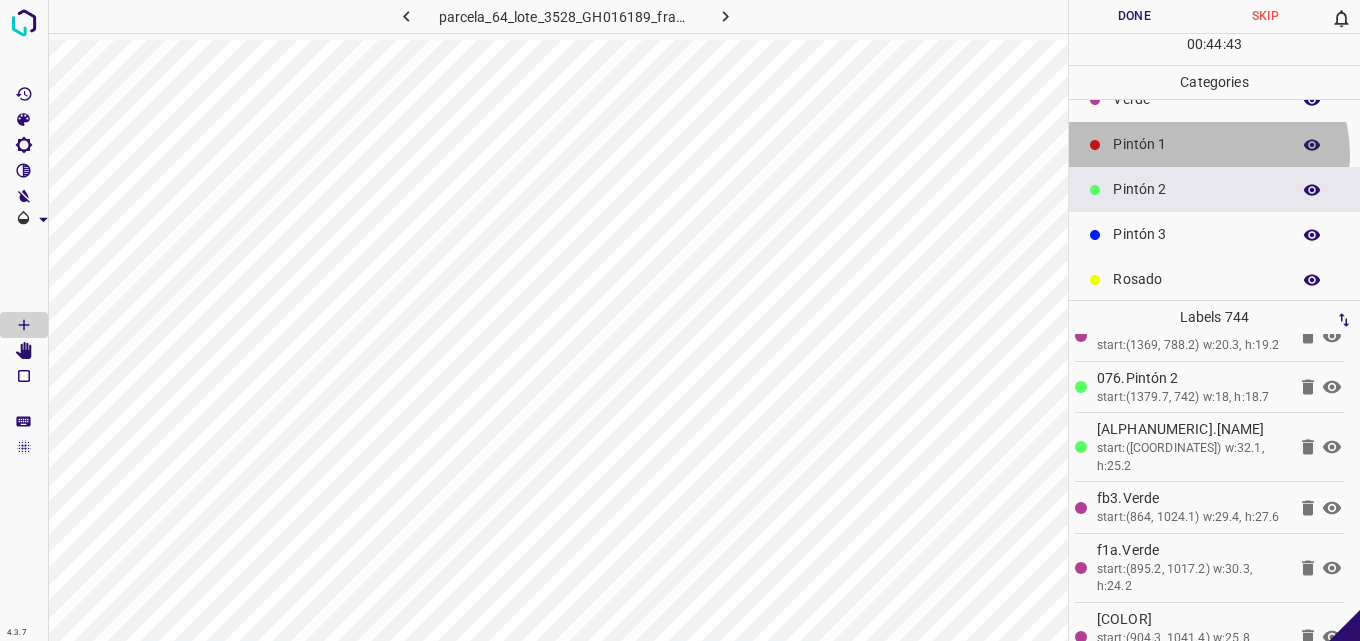 click on "Pintón 1" at bounding box center (1196, 144) 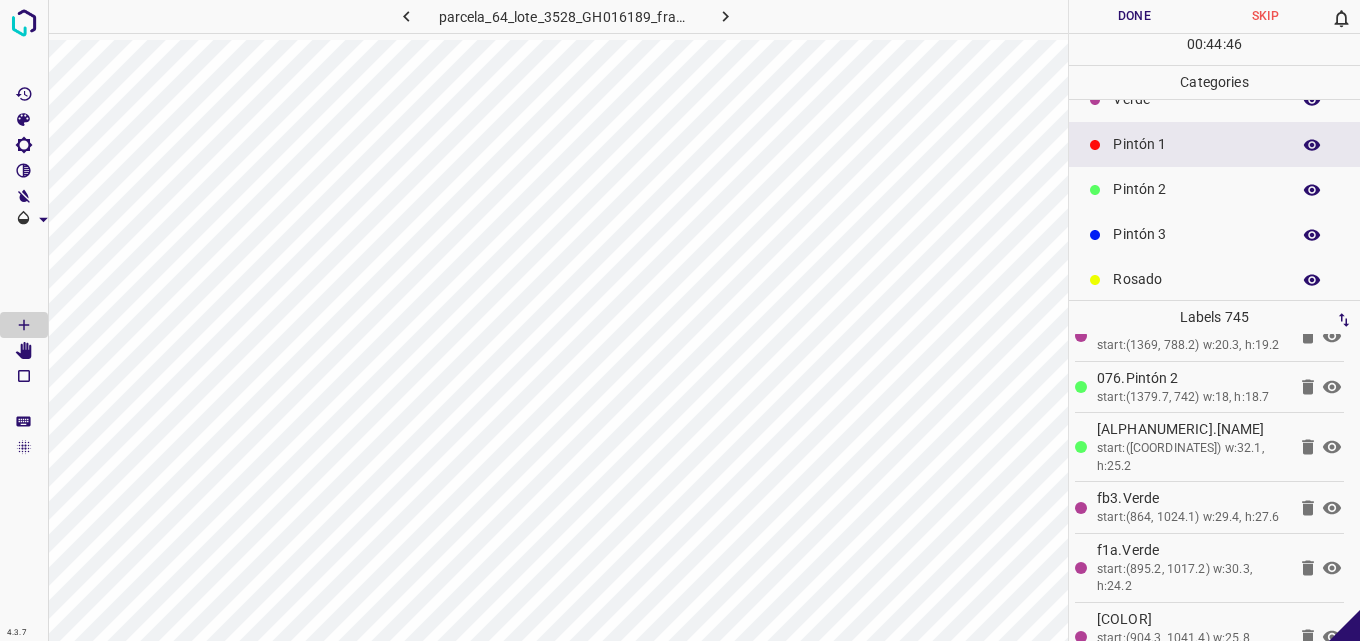 scroll, scrollTop: 27, scrollLeft: 0, axis: vertical 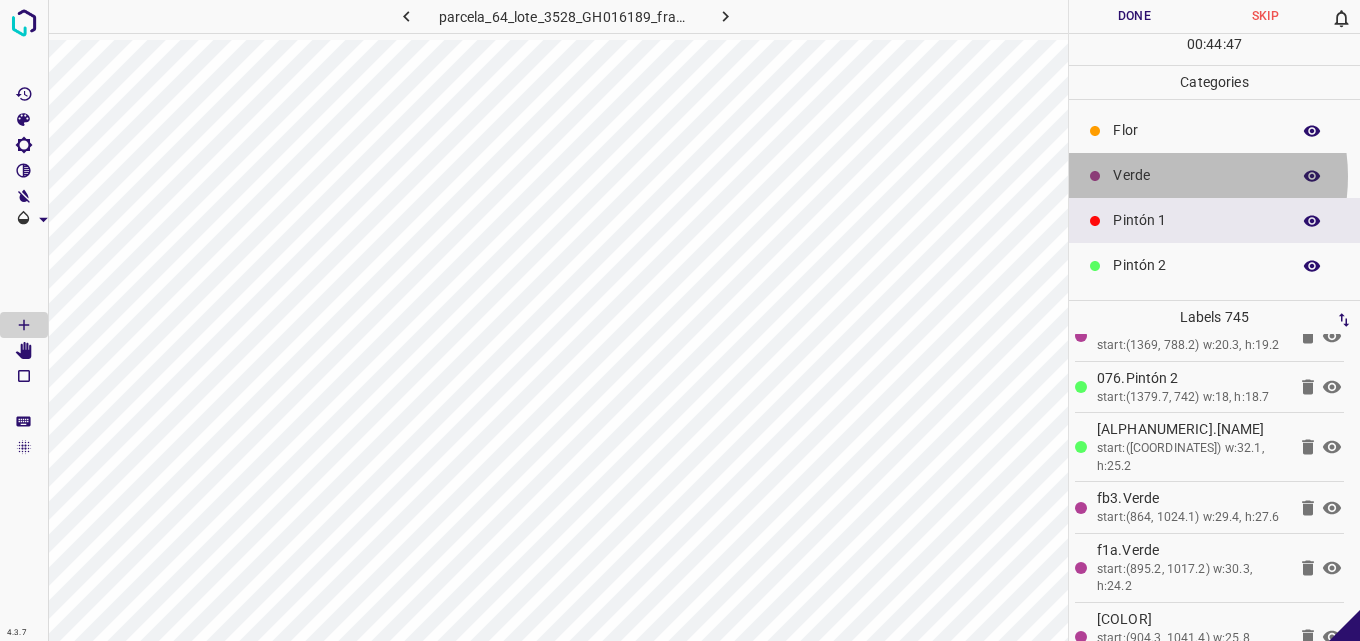 click on "Verde" at bounding box center [1196, 175] 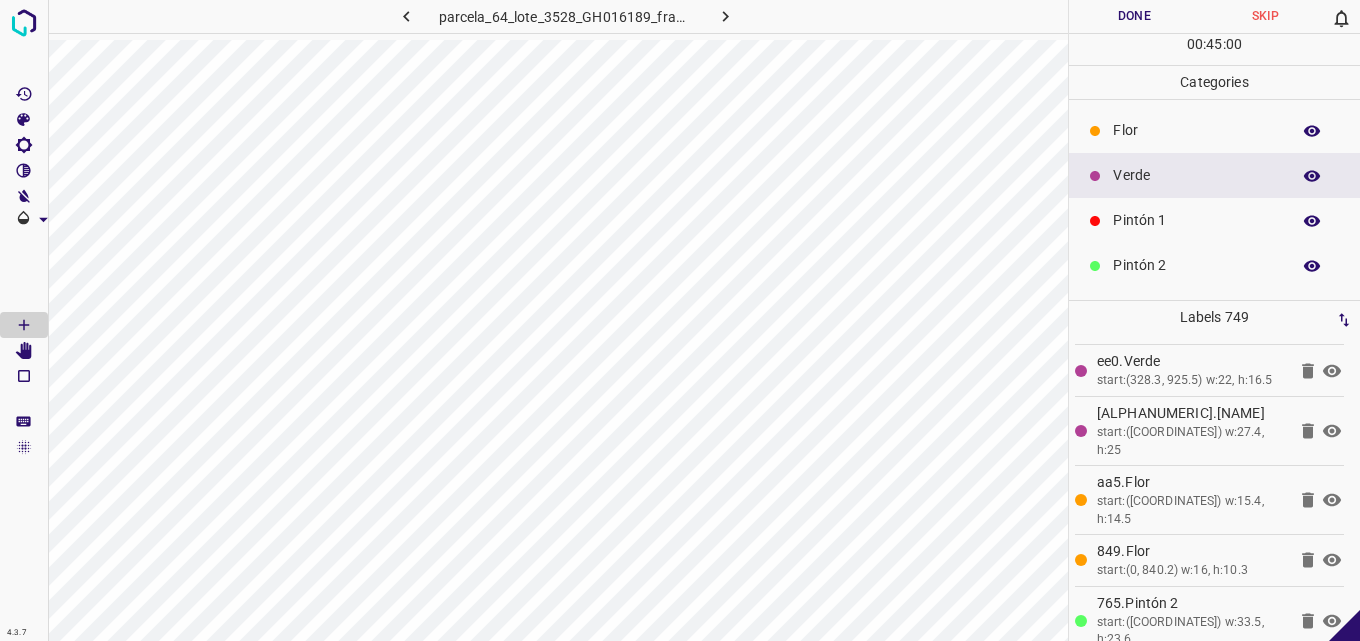 scroll, scrollTop: 50643, scrollLeft: 0, axis: vertical 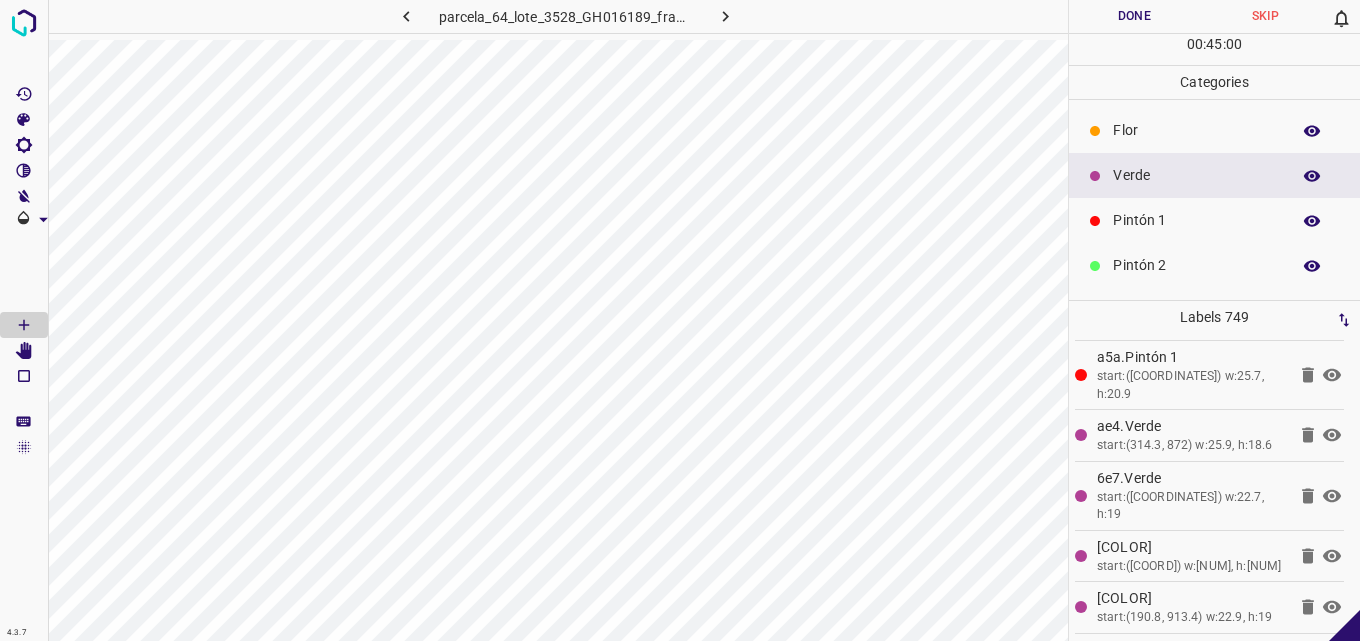 click 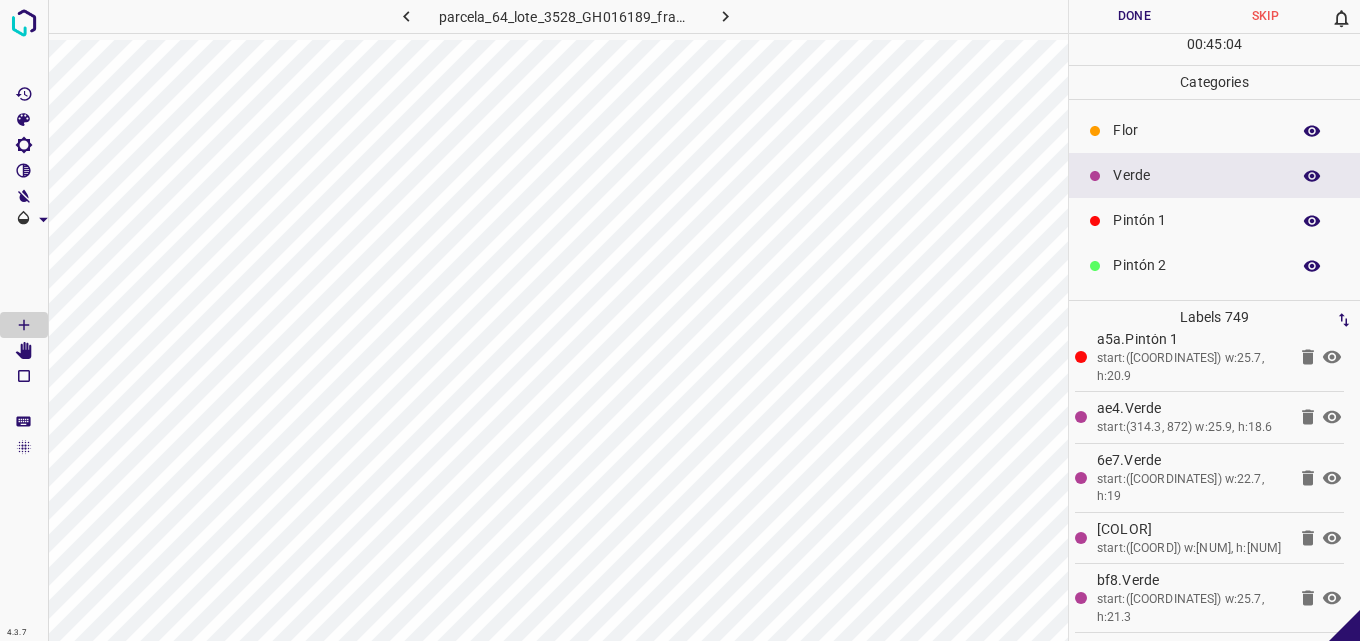 scroll, scrollTop: 50643, scrollLeft: 0, axis: vertical 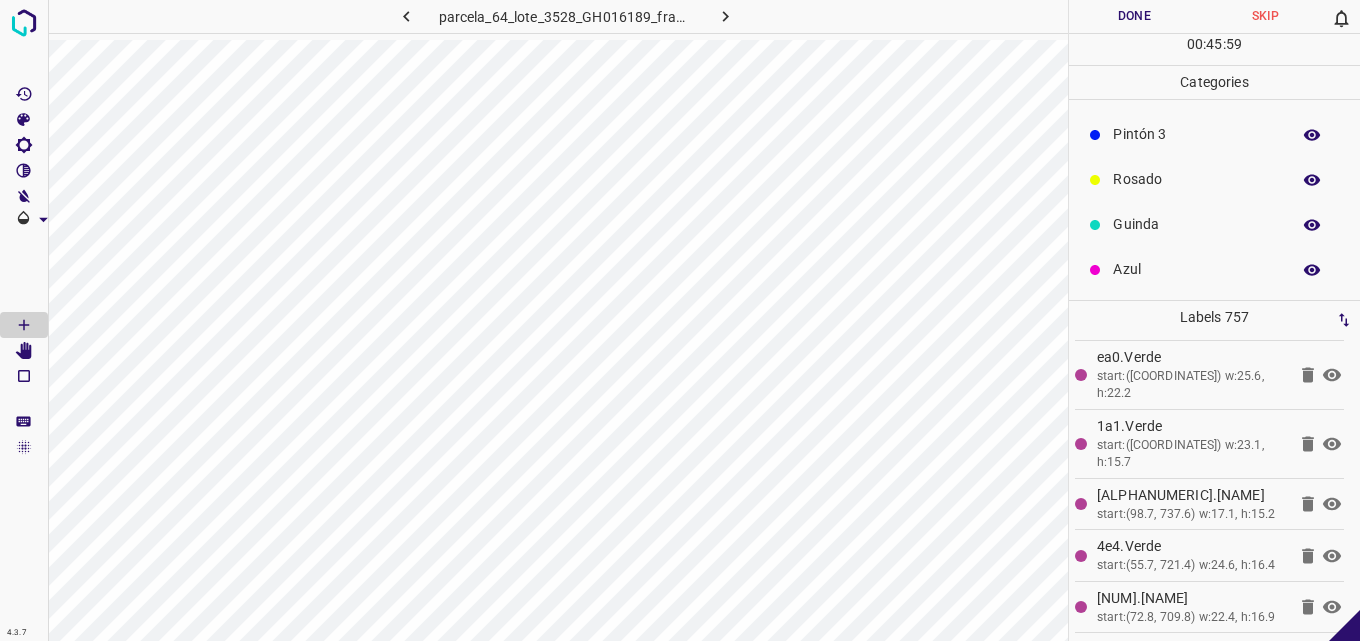 click on "Rosado" at bounding box center (1196, 179) 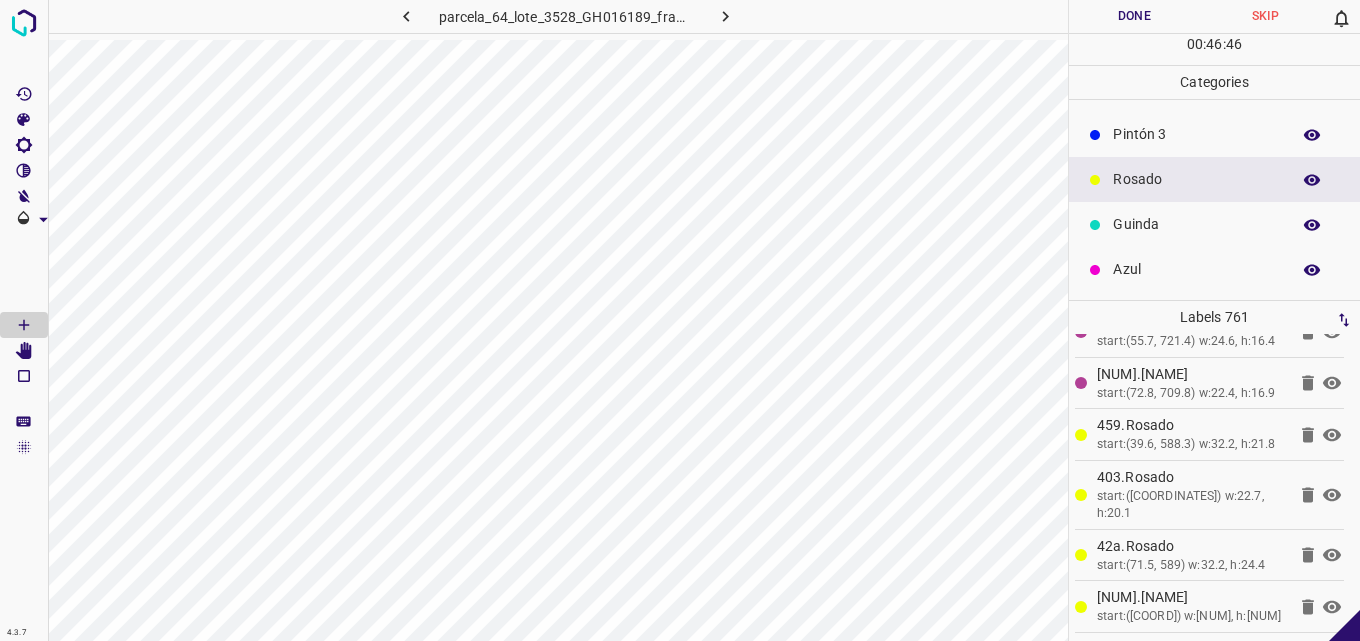 scroll, scrollTop: 76, scrollLeft: 0, axis: vertical 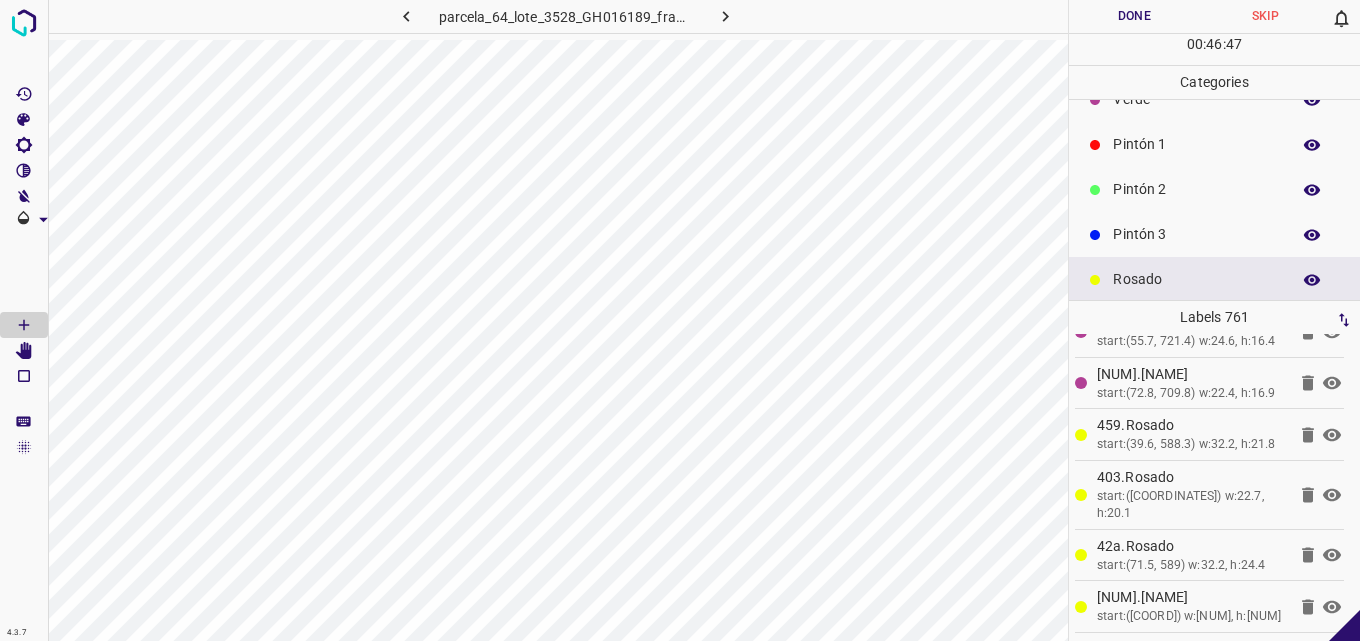 click on "Pintón 2" at bounding box center (1196, 189) 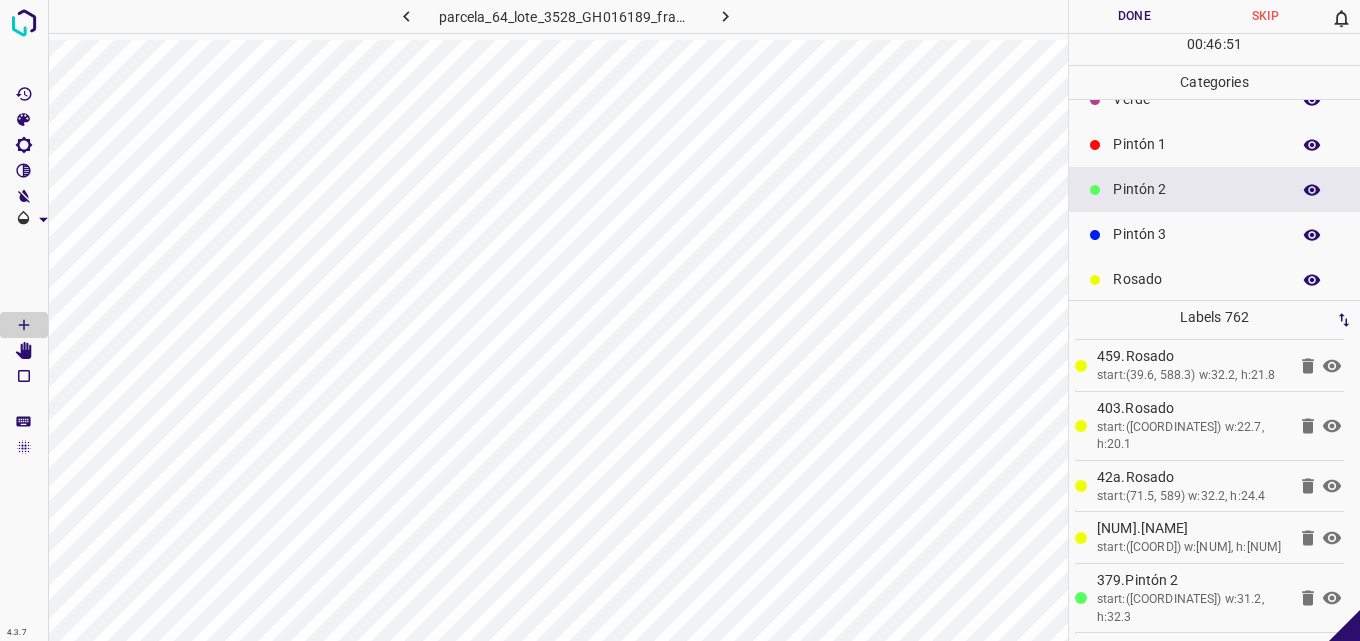 click on "Pintón 1" at bounding box center (1196, 144) 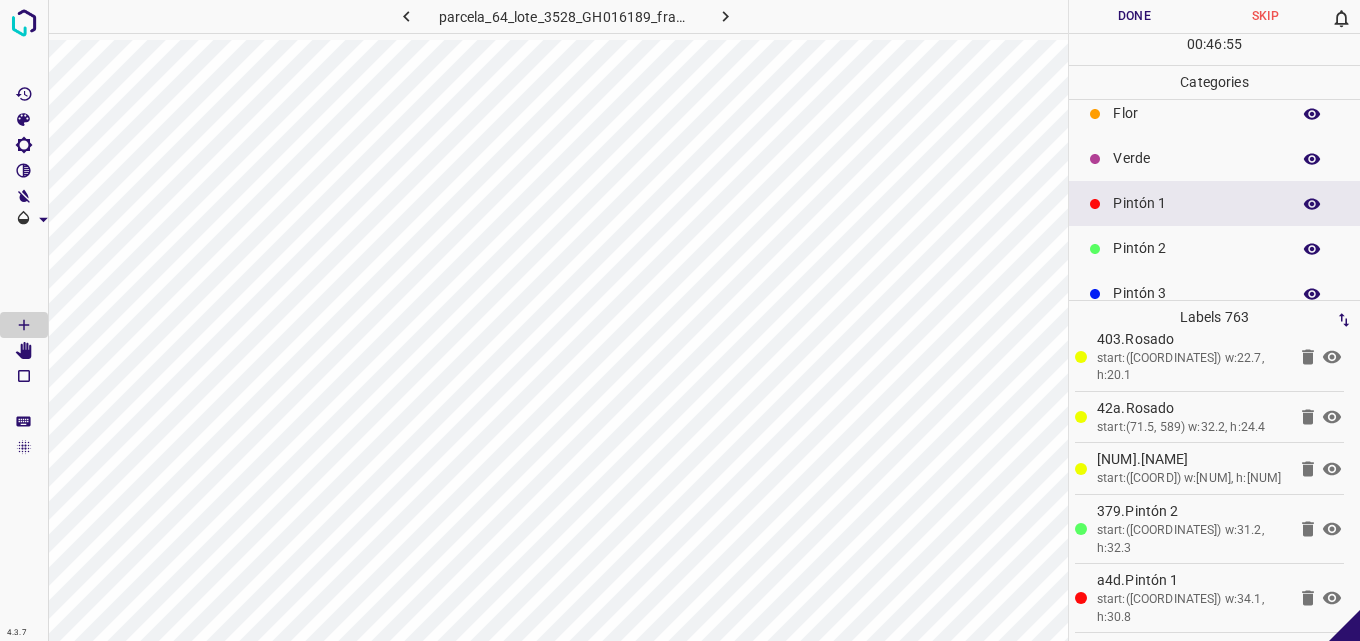 scroll, scrollTop: 0, scrollLeft: 0, axis: both 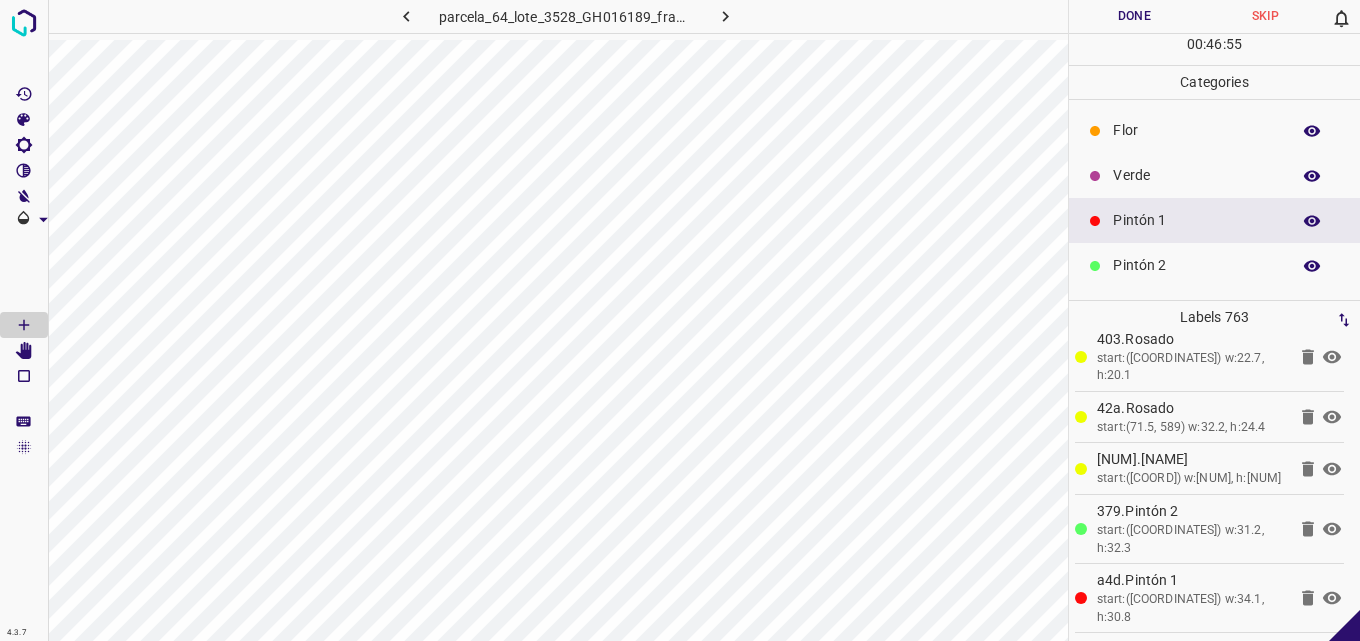 click on "Verde" at bounding box center (1196, 175) 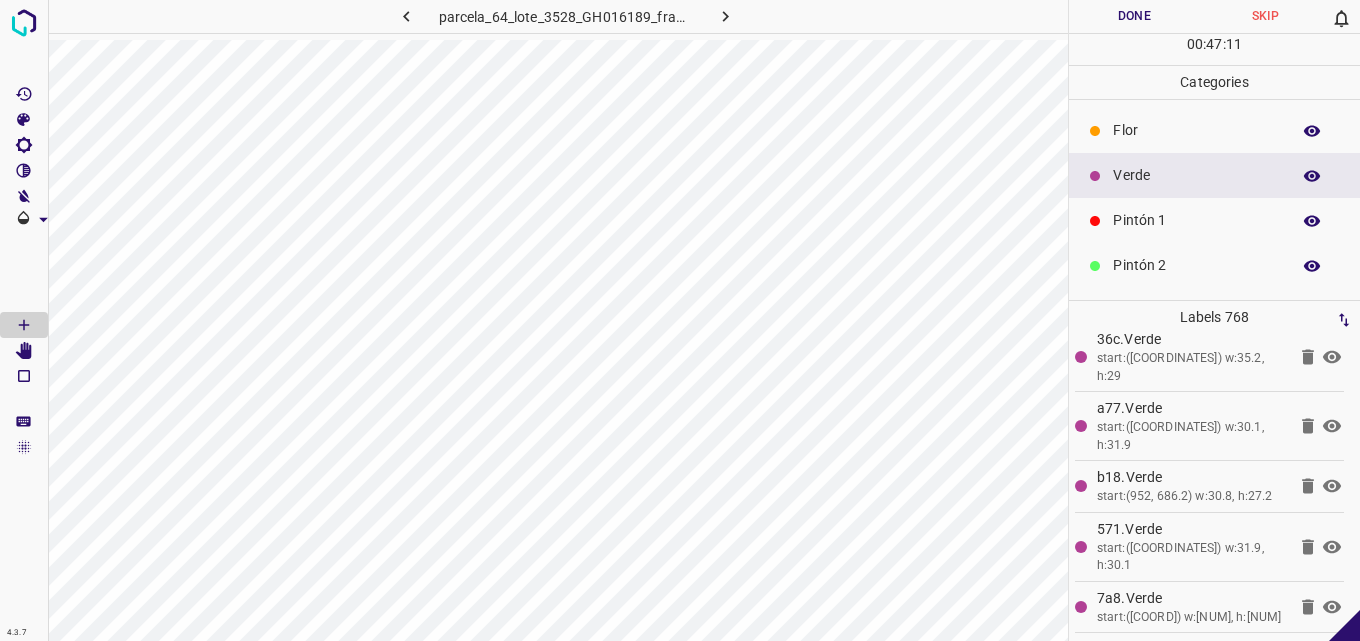 click on "Pintón 1" at bounding box center [1196, 220] 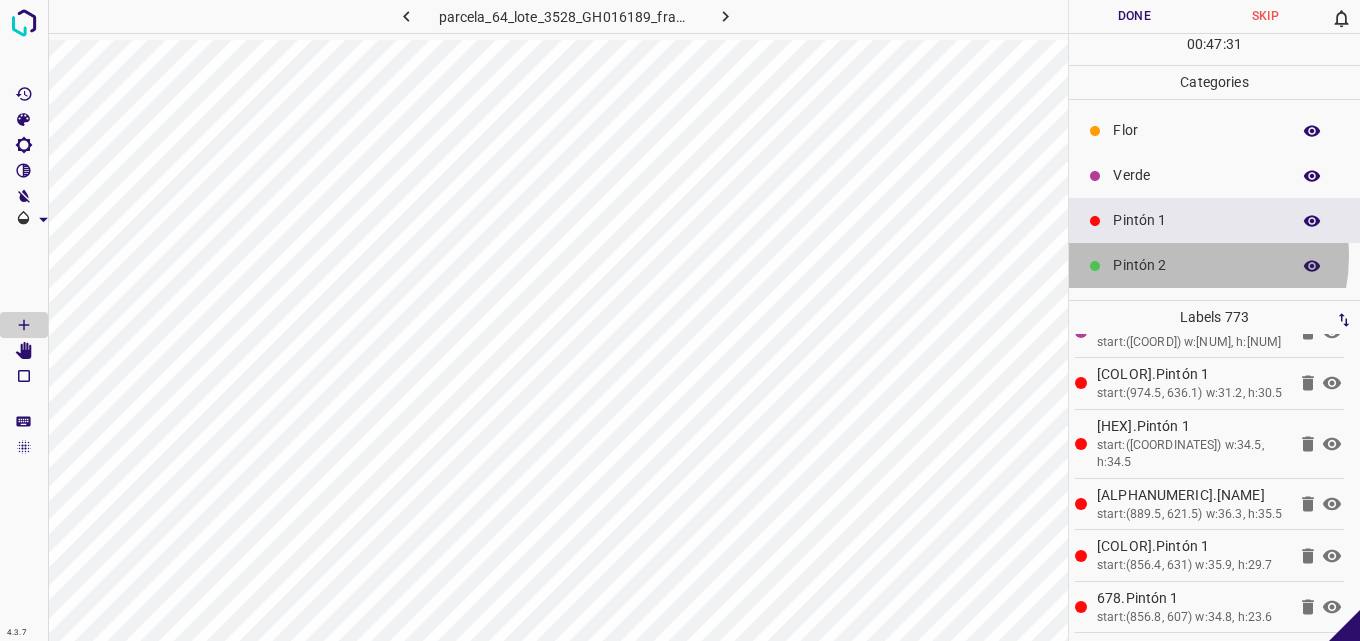 click on "Pintón 2" at bounding box center (1196, 265) 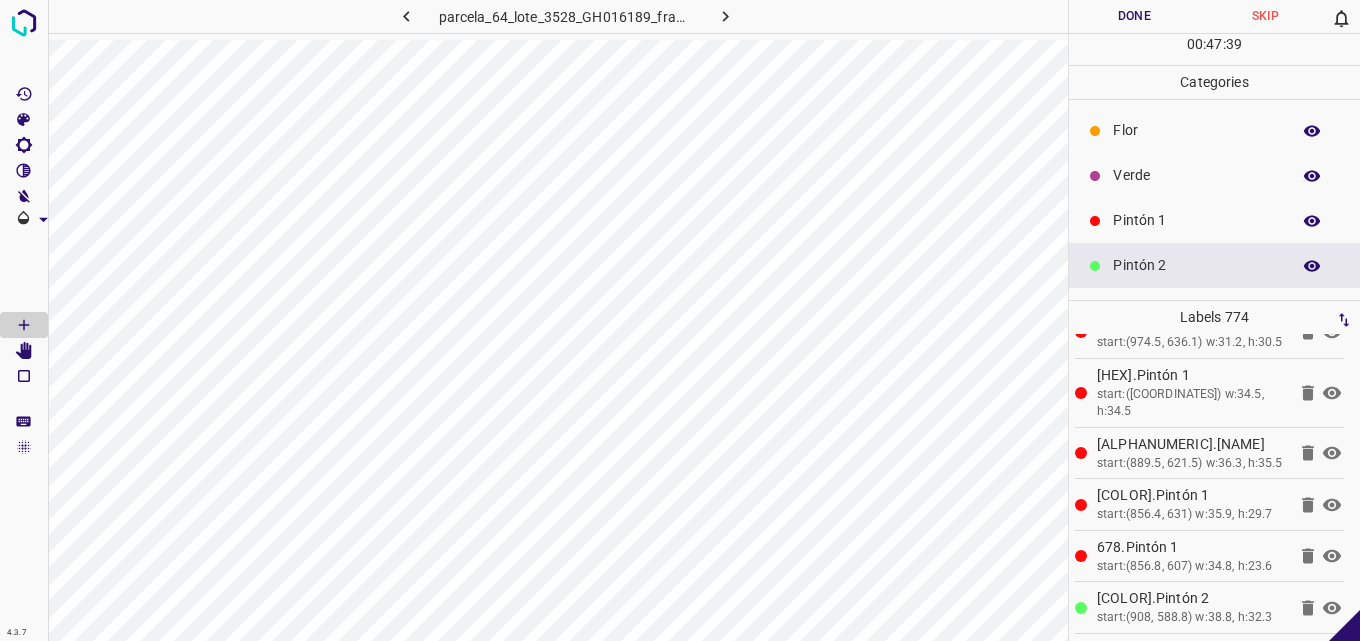 click on "Verde" at bounding box center (1196, 175) 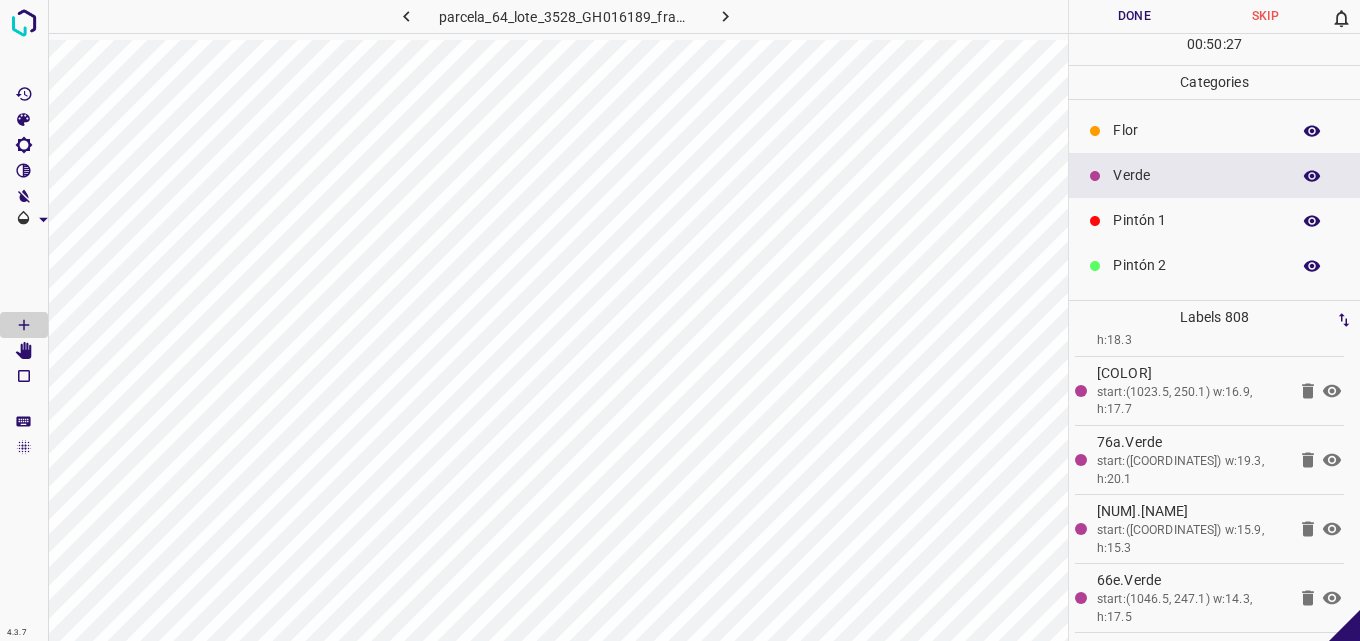 click on "Pintón 1" at bounding box center [1196, 220] 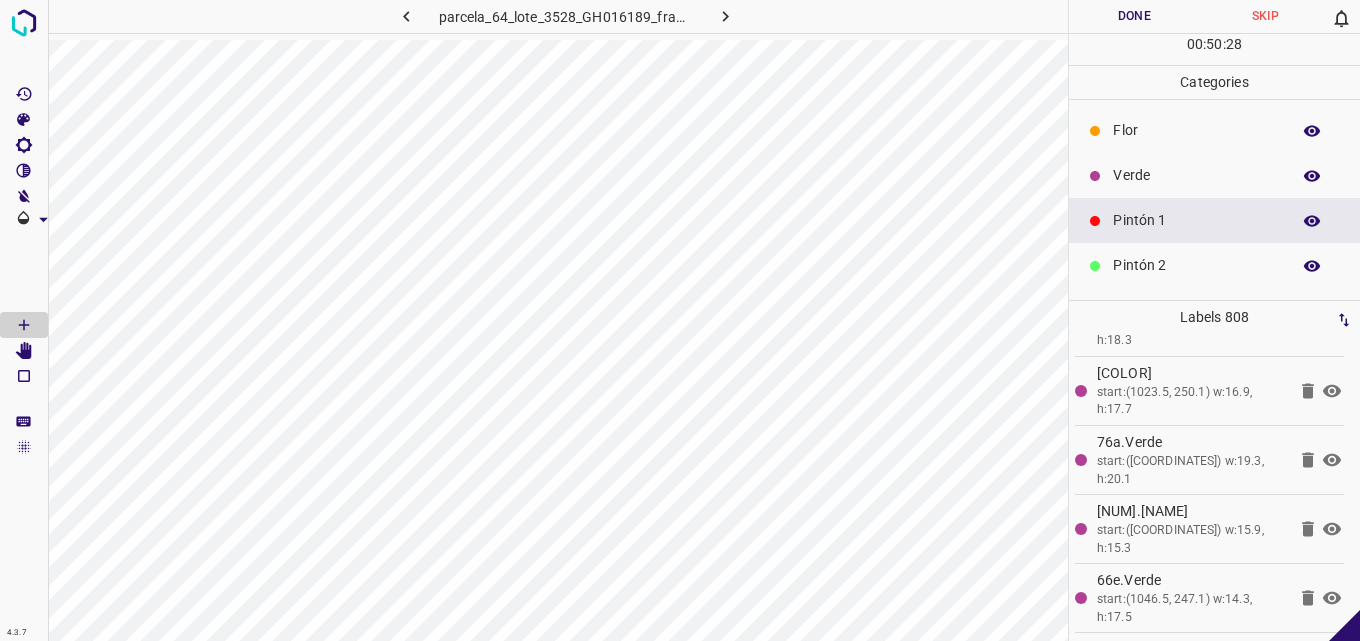 click on "Pintón 2" at bounding box center [1196, 265] 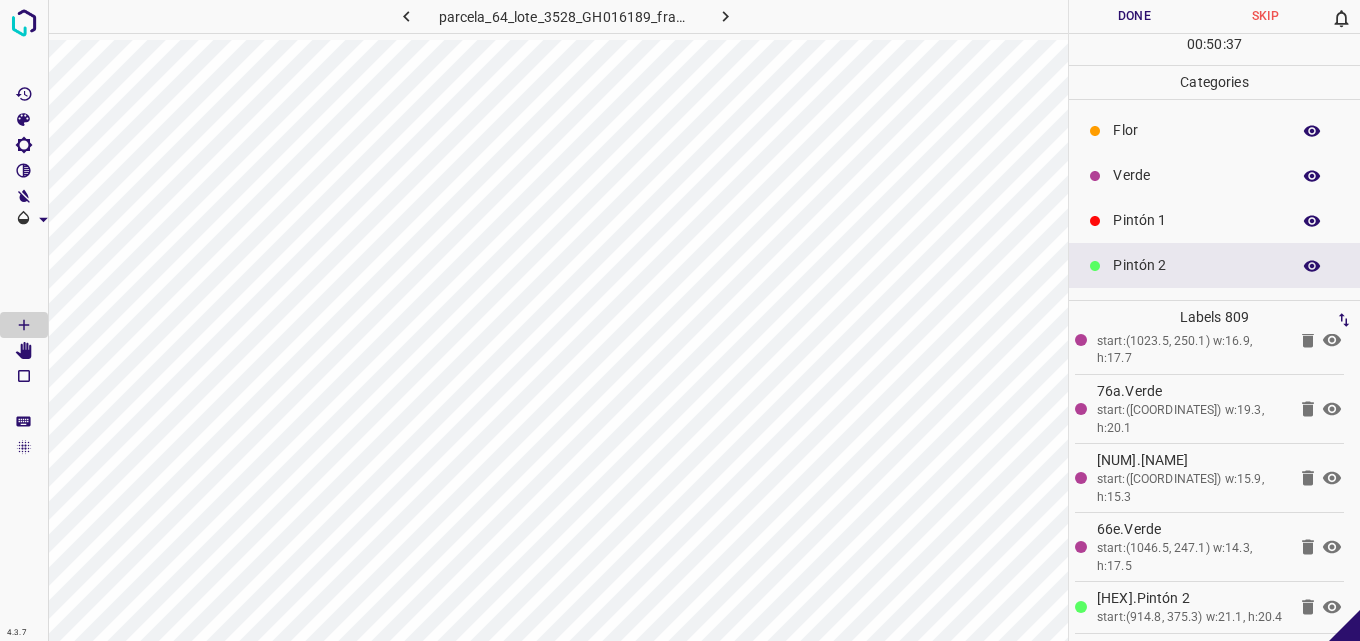 click on "Pintón 2" at bounding box center (1214, 265) 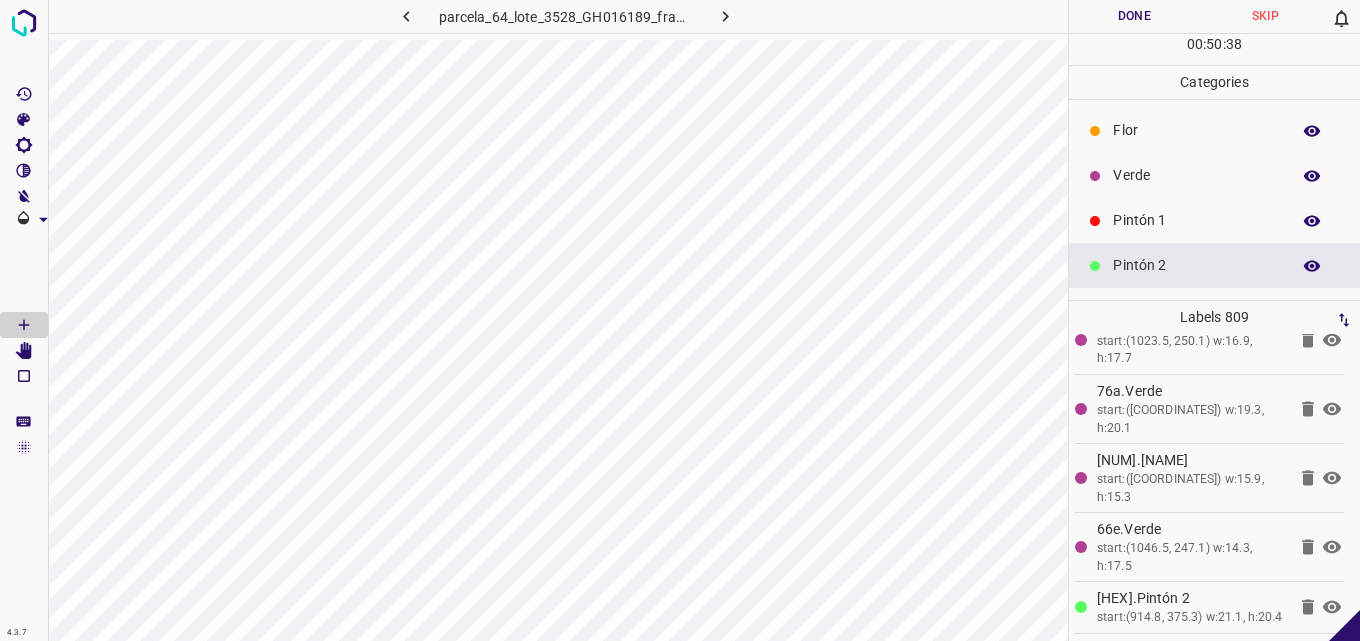 click on "Pintón 3" at bounding box center (1214, 310) 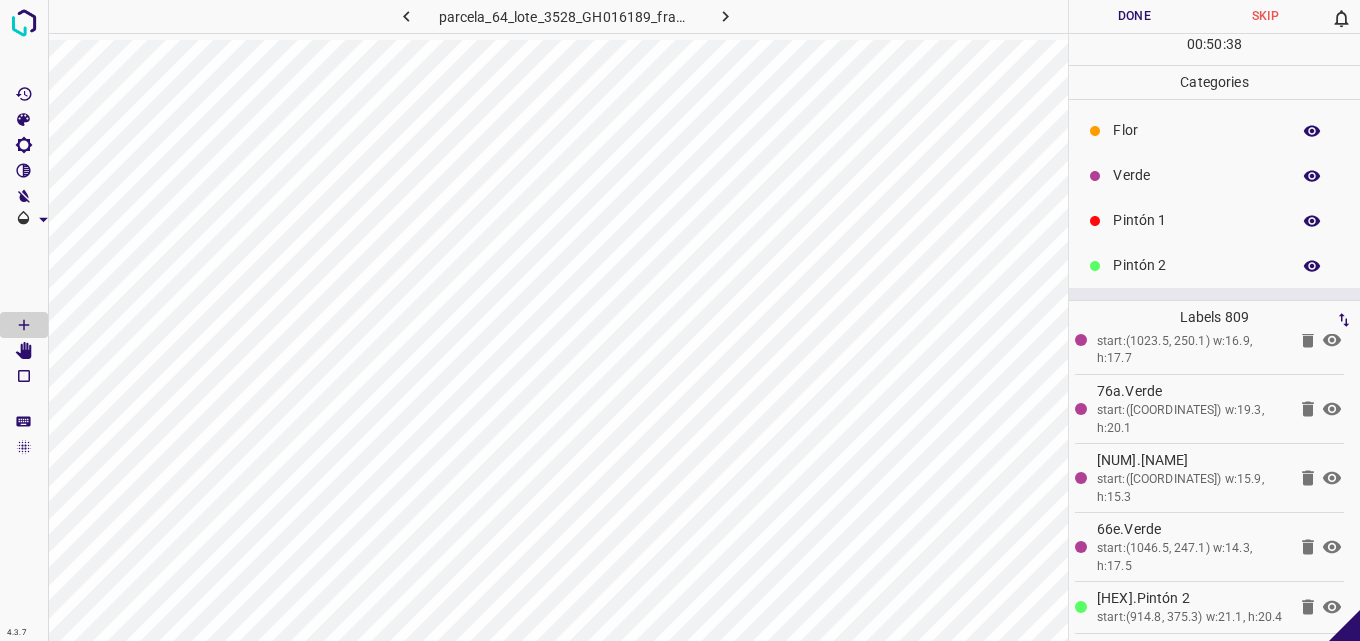 scroll, scrollTop: 100, scrollLeft: 0, axis: vertical 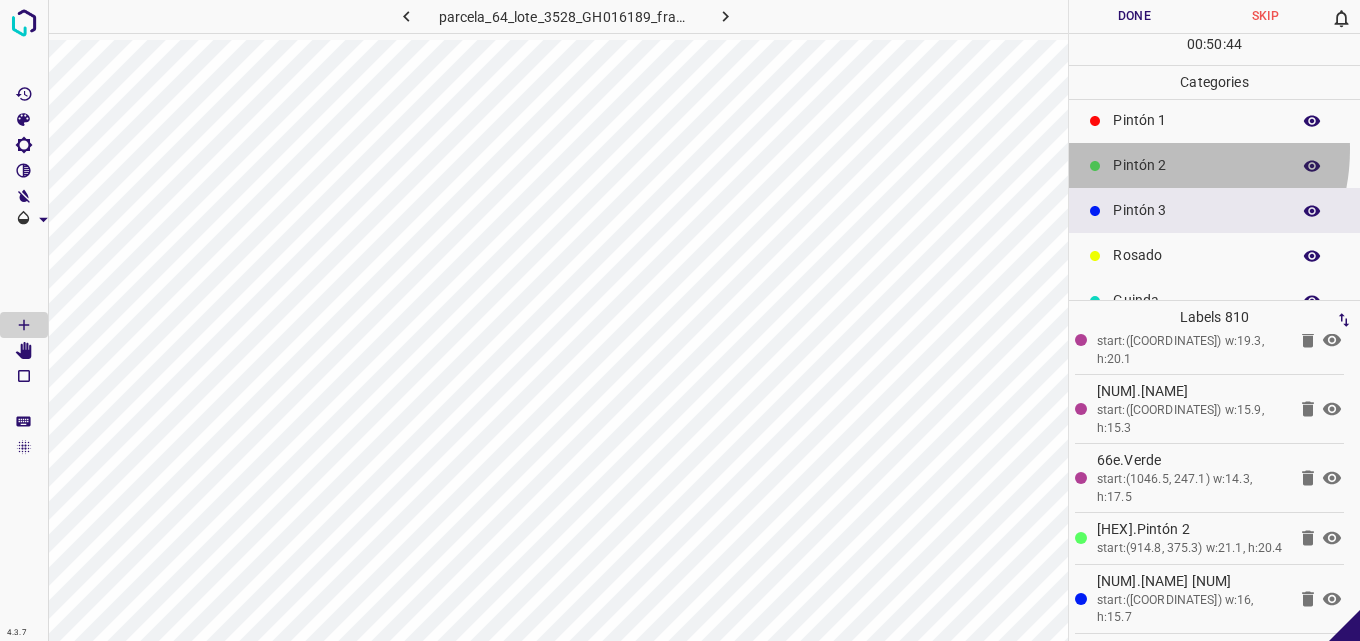 click on "Pintón 2" at bounding box center (1214, 165) 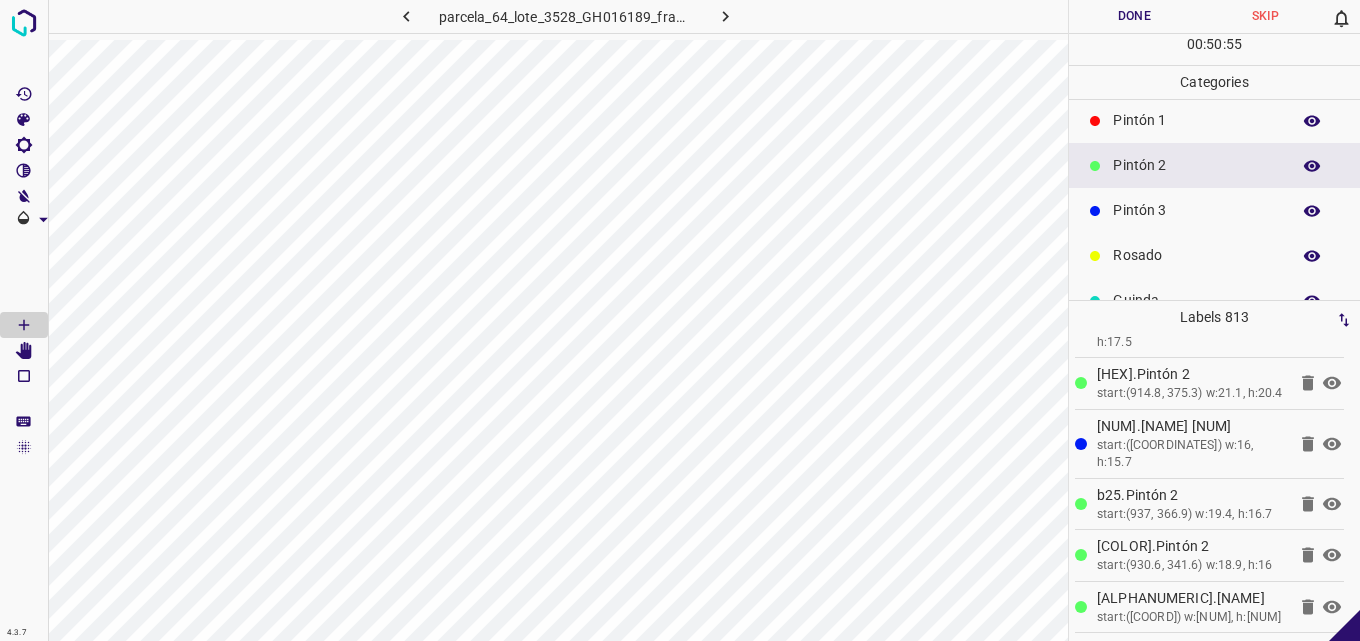 scroll, scrollTop: 55008, scrollLeft: 0, axis: vertical 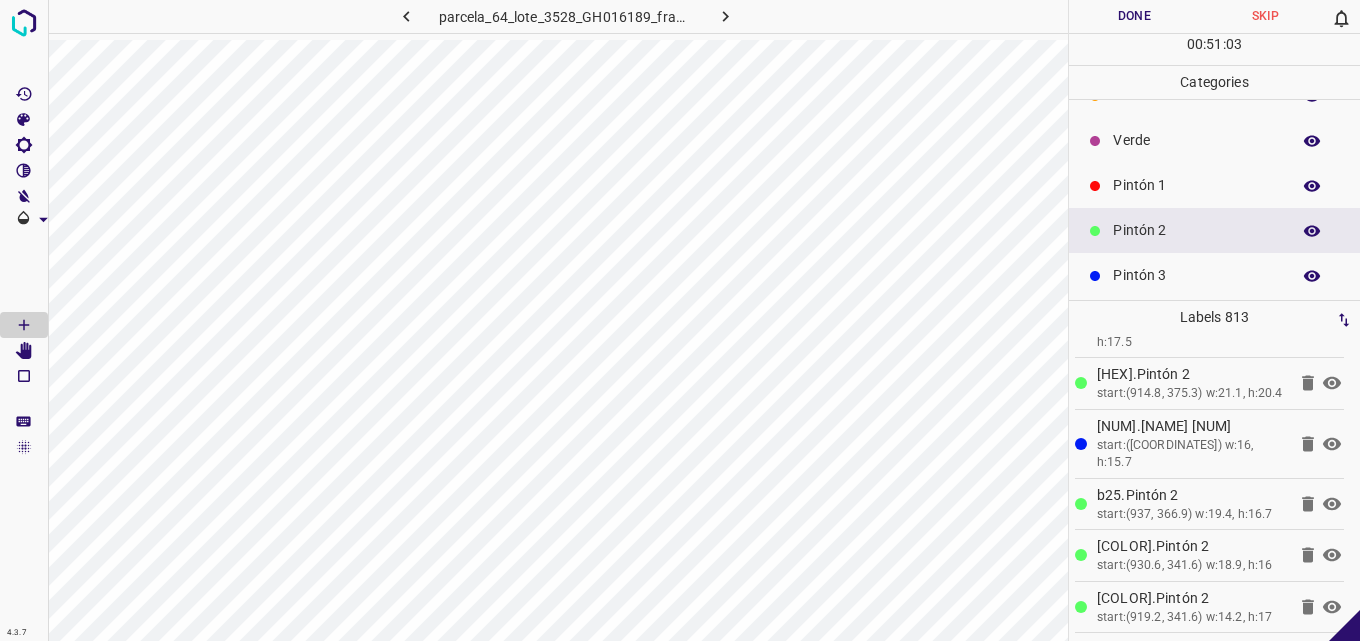 click on "Verde" at bounding box center [1196, 140] 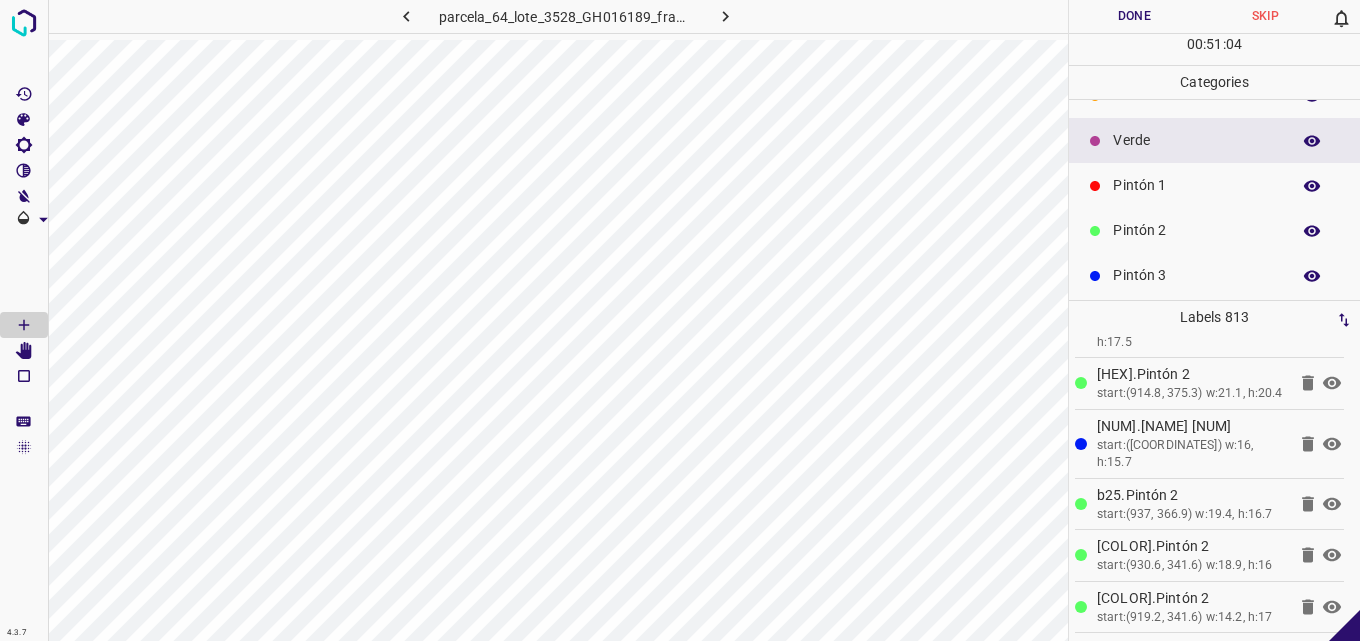 scroll, scrollTop: 0, scrollLeft: 0, axis: both 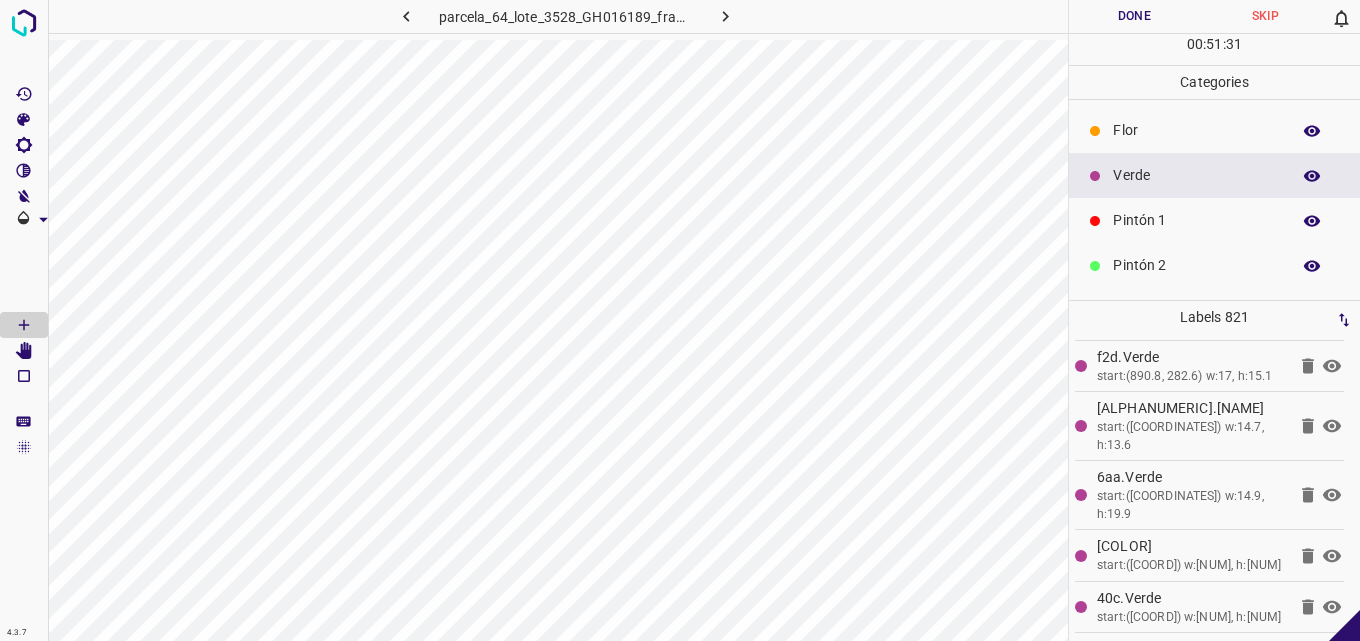 click on "Pintón 2" at bounding box center [1214, 265] 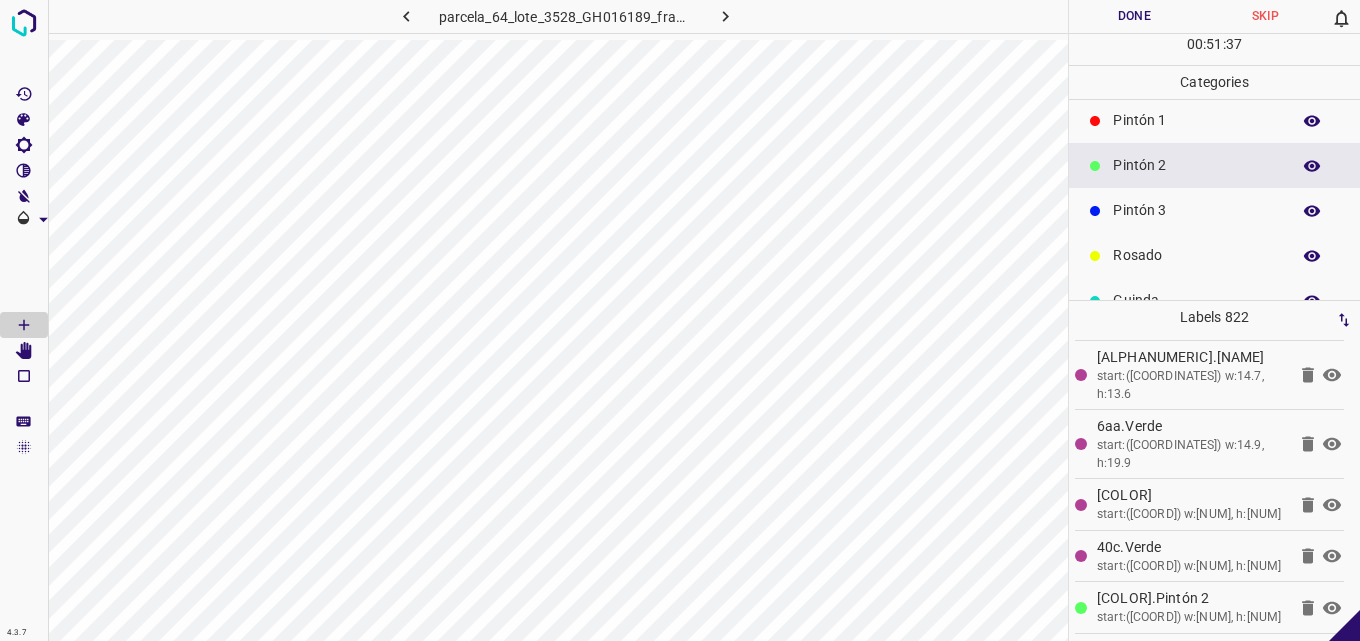scroll, scrollTop: 0, scrollLeft: 0, axis: both 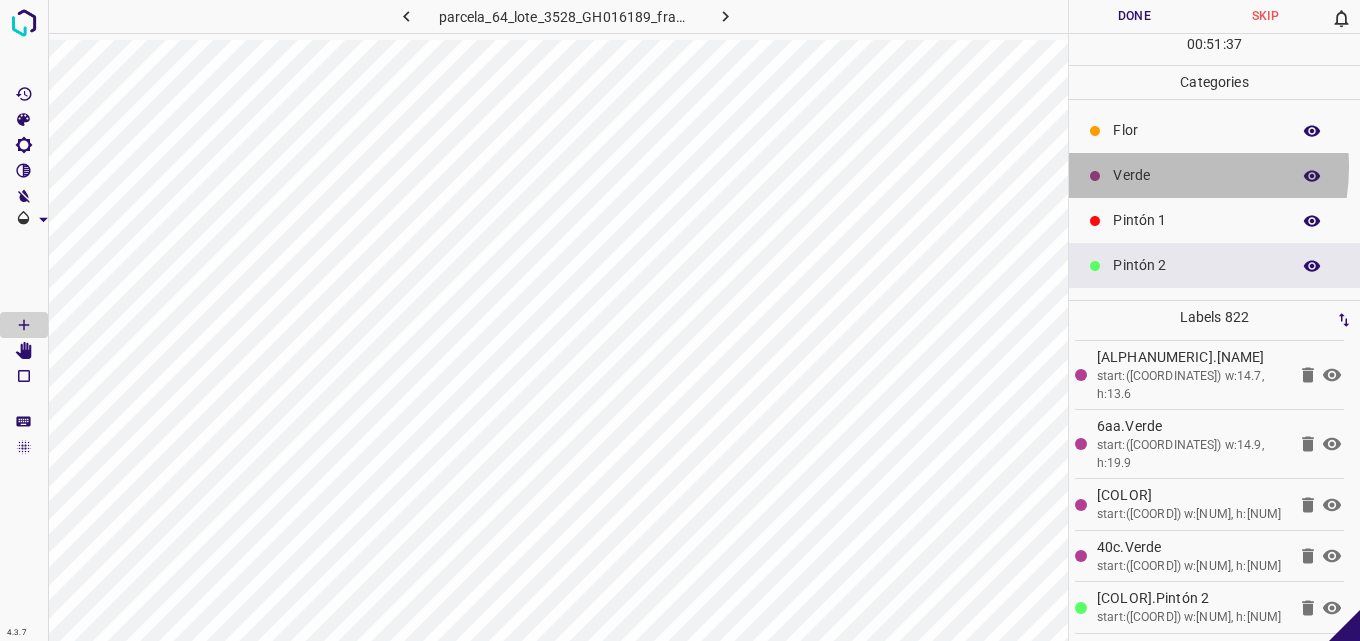click on "Verde" at bounding box center (1196, 175) 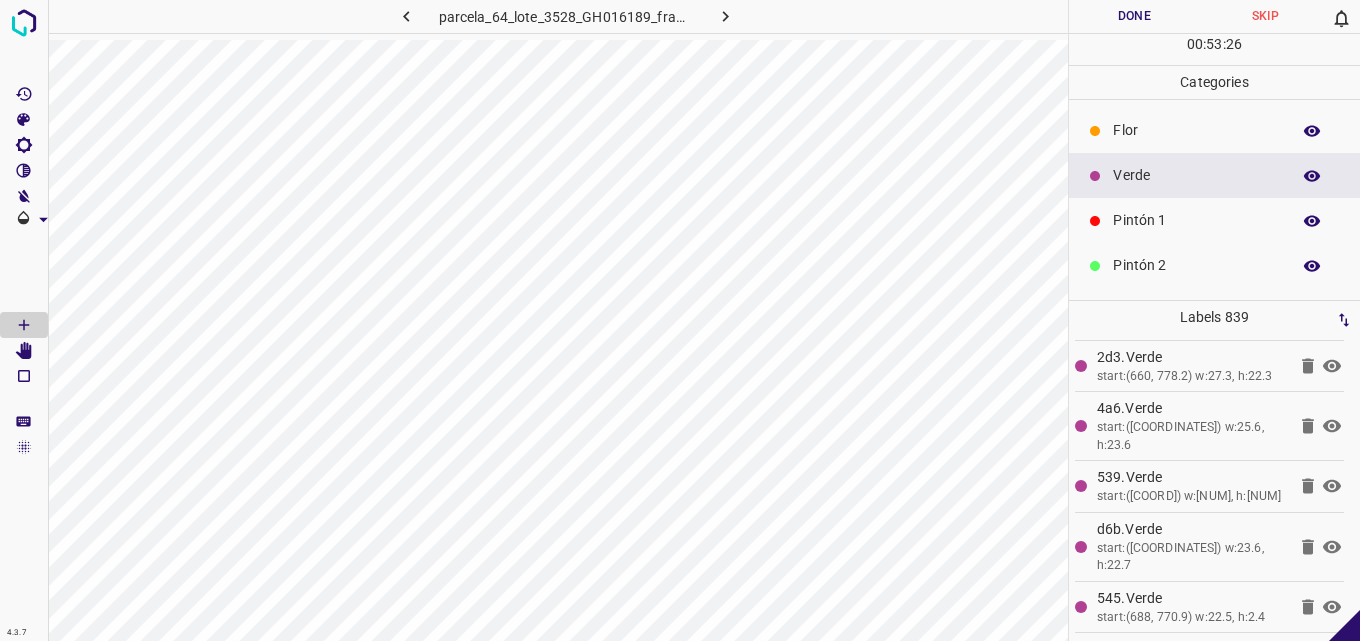 scroll, scrollTop: 56750, scrollLeft: 0, axis: vertical 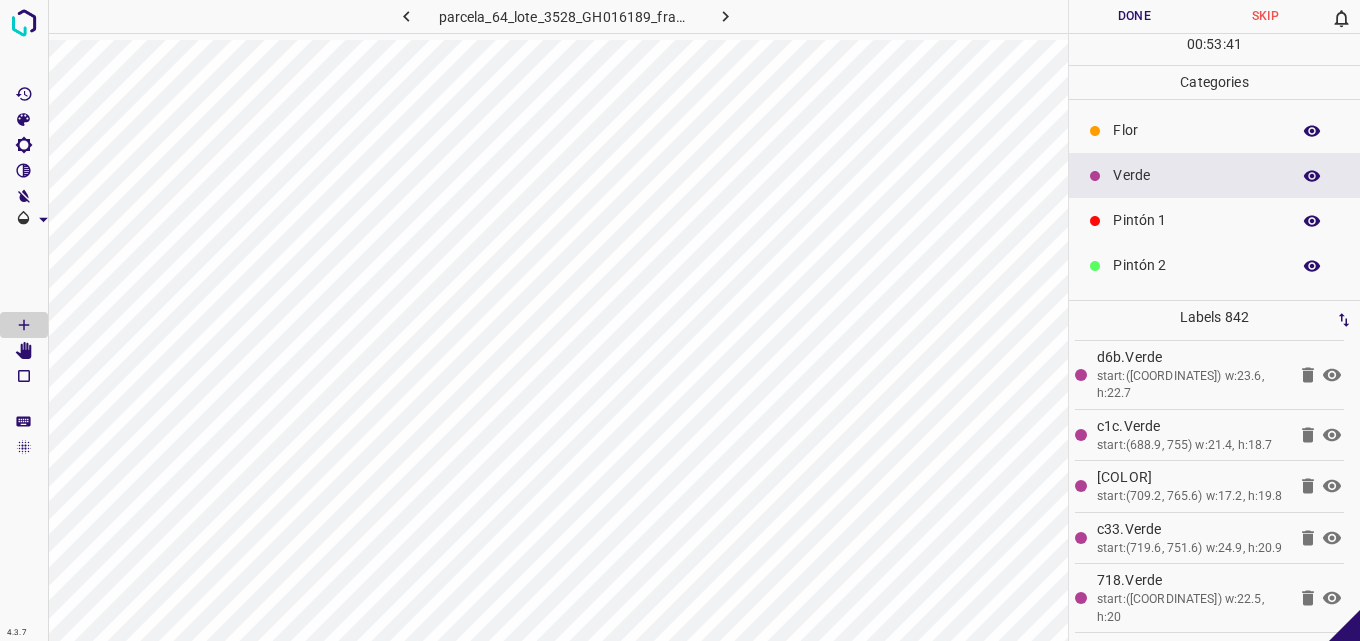 click on "Pintón 1" at bounding box center [1196, 220] 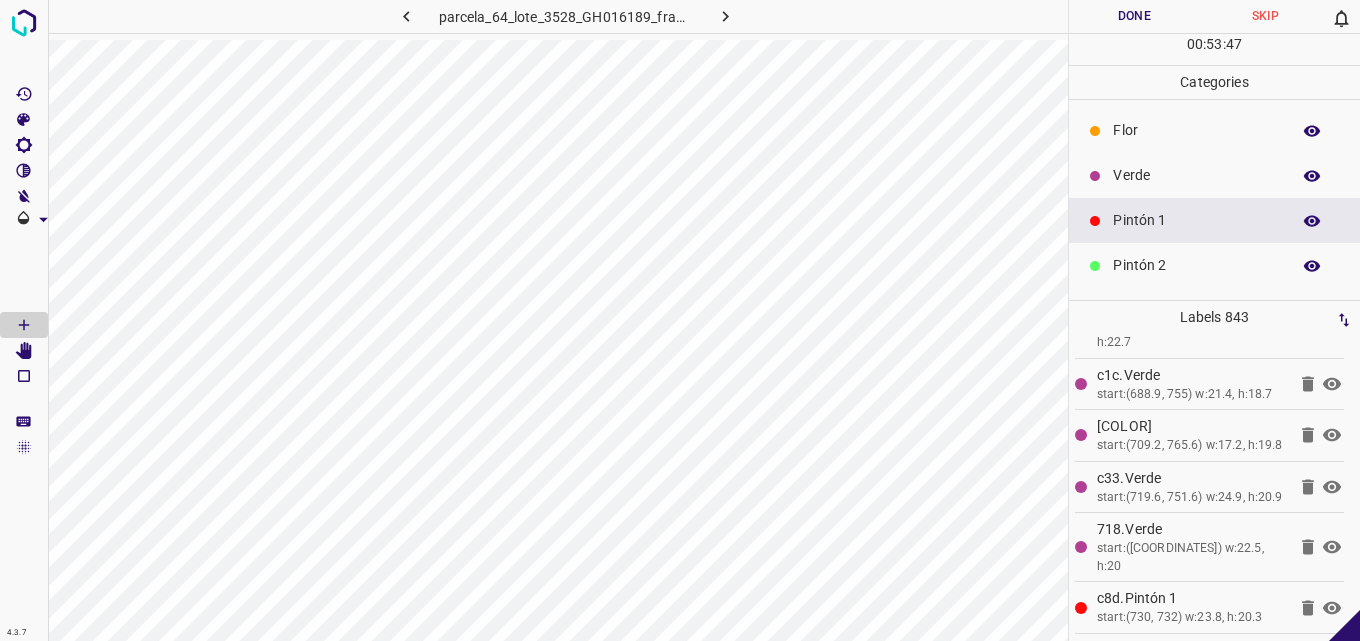 click on "Verde" at bounding box center [1196, 175] 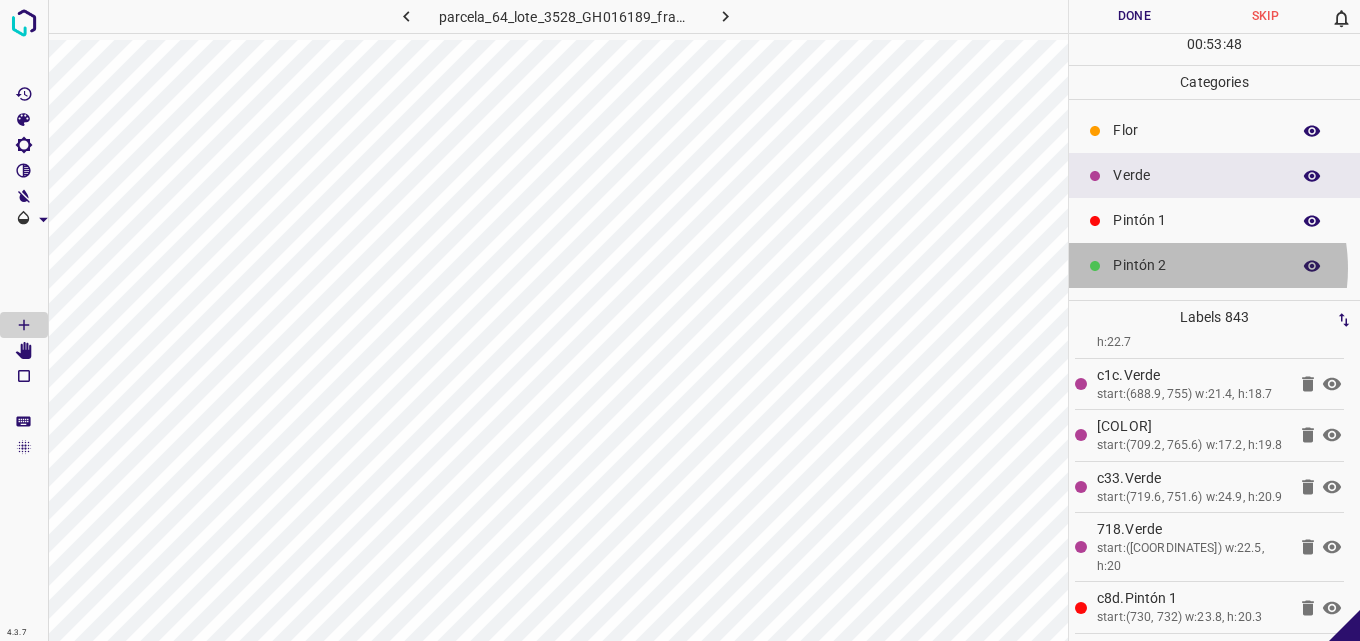 click on "Pintón 2" at bounding box center [1196, 265] 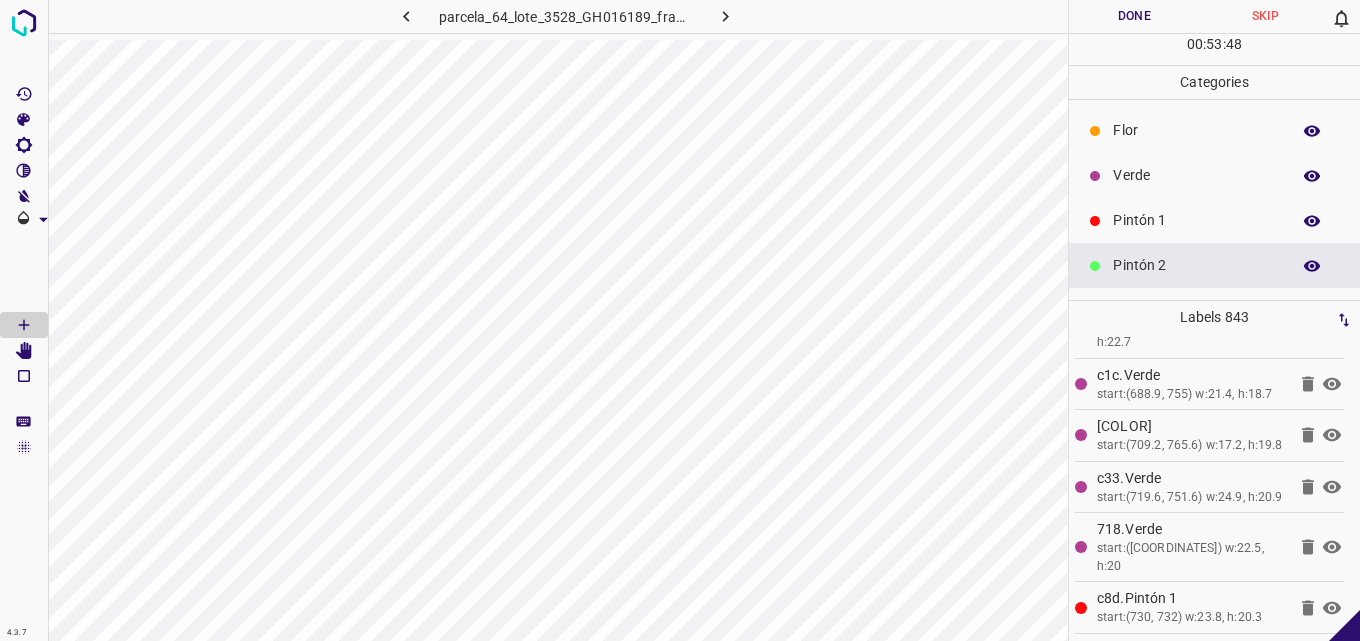 scroll, scrollTop: 88, scrollLeft: 0, axis: vertical 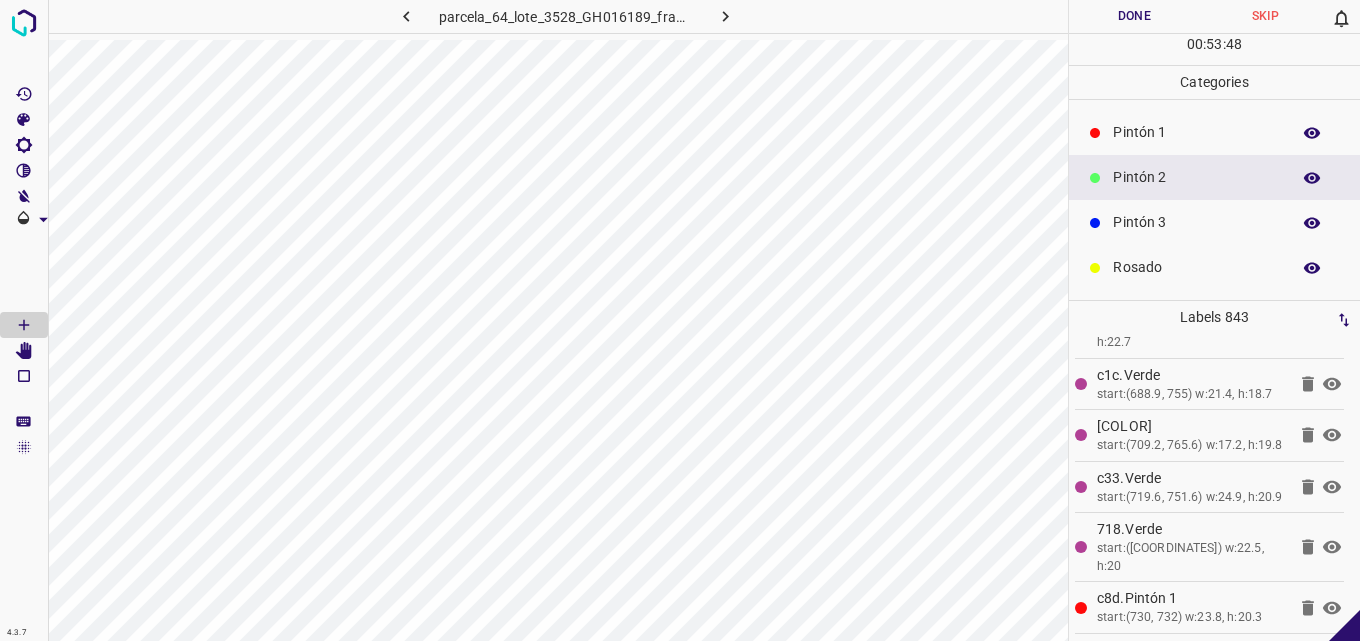 click on "Pintón 3" at bounding box center (1214, 222) 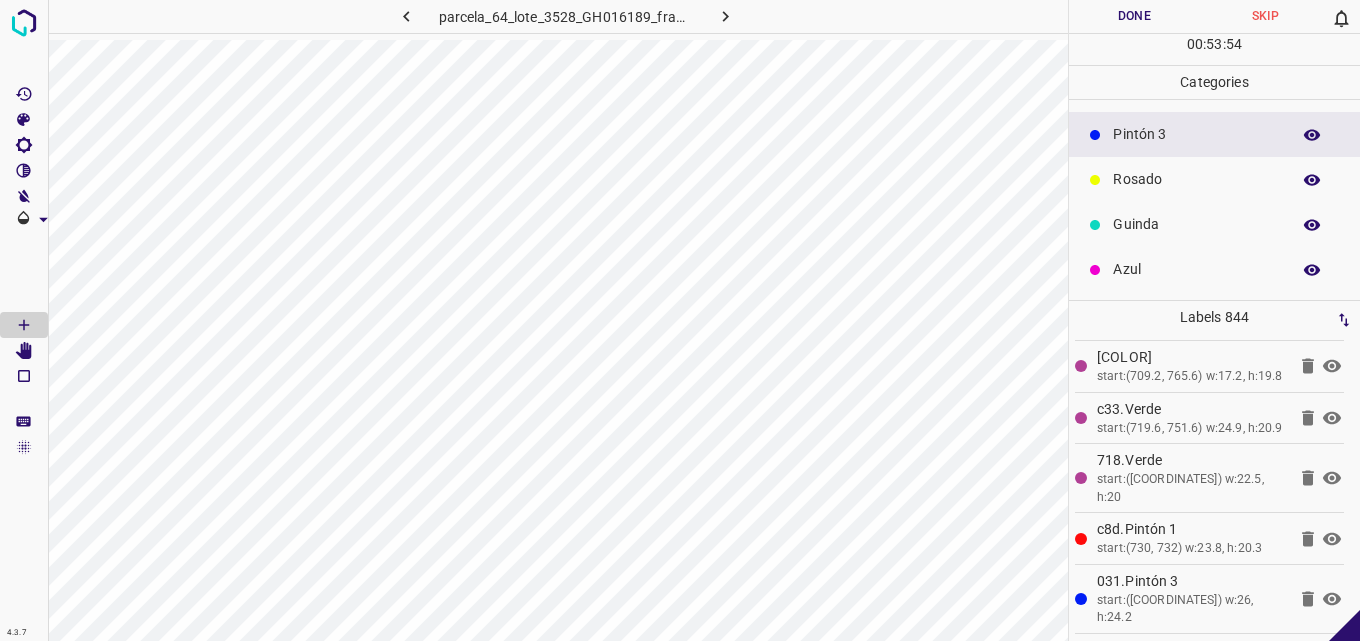 scroll, scrollTop: 0, scrollLeft: 0, axis: both 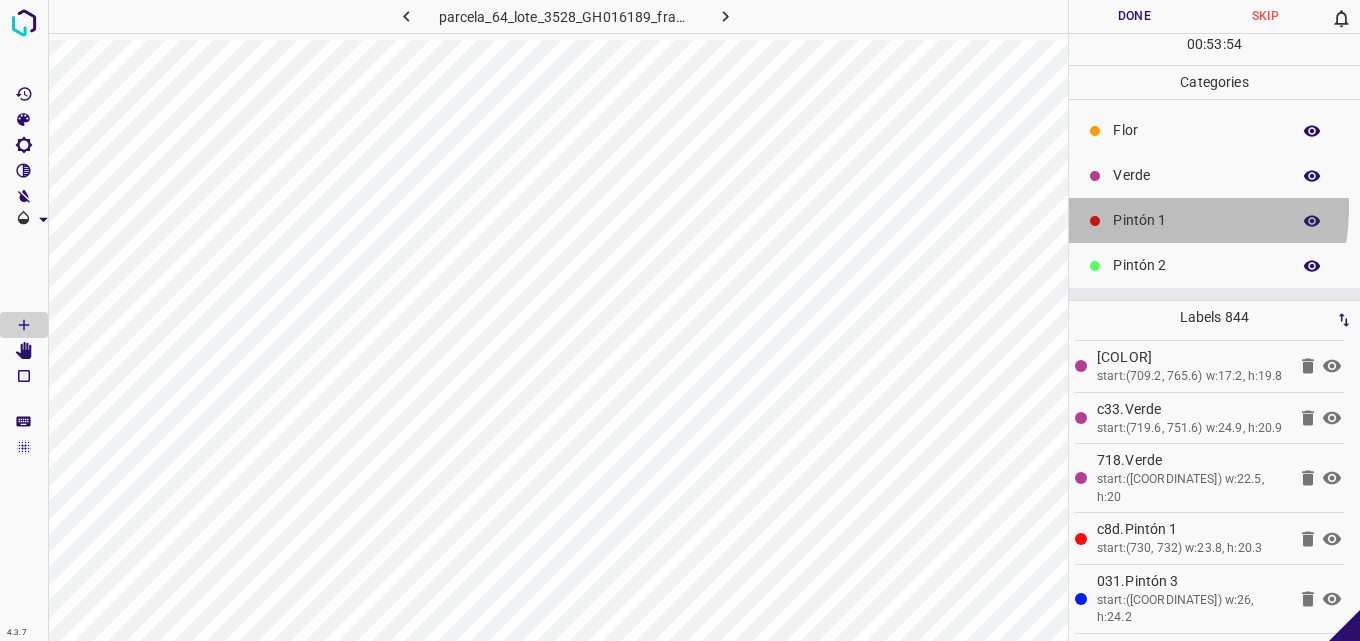 click on "Pintón 1" at bounding box center [1214, 220] 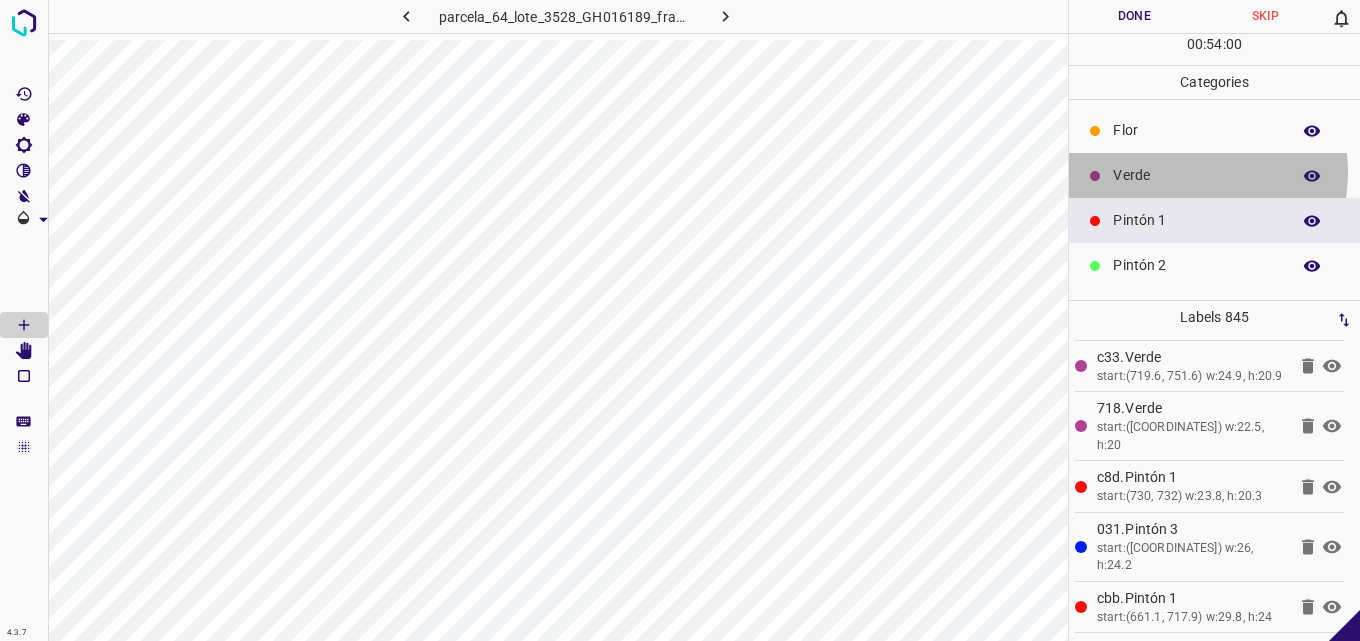 click on "Verde" at bounding box center (1196, 175) 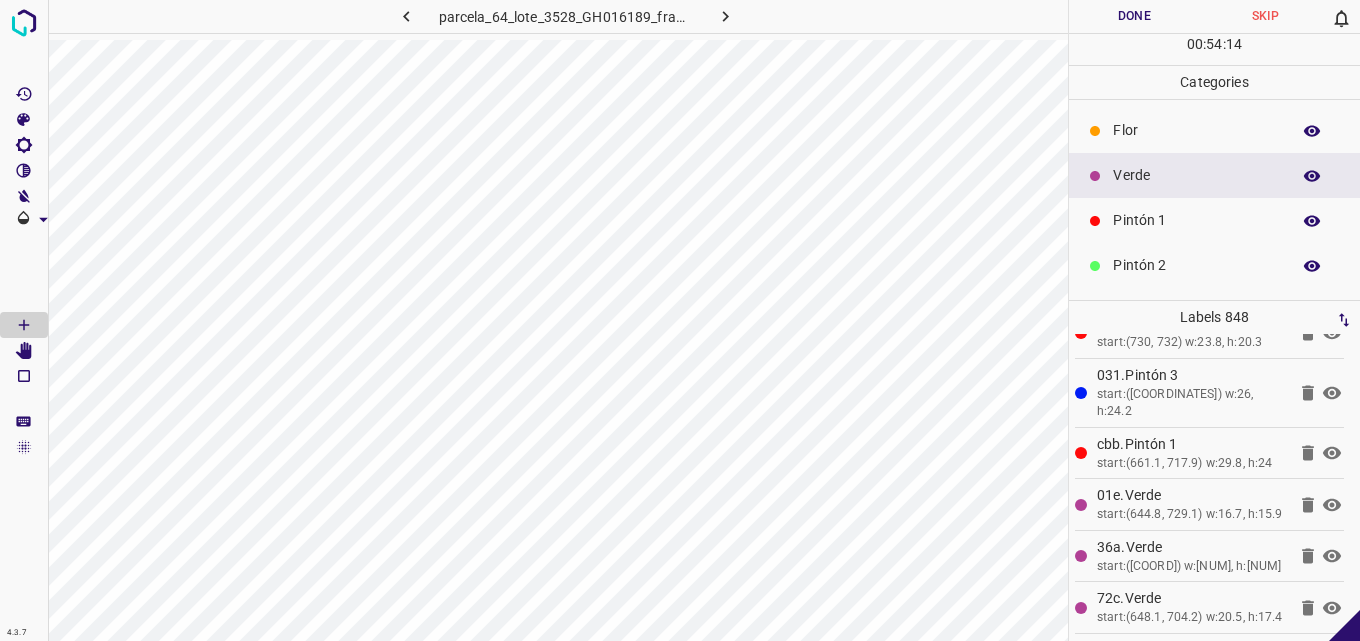 click on "Pintón 2" at bounding box center (1214, 265) 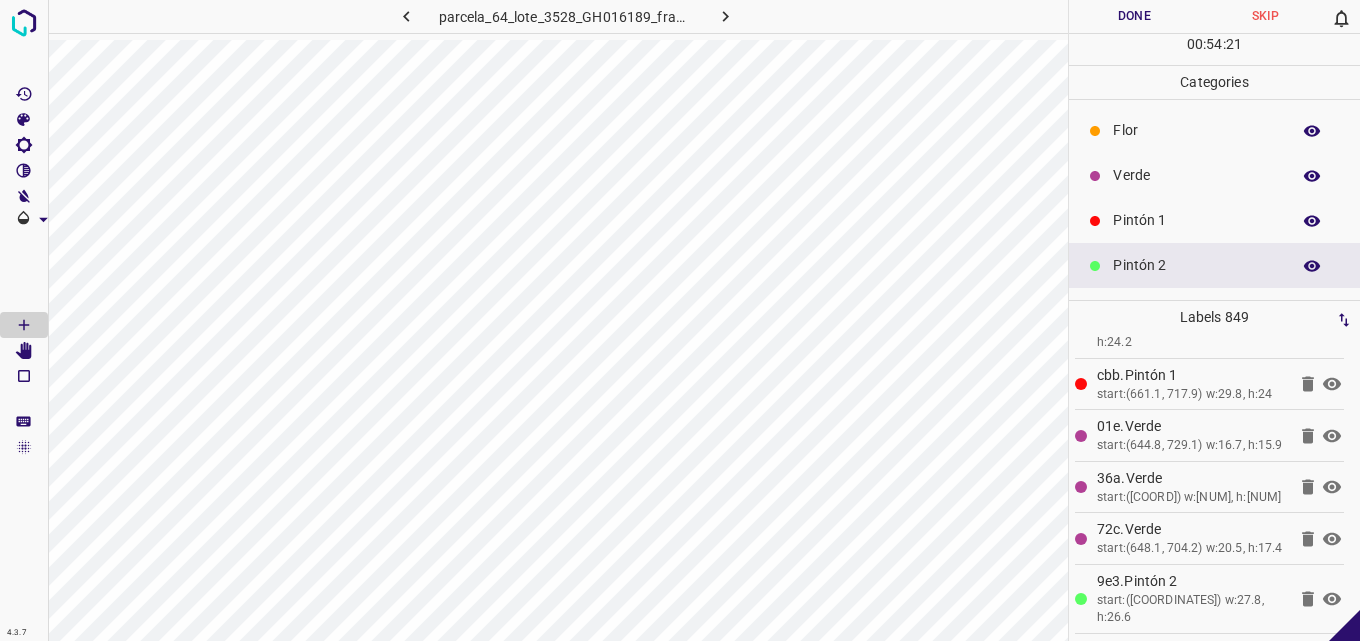 click on "Pintón 1" at bounding box center (1196, 220) 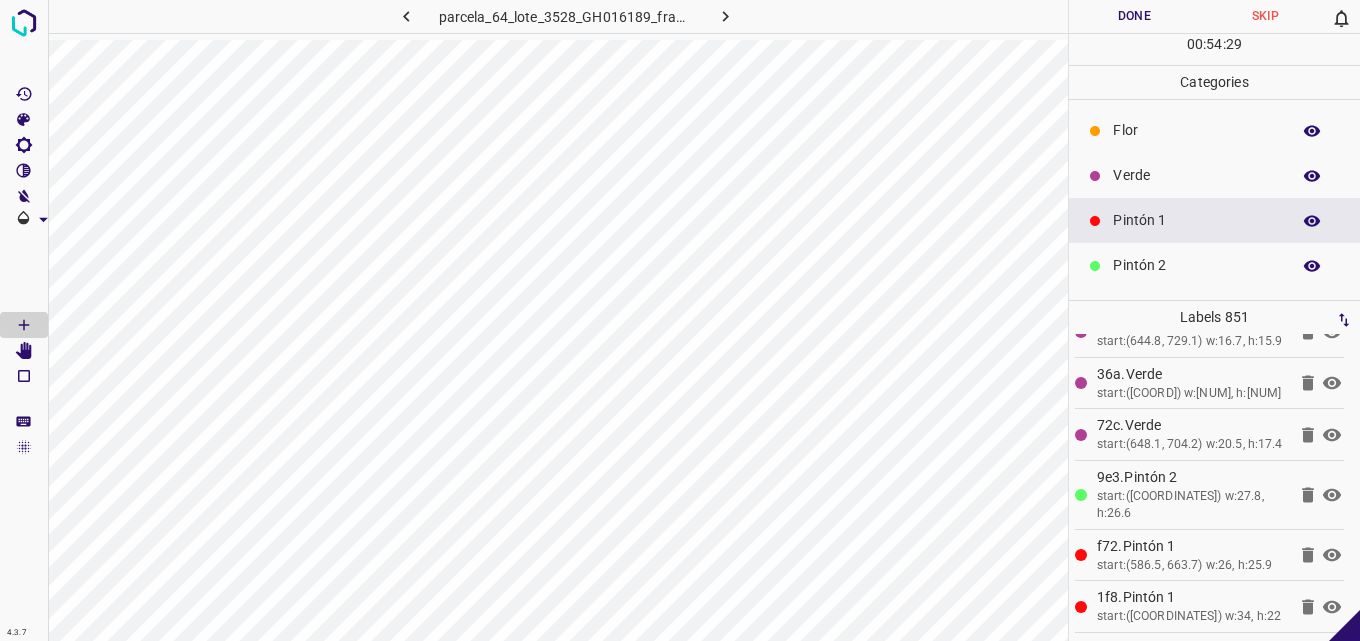 click on "Verde" at bounding box center [1196, 175] 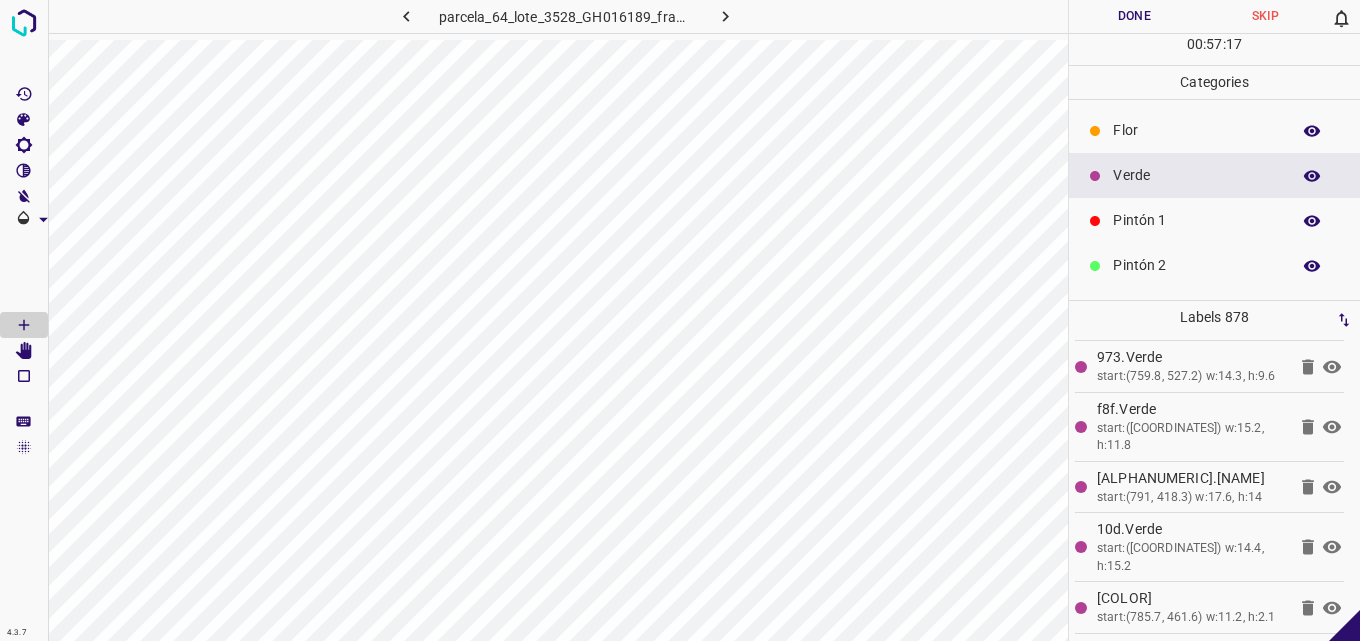scroll, scrollTop: 59369, scrollLeft: 0, axis: vertical 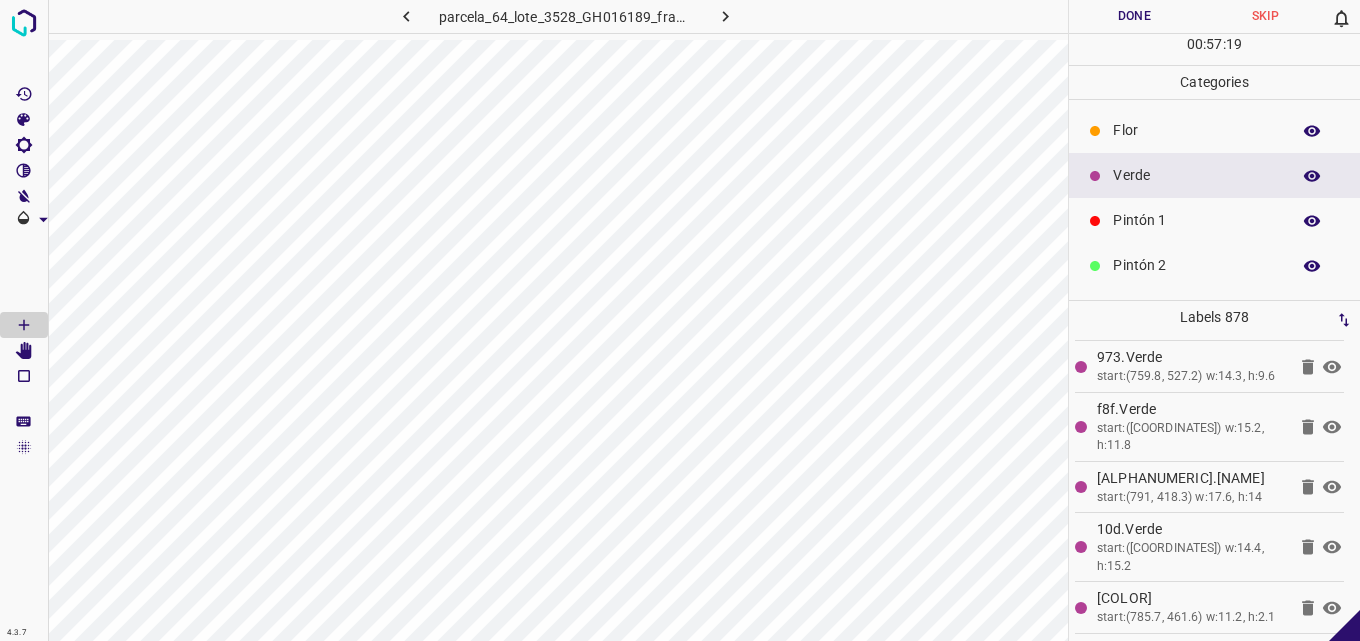 click 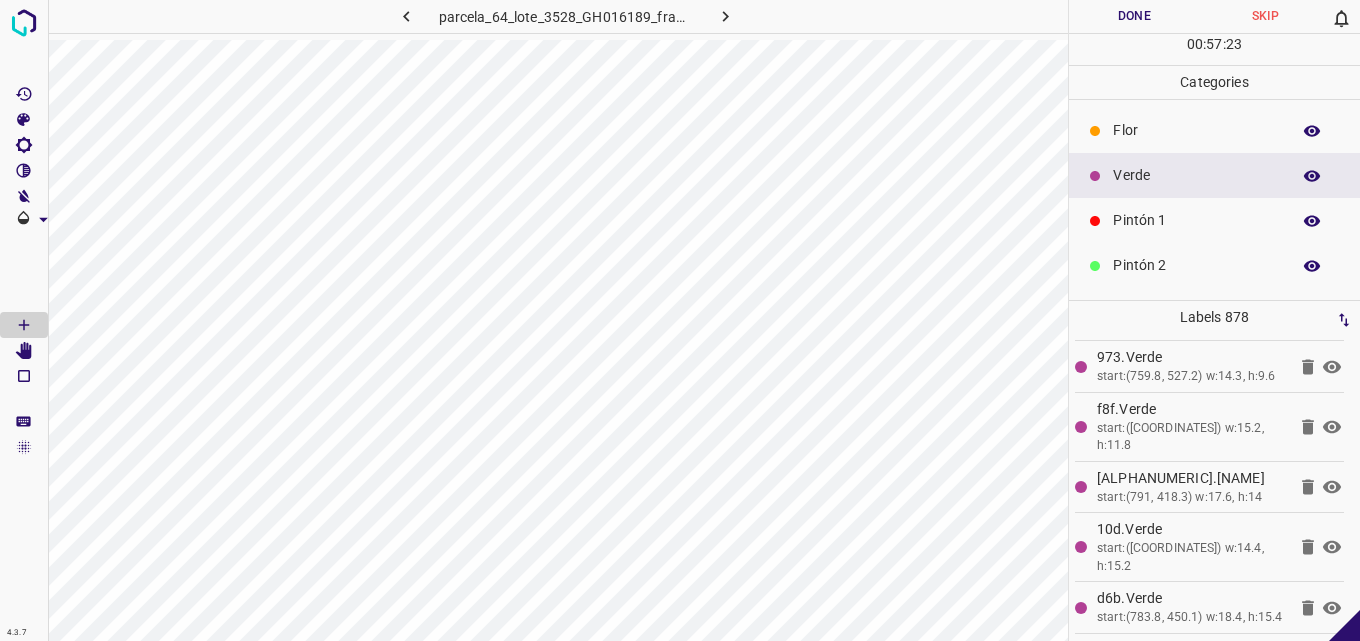 scroll, scrollTop: 59373, scrollLeft: 0, axis: vertical 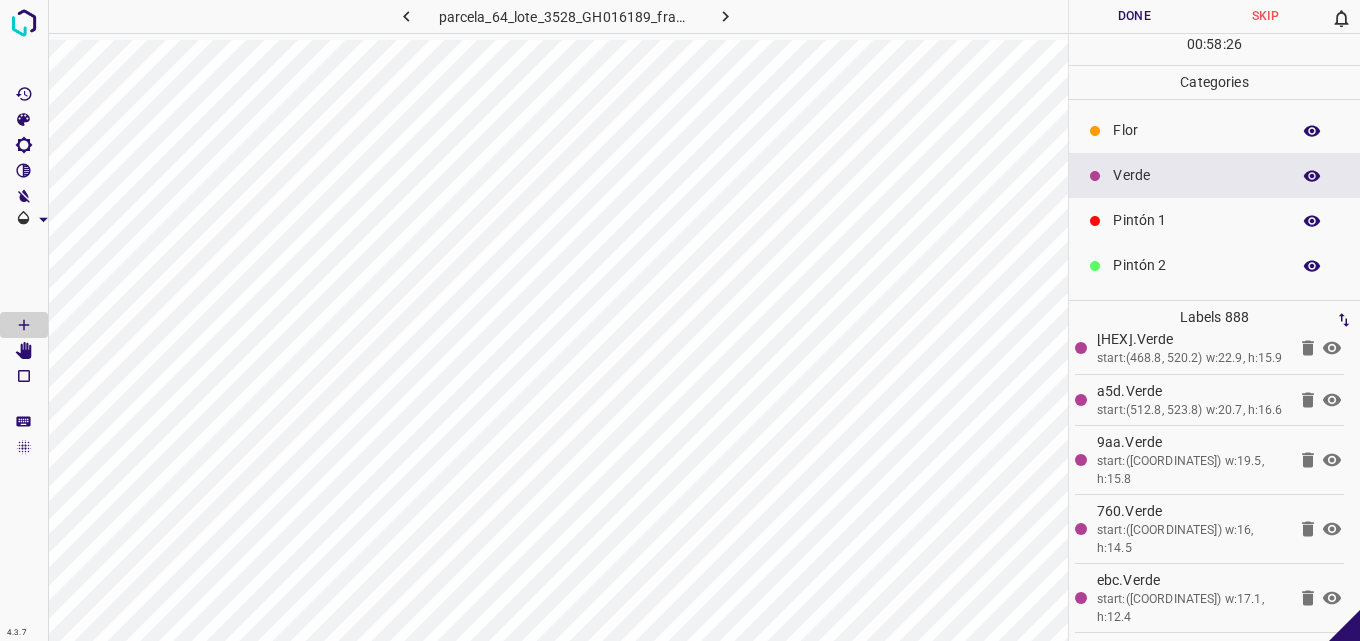 click on "Pintón 2" at bounding box center [1196, 265] 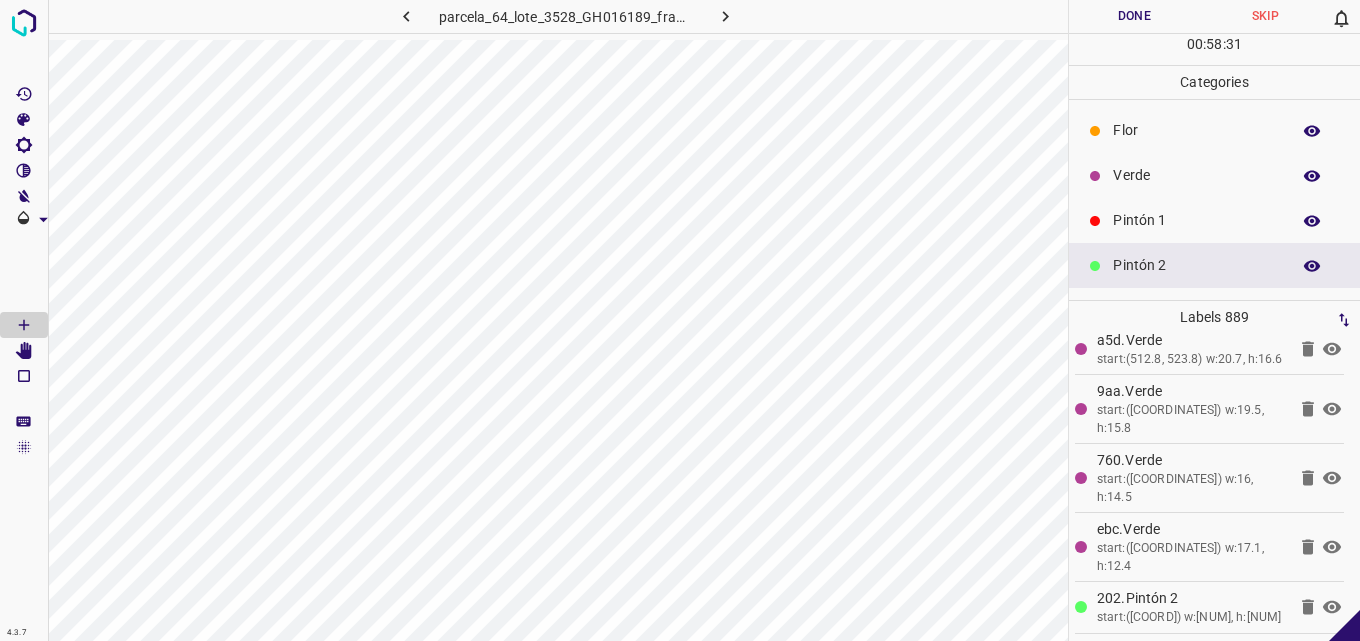 click on "Verde" at bounding box center [1196, 175] 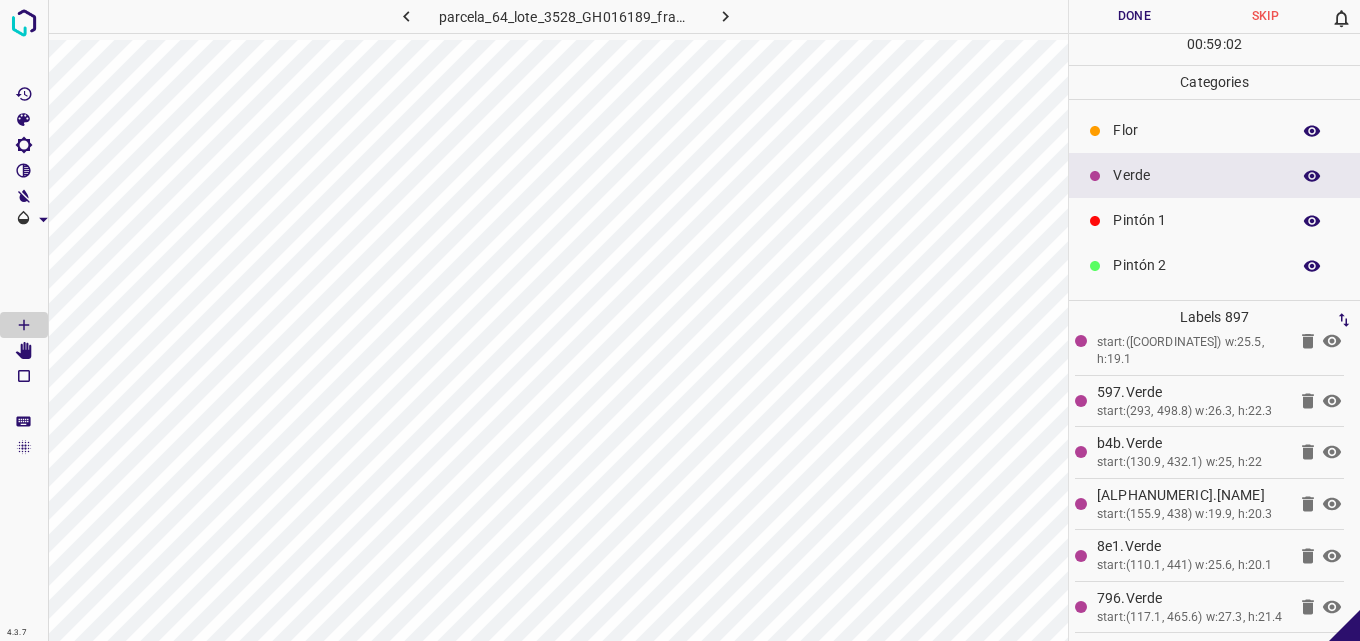 click on "Pintón 1" at bounding box center (1196, 220) 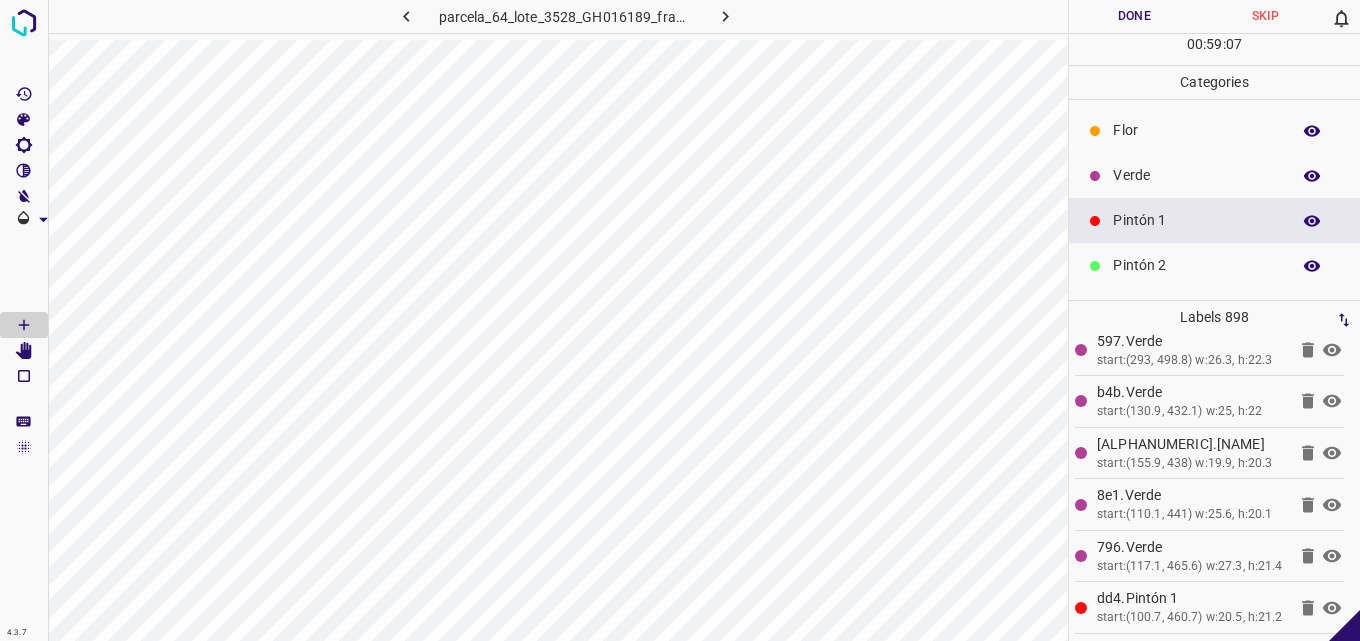 click on "Verde" at bounding box center (1196, 175) 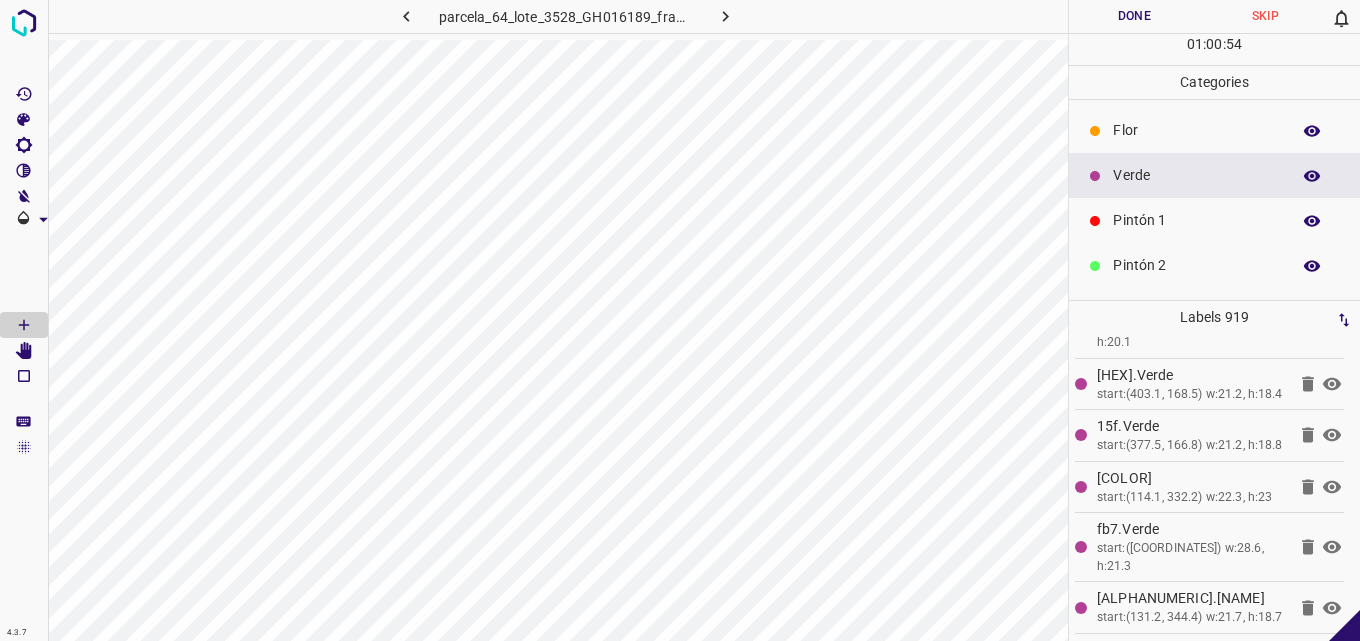 scroll, scrollTop: 176, scrollLeft: 0, axis: vertical 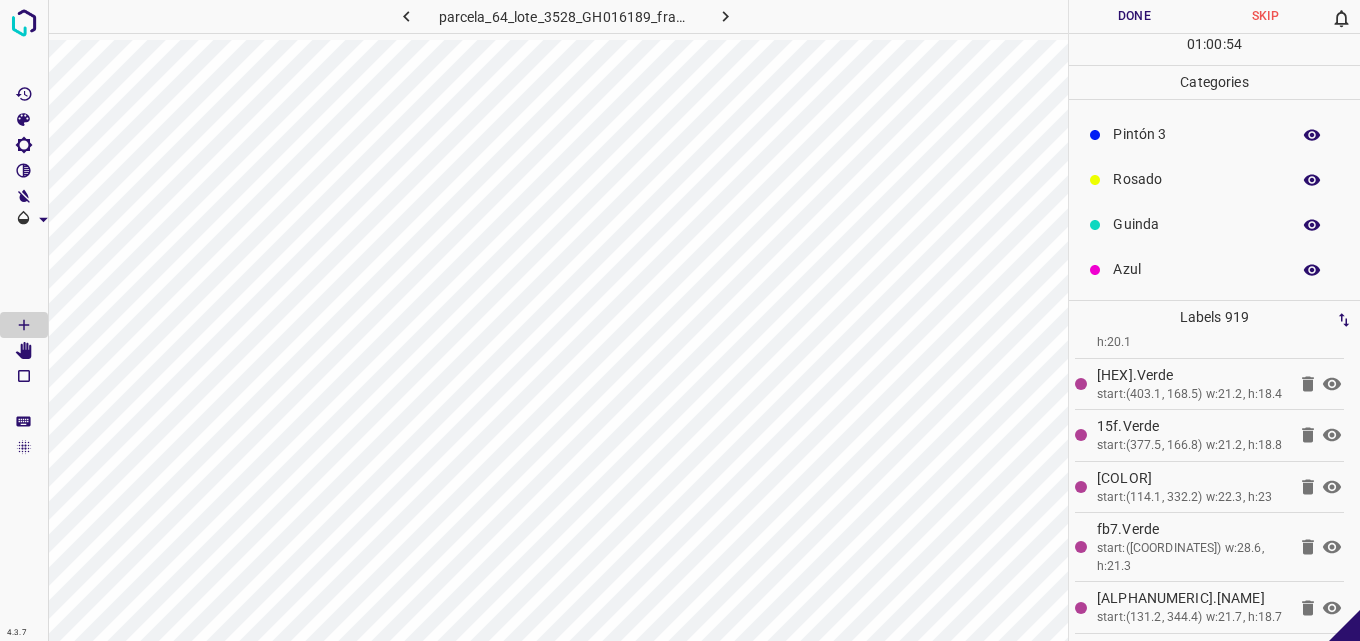 click on "Guinda" at bounding box center (1196, 224) 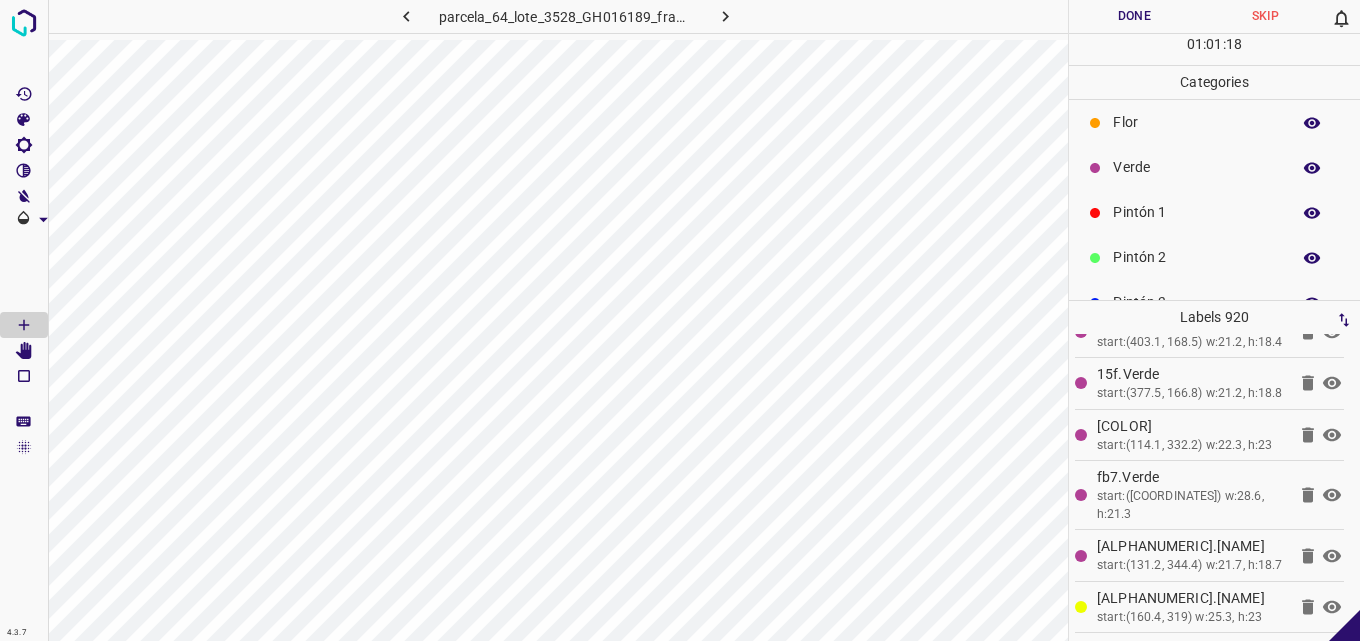 scroll, scrollTop: 0, scrollLeft: 0, axis: both 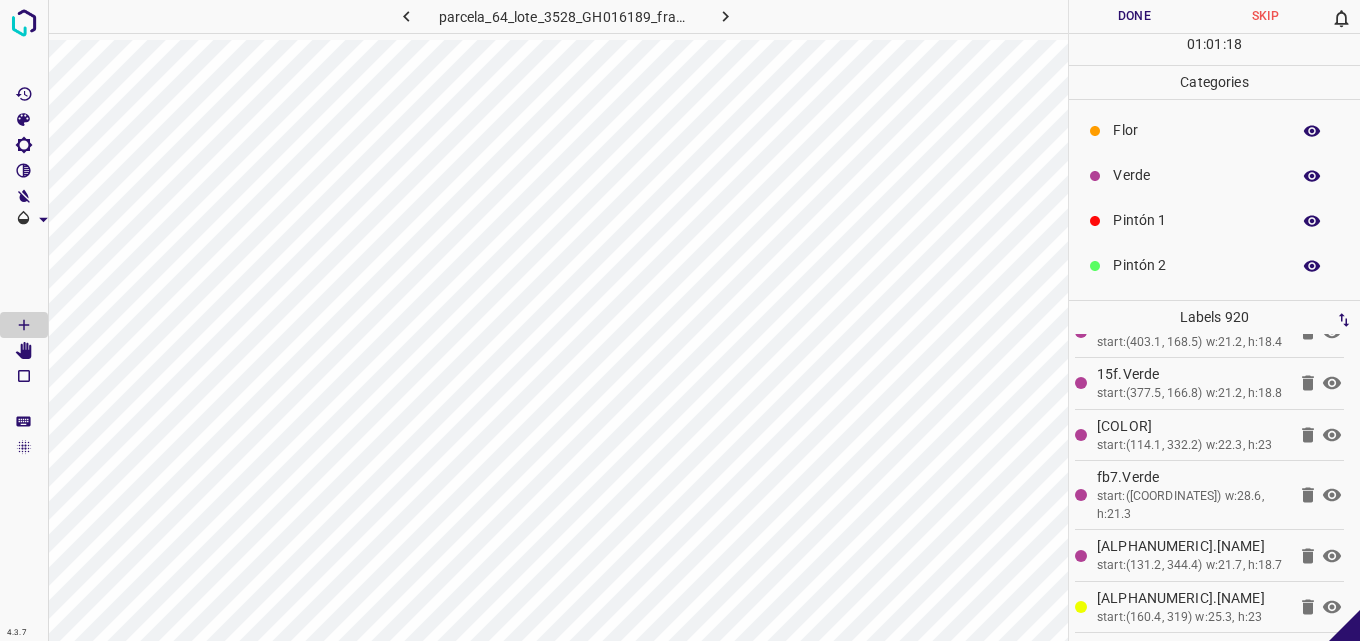 click on "Verde" at bounding box center (1196, 175) 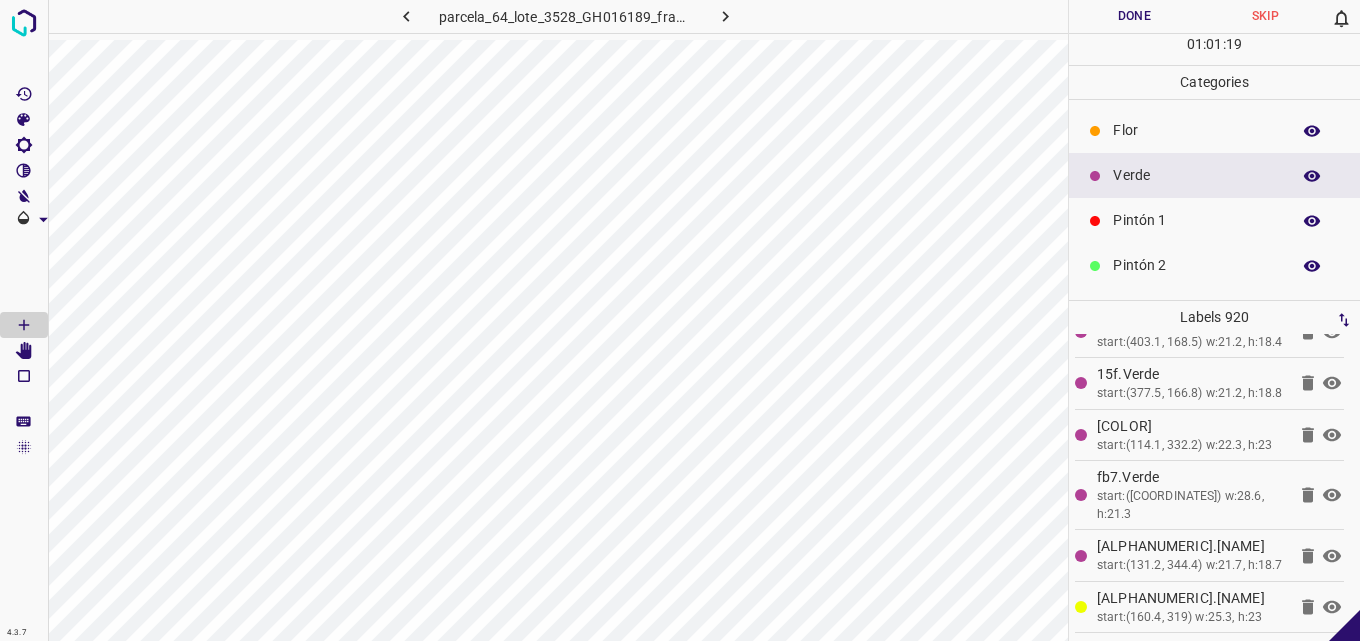 click on "Pintón 2" at bounding box center [1196, 265] 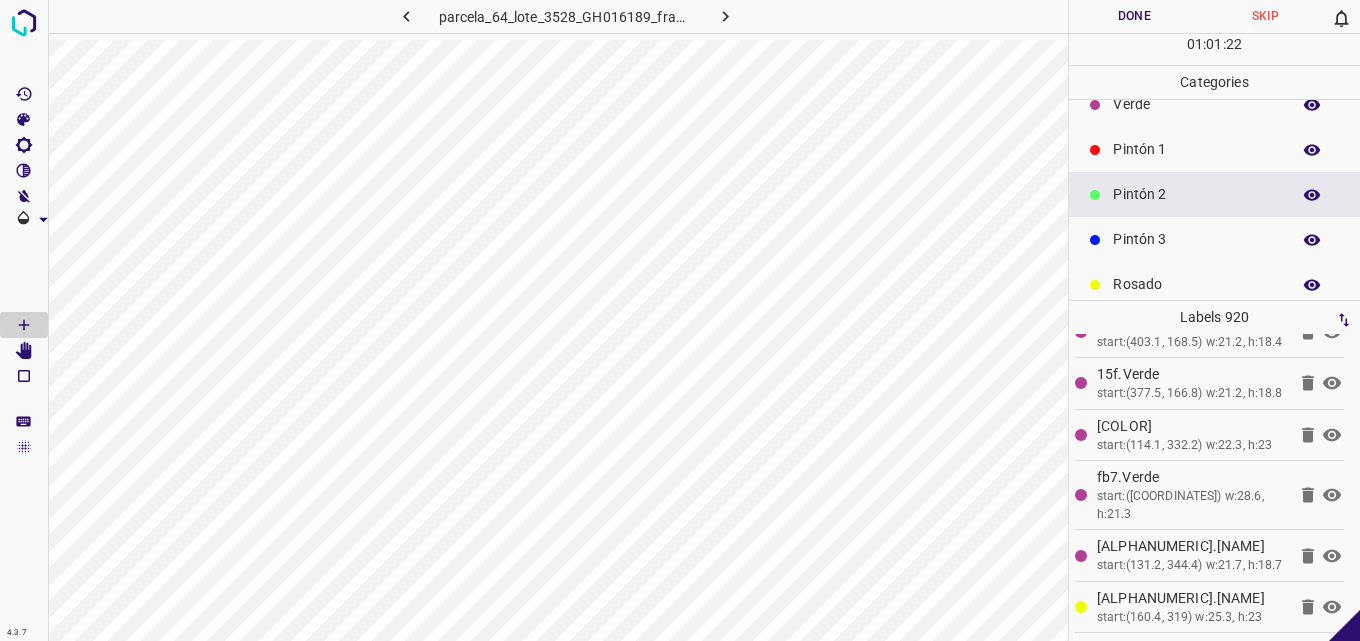 scroll, scrollTop: 100, scrollLeft: 0, axis: vertical 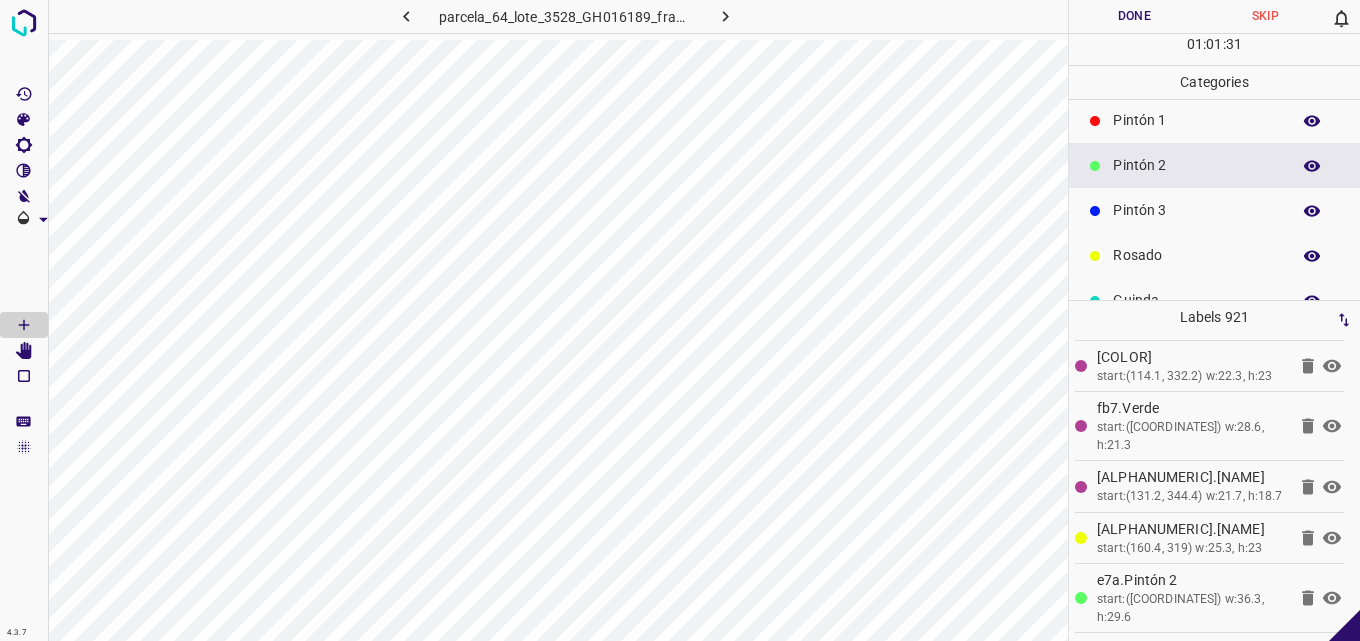 click on "Verde" at bounding box center (1196, 75) 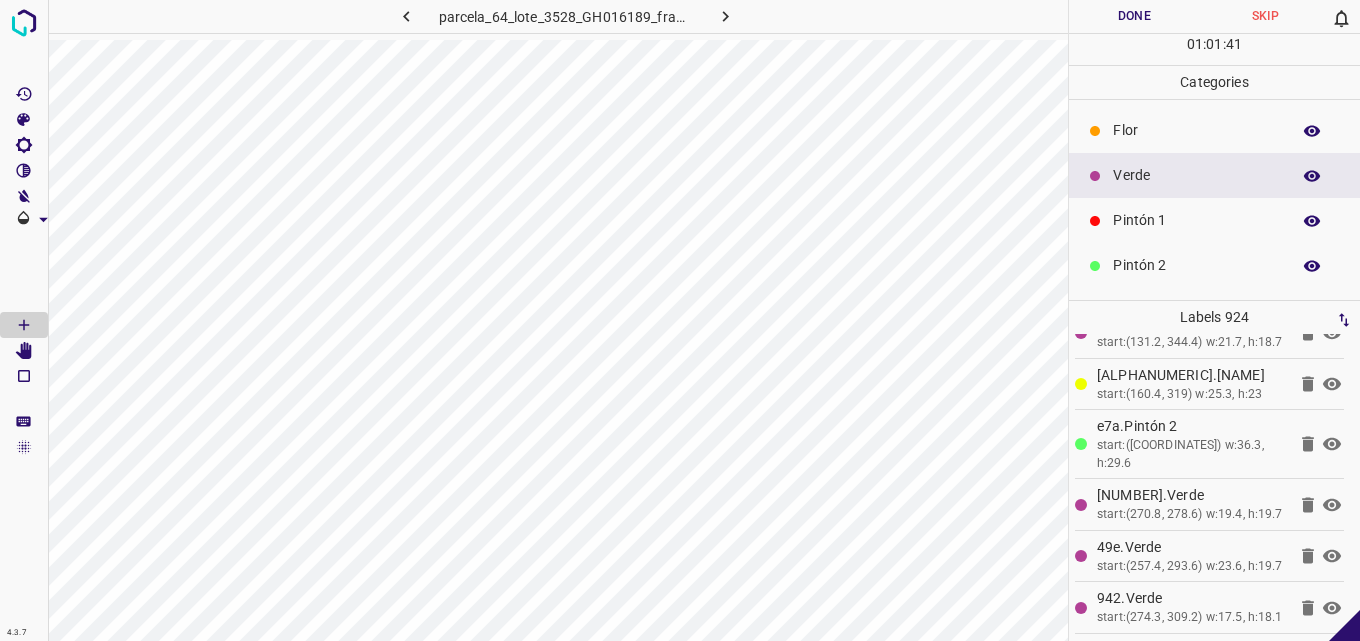 click on "Pintón 1" at bounding box center [1196, 220] 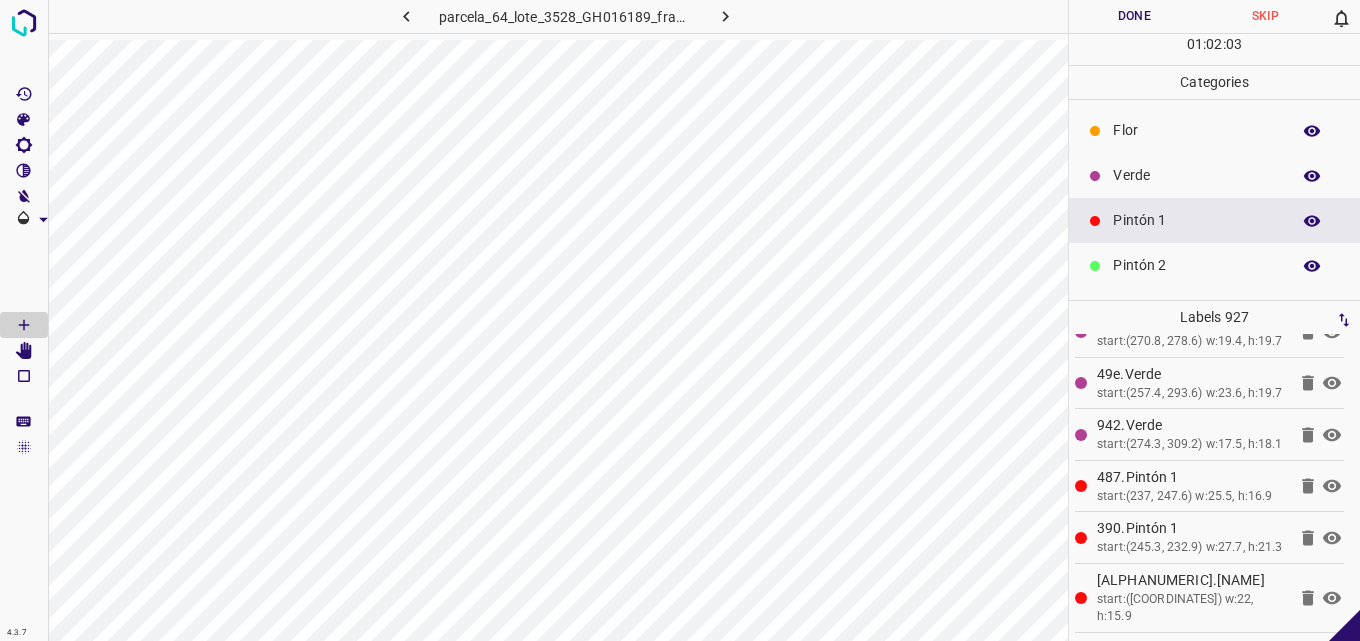 click on "Pintón 2" at bounding box center [1196, 265] 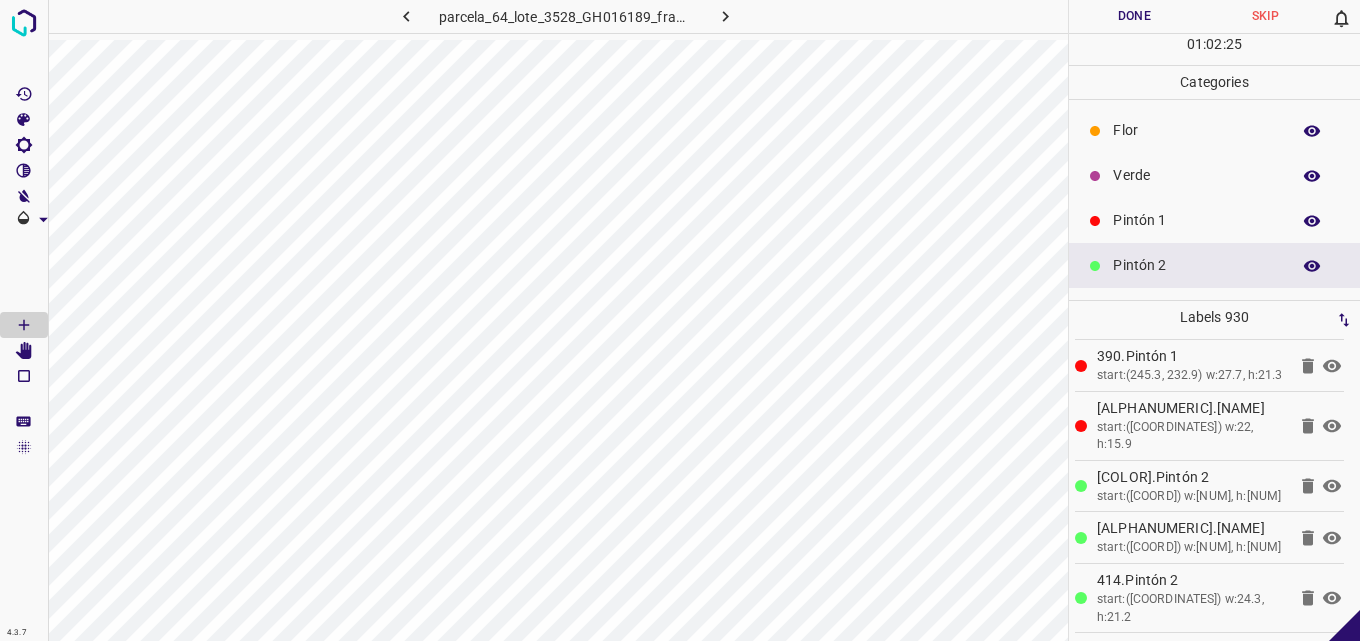 click on "Done" at bounding box center [1134, 16] 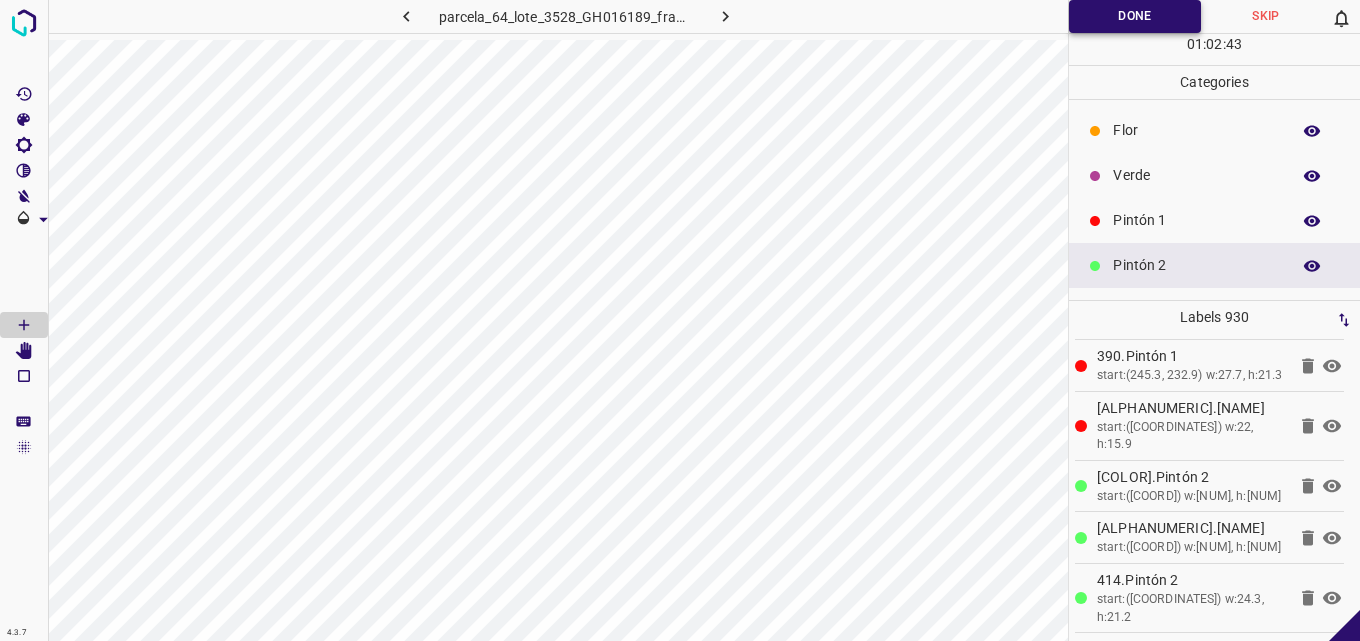 click on "Done" at bounding box center [1135, 16] 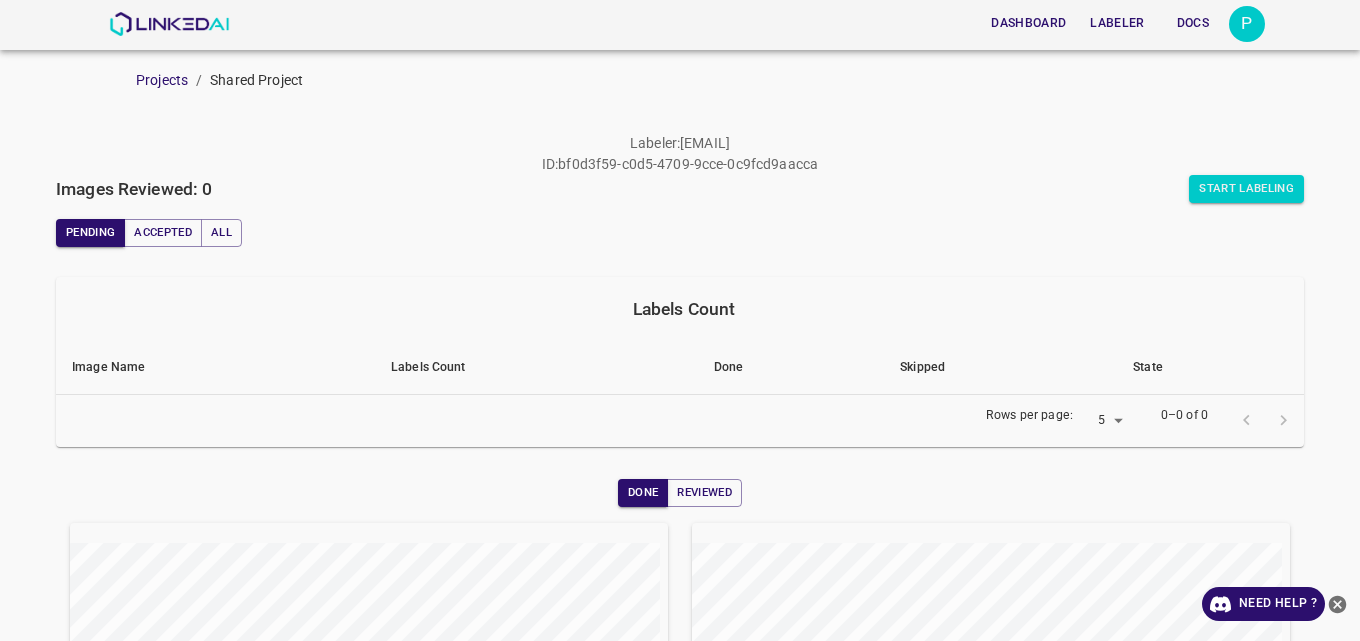 scroll, scrollTop: 0, scrollLeft: 0, axis: both 